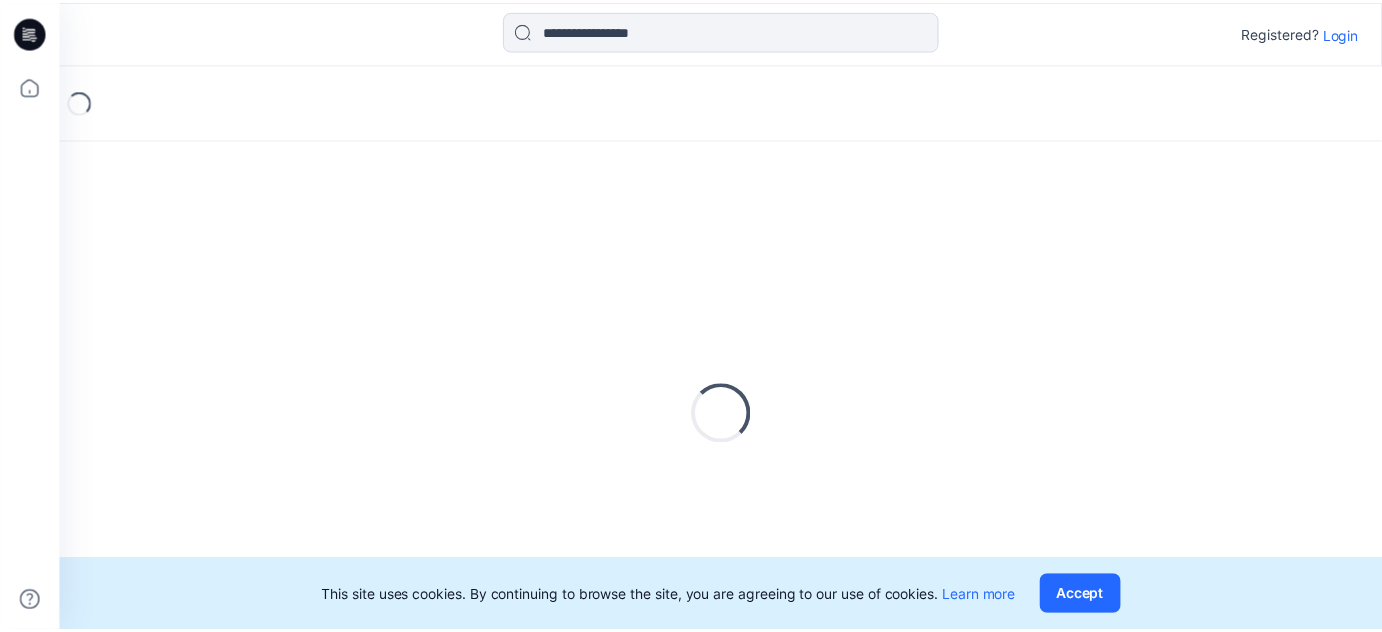 scroll, scrollTop: 0, scrollLeft: 0, axis: both 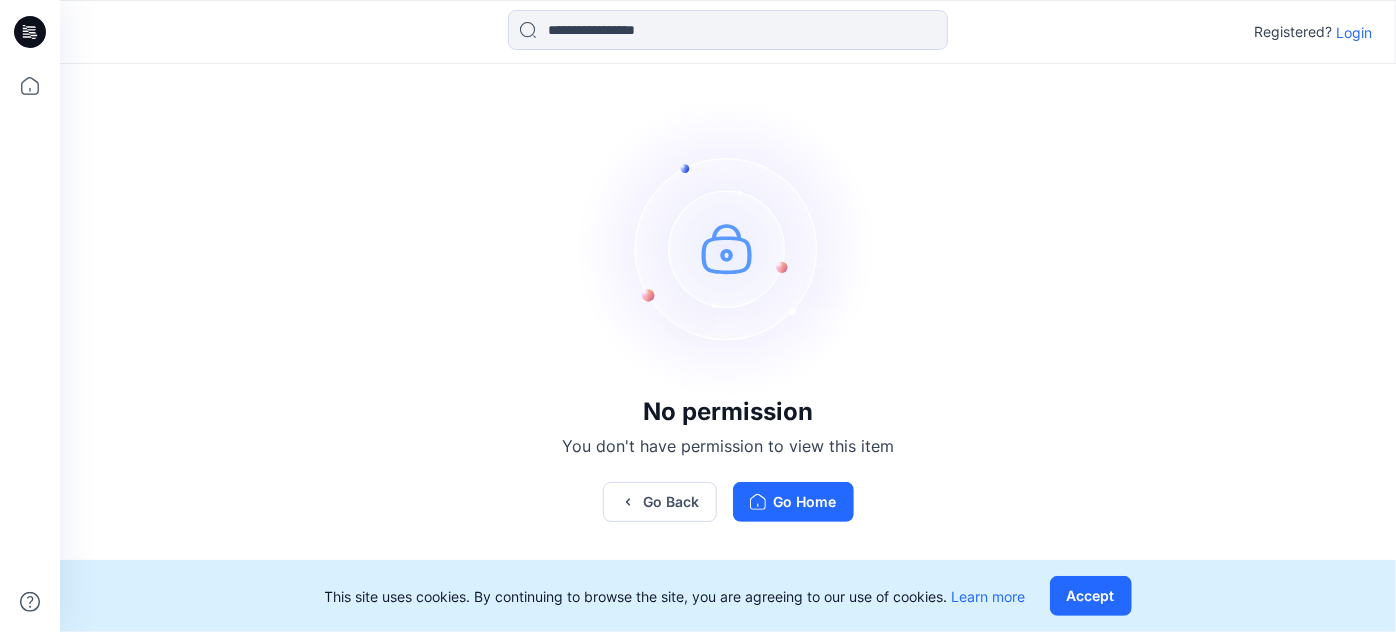 click on "Login" at bounding box center [1354, 32] 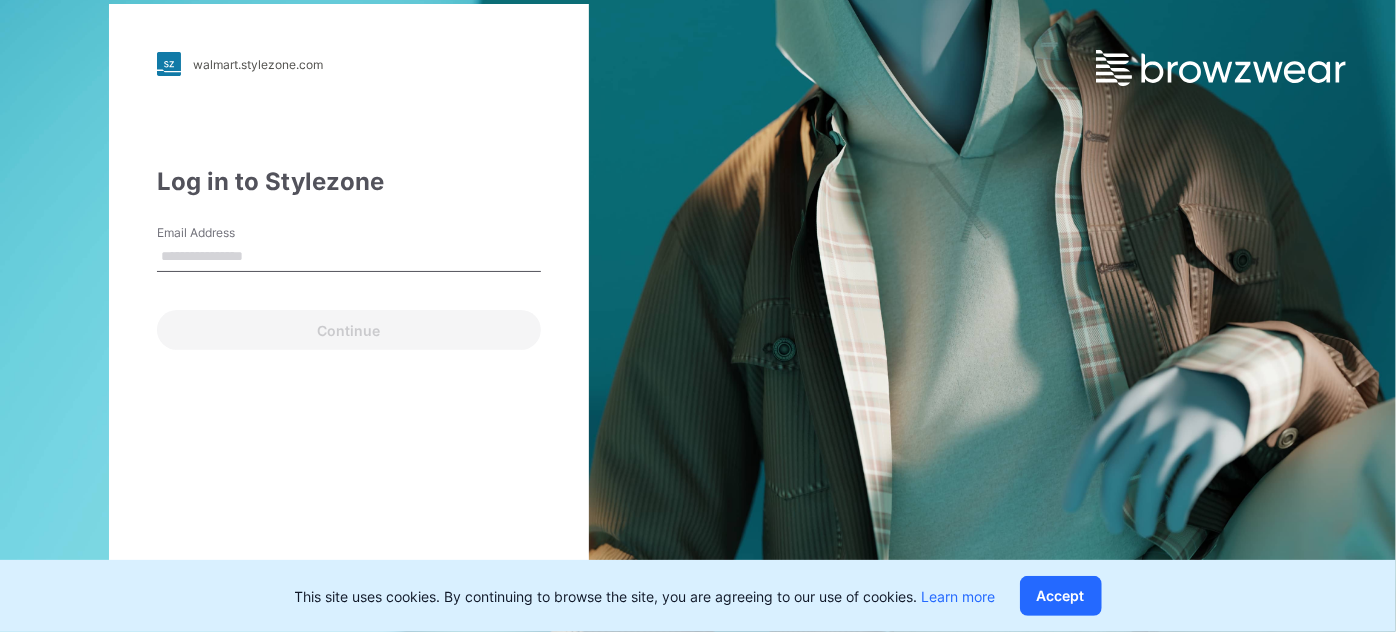 drag, startPoint x: 282, startPoint y: 259, endPoint x: 290, endPoint y: 267, distance: 11.313708 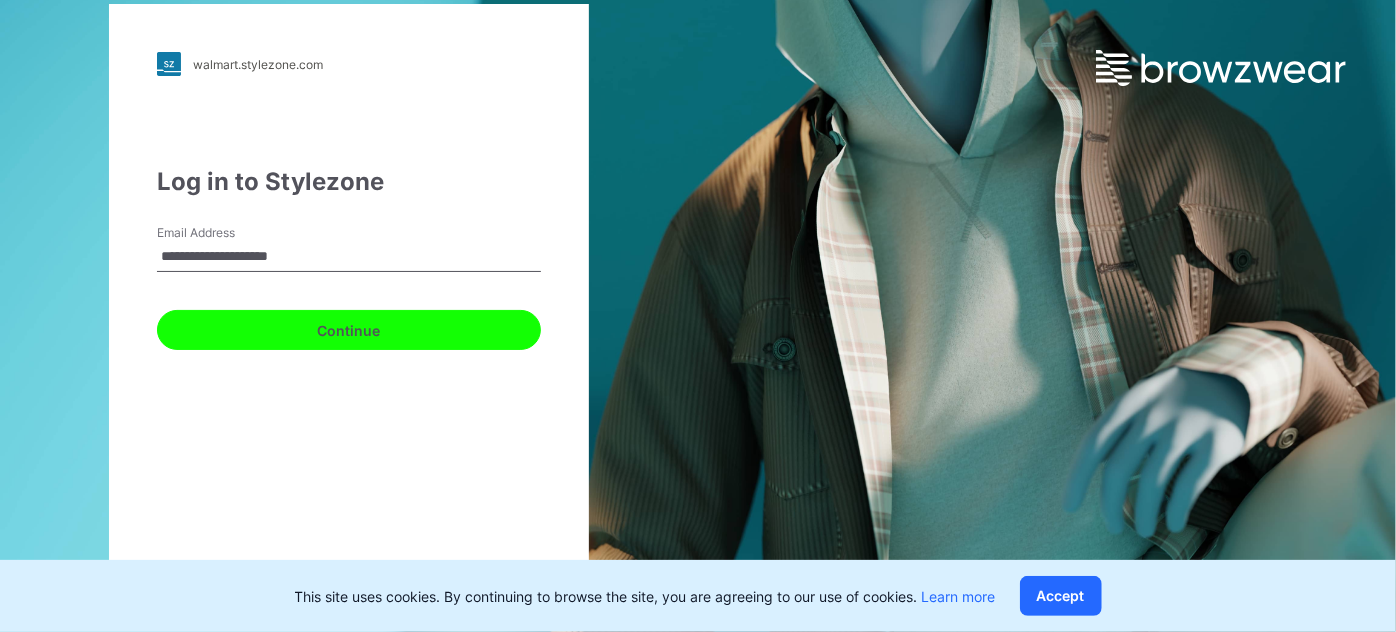 drag, startPoint x: 299, startPoint y: 312, endPoint x: 285, endPoint y: 318, distance: 15.231546 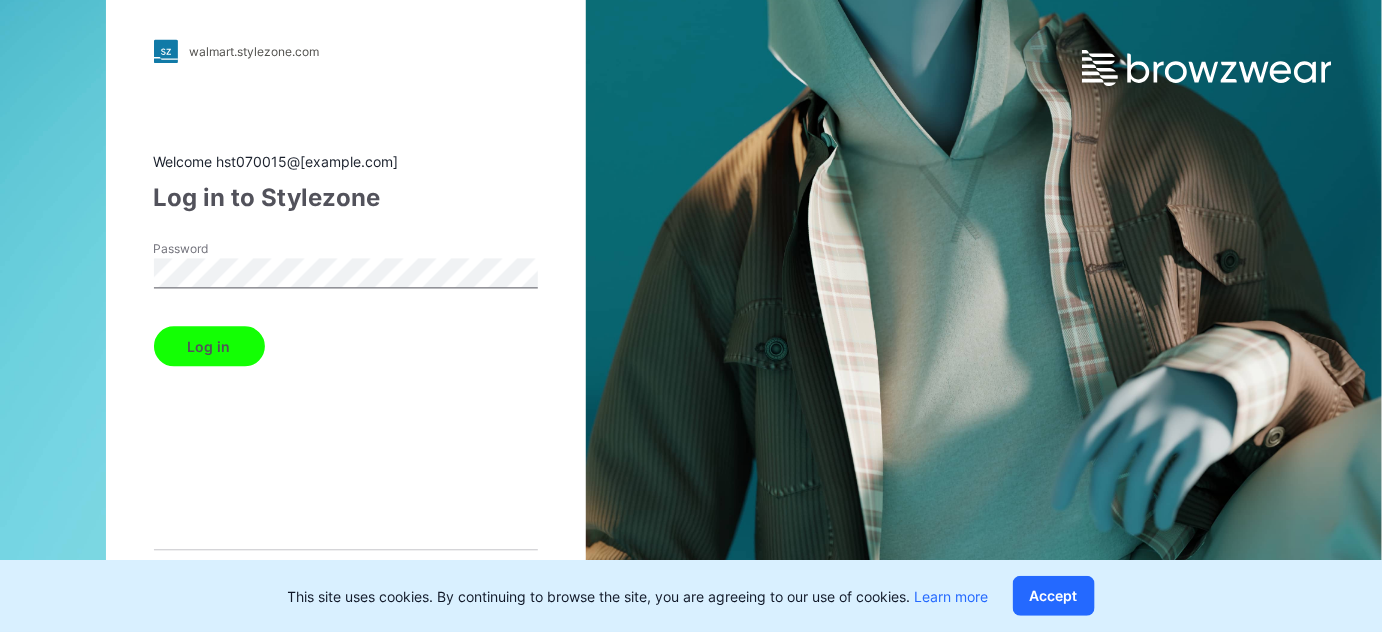 click on "Log in" at bounding box center [209, 347] 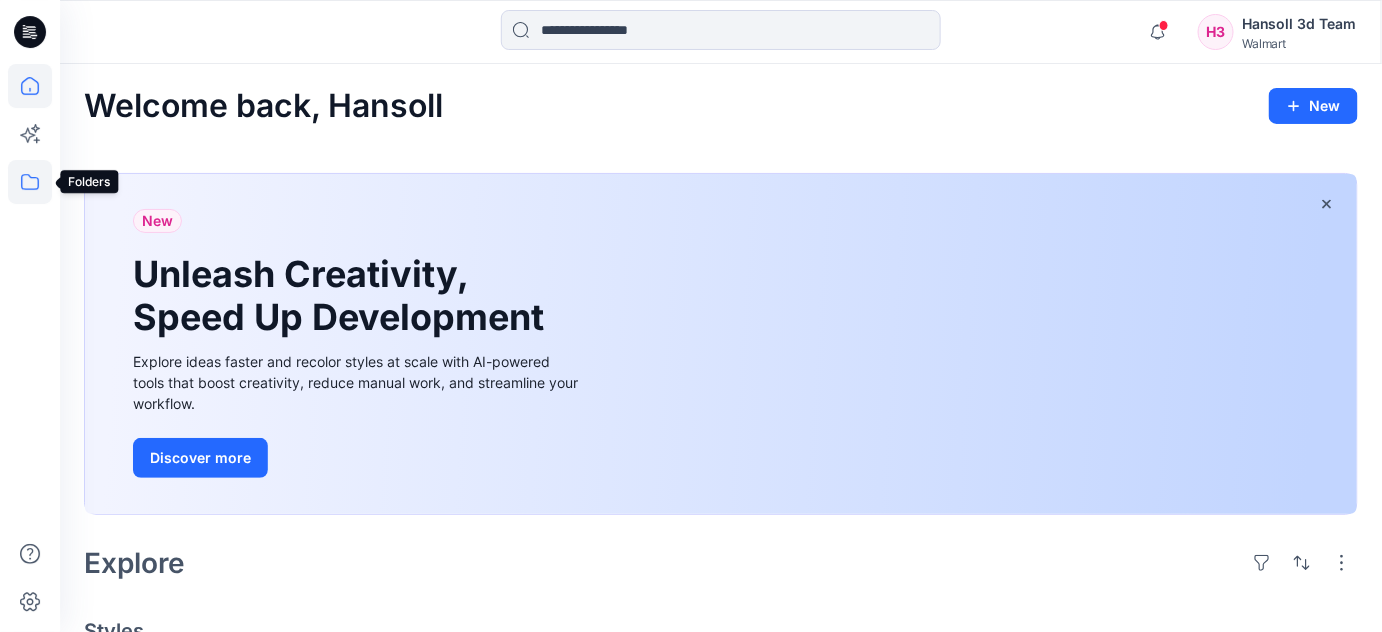 click 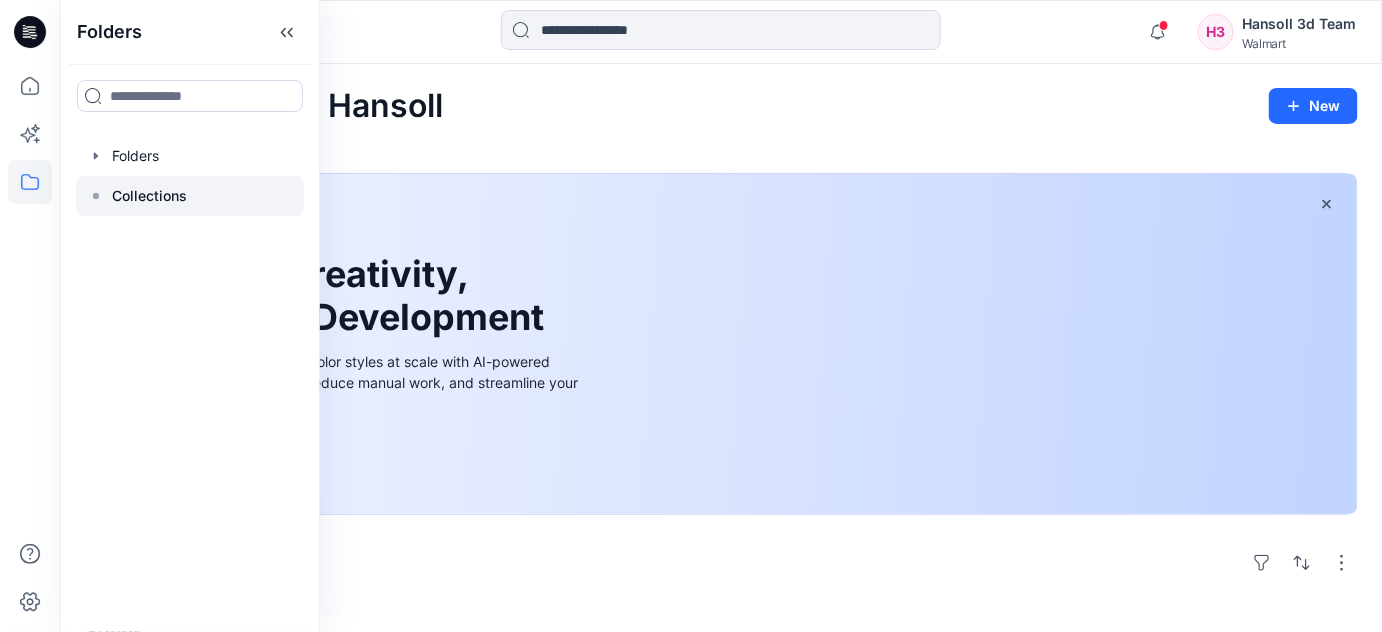 click on "Collections" at bounding box center (149, 196) 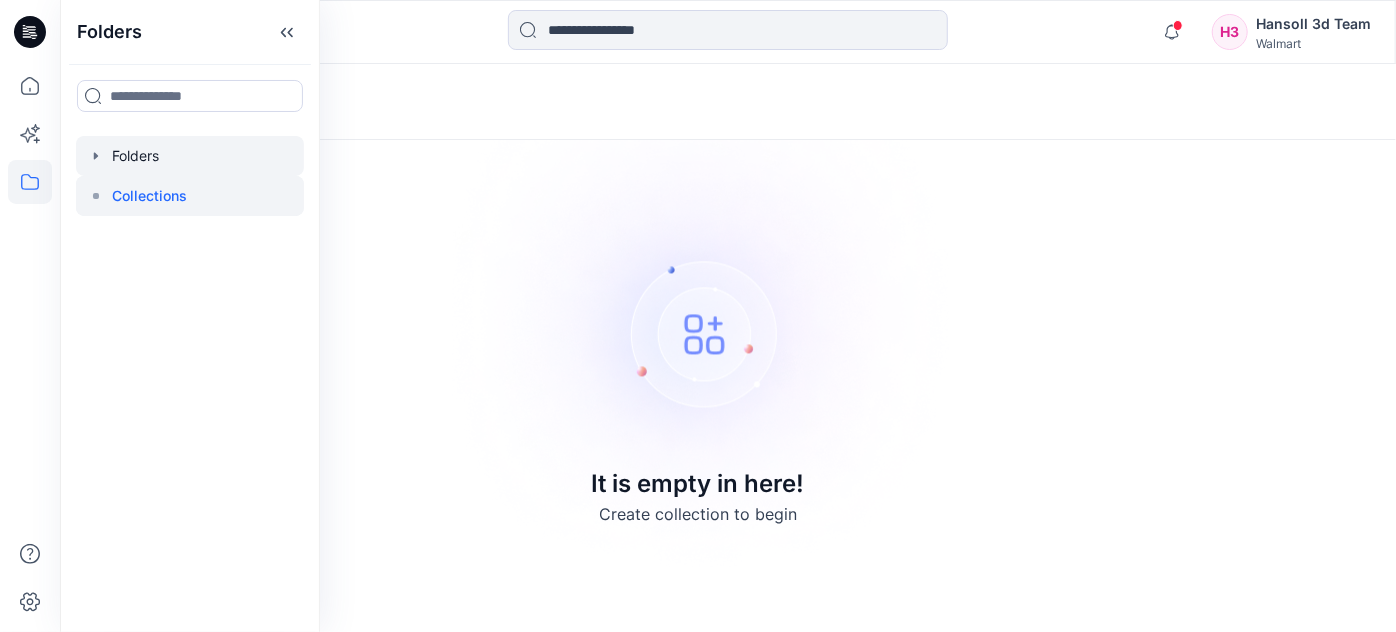 click at bounding box center [190, 156] 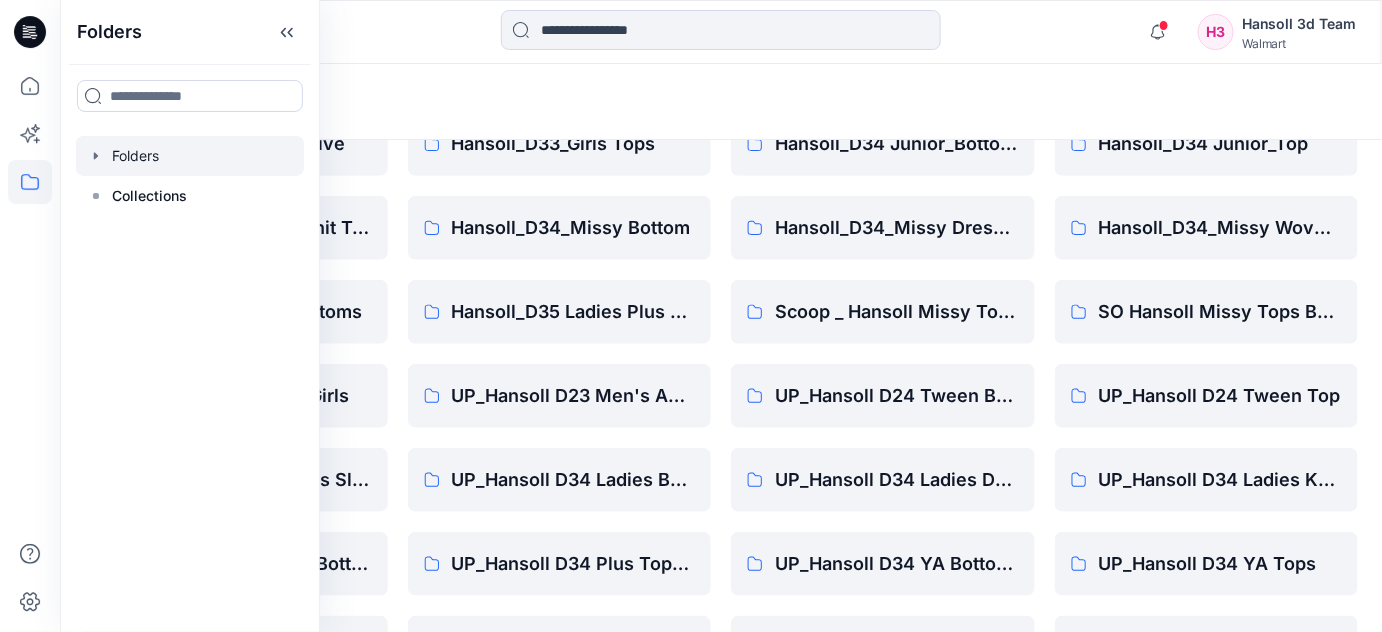 scroll, scrollTop: 600, scrollLeft: 0, axis: vertical 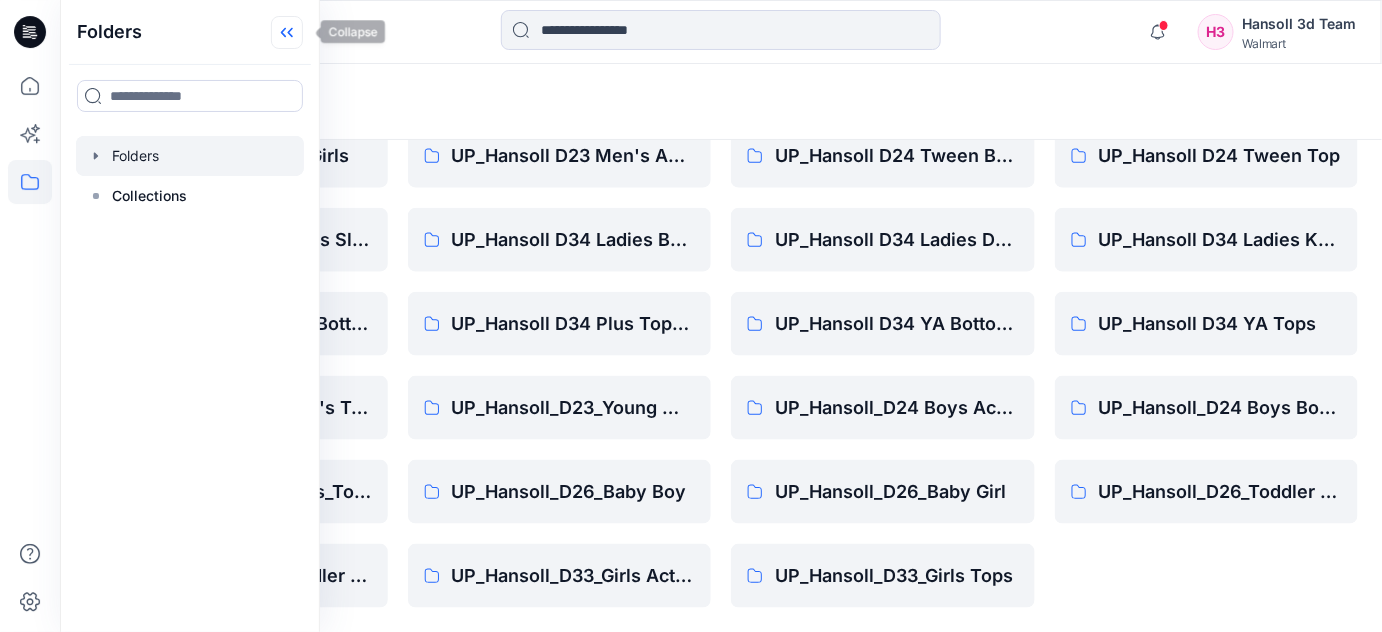 click 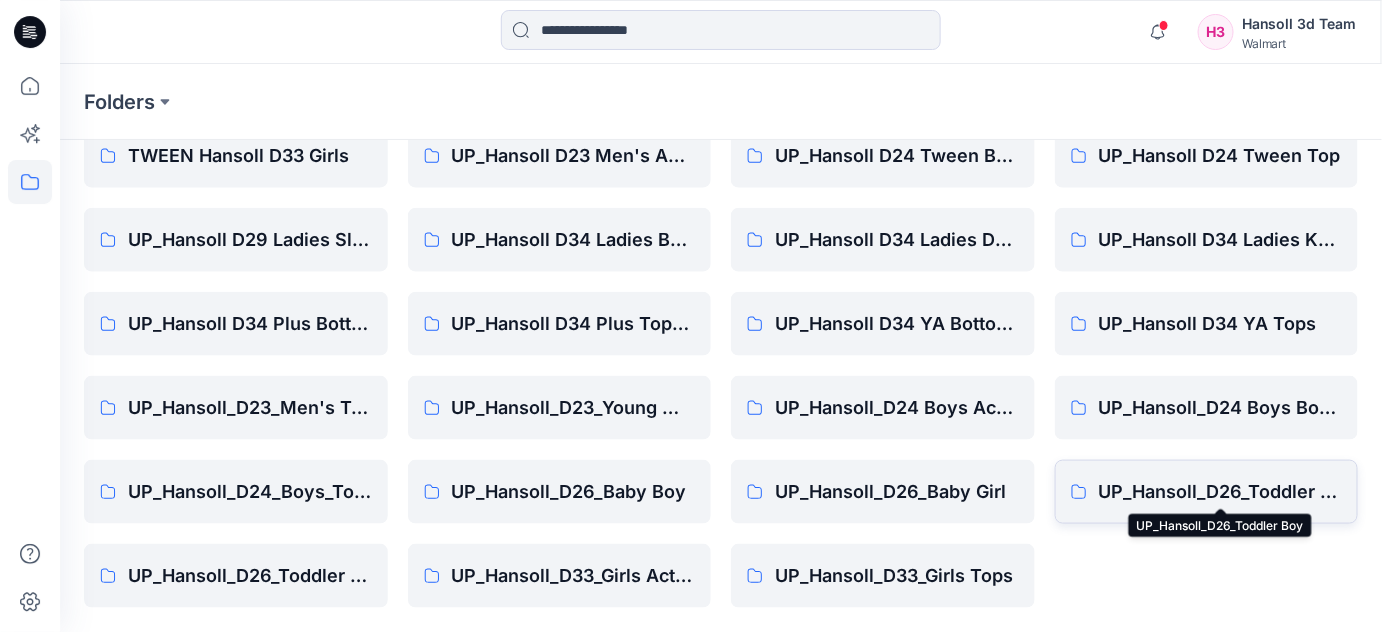 click on "UP_Hansoll_D26_Toddler Boy" at bounding box center (1221, 492) 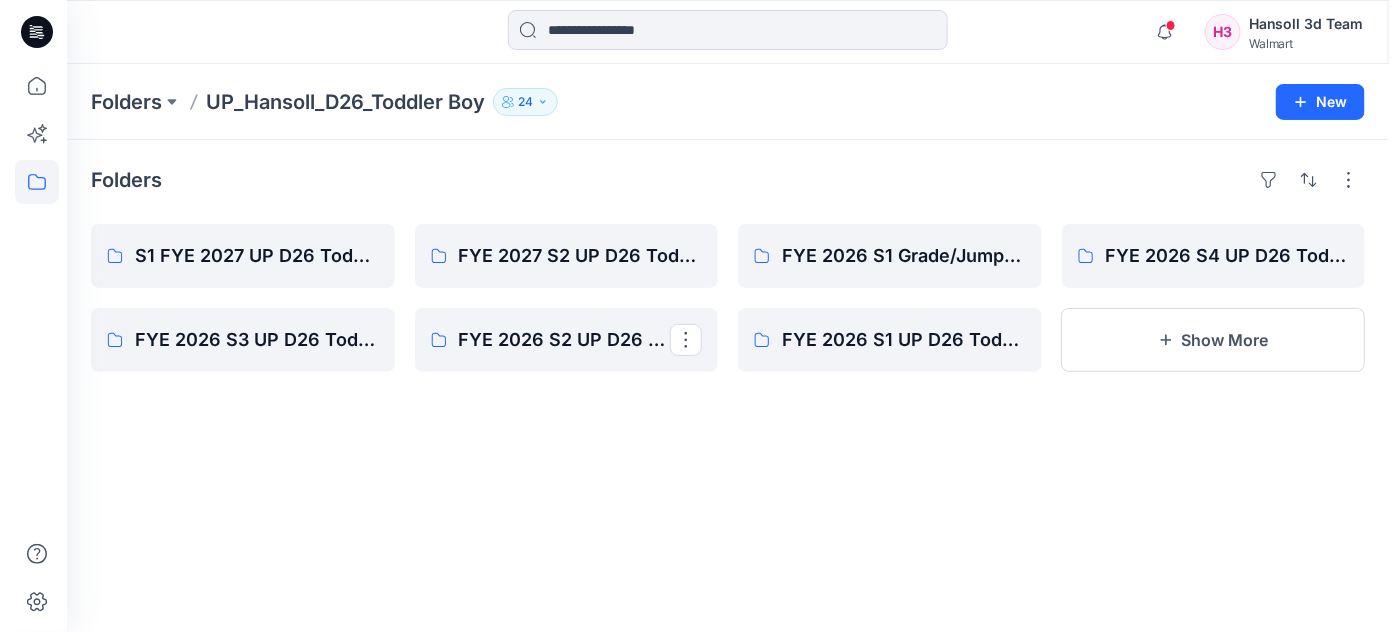 scroll, scrollTop: 0, scrollLeft: 0, axis: both 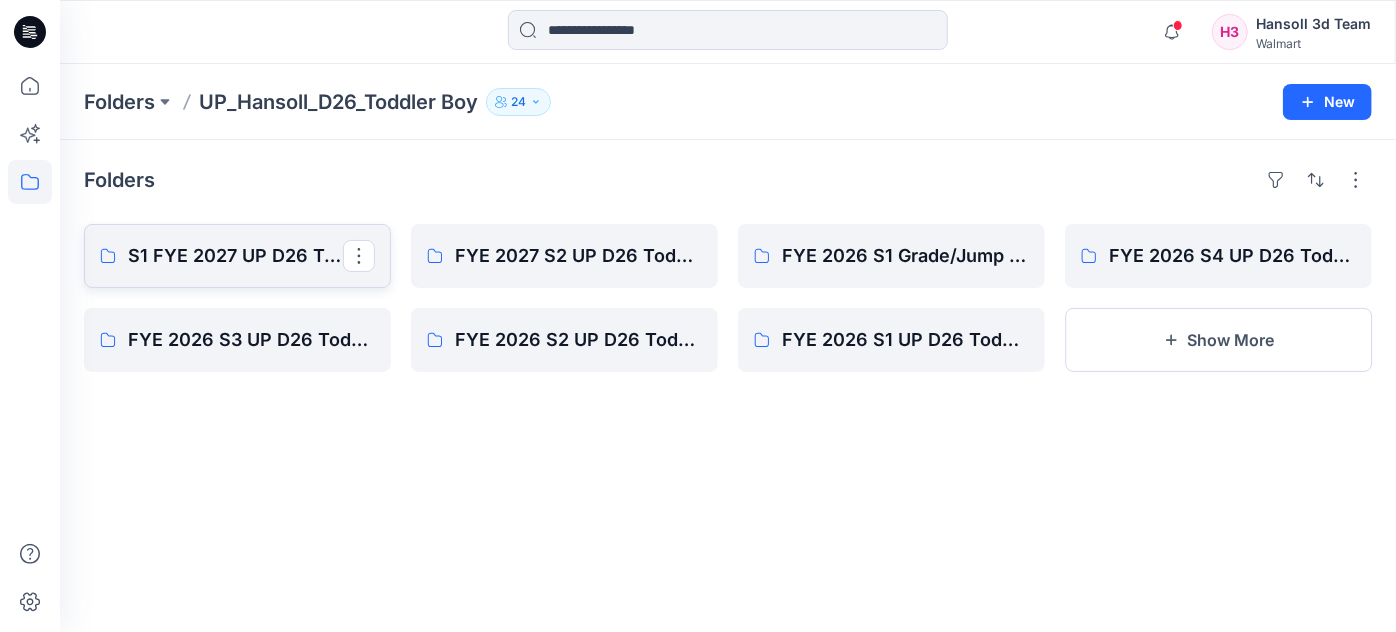click on "S1 FYE 2027 UP D26 Toddler Boy  Hansoll" at bounding box center [235, 256] 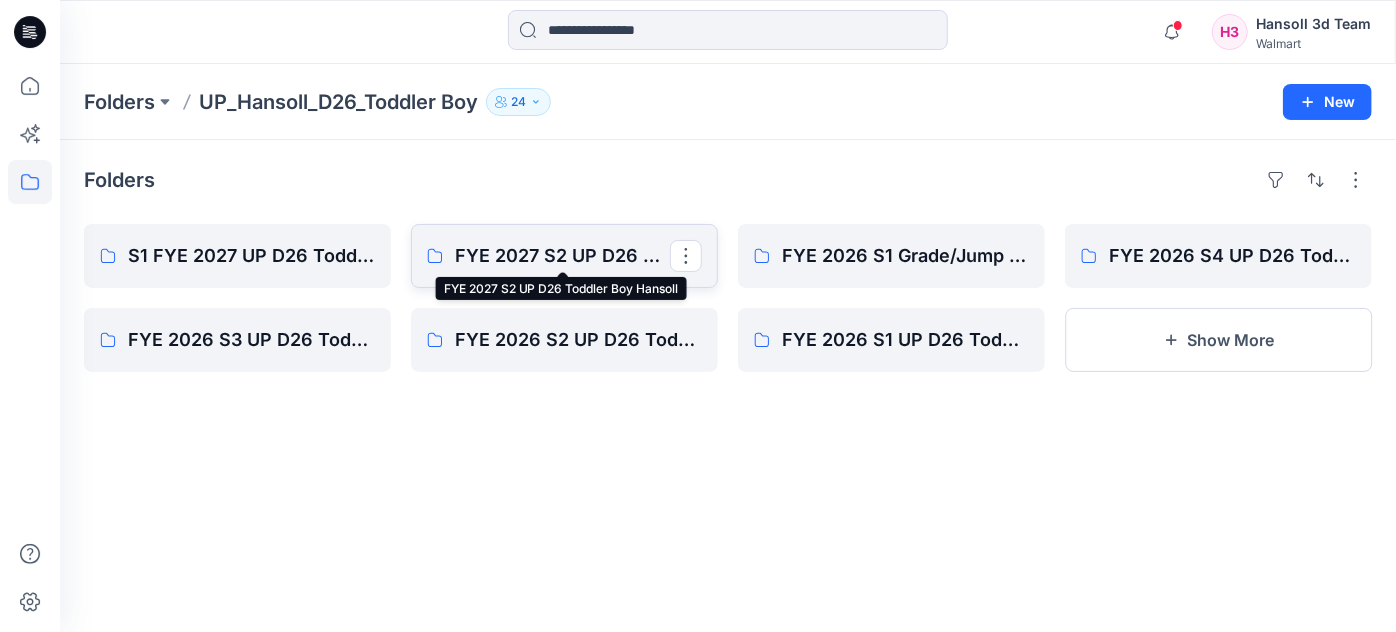click on "FYE 2027 S2 UP D26 Toddler Boy  Hansoll" at bounding box center [562, 256] 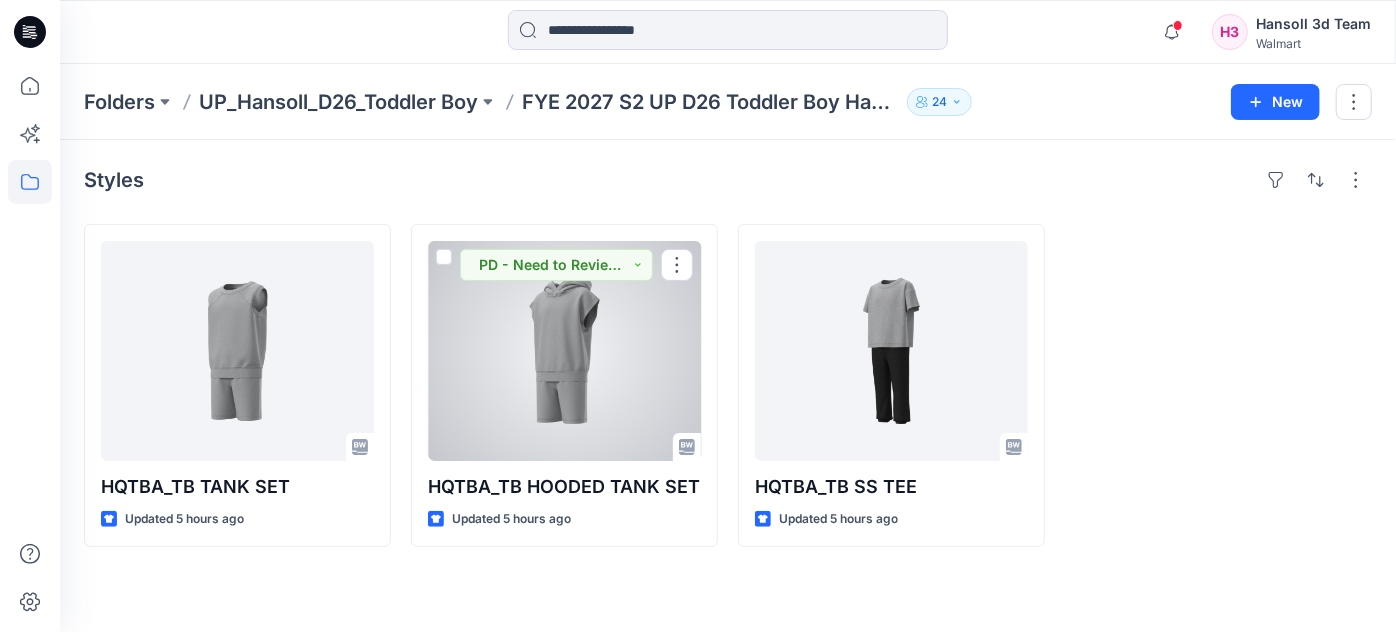 click at bounding box center (564, 351) 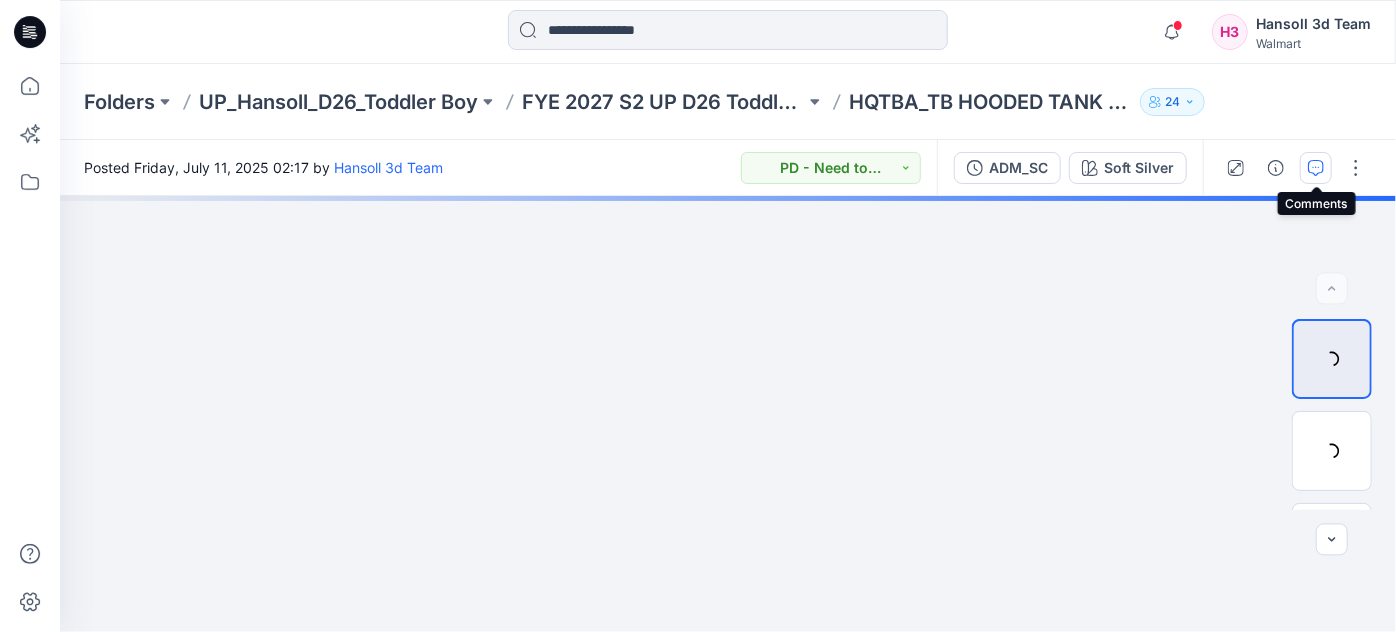 click 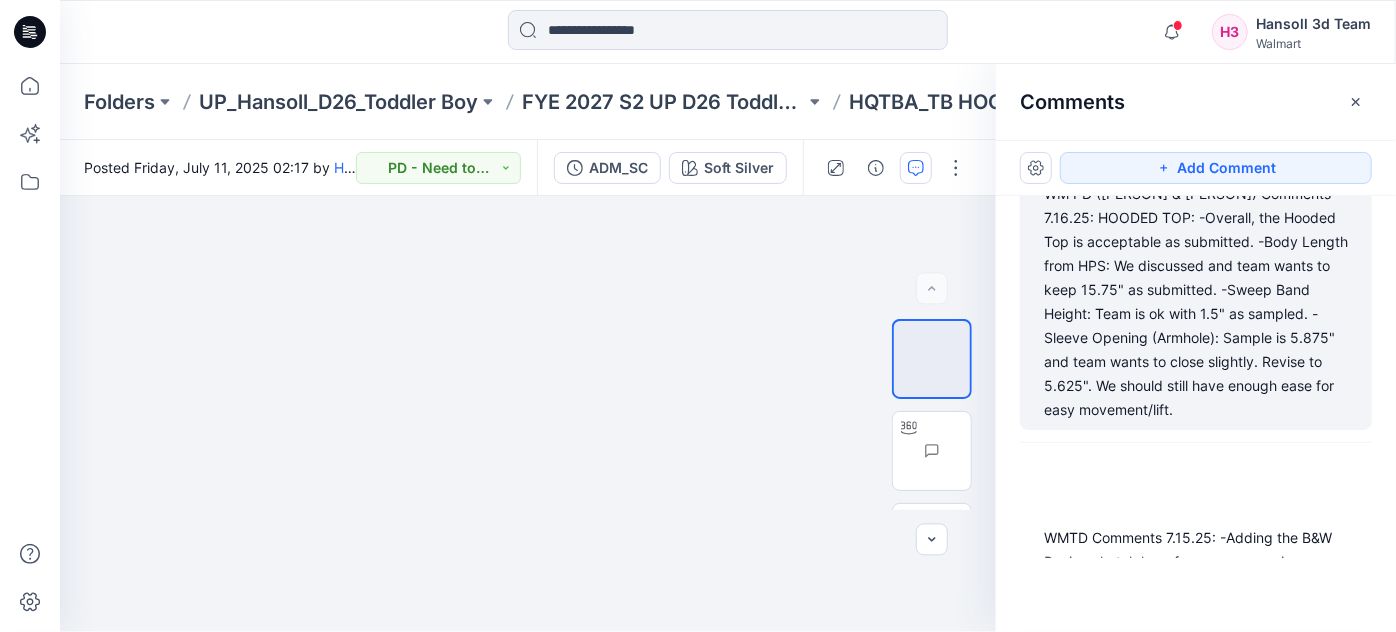 scroll, scrollTop: 1115, scrollLeft: 0, axis: vertical 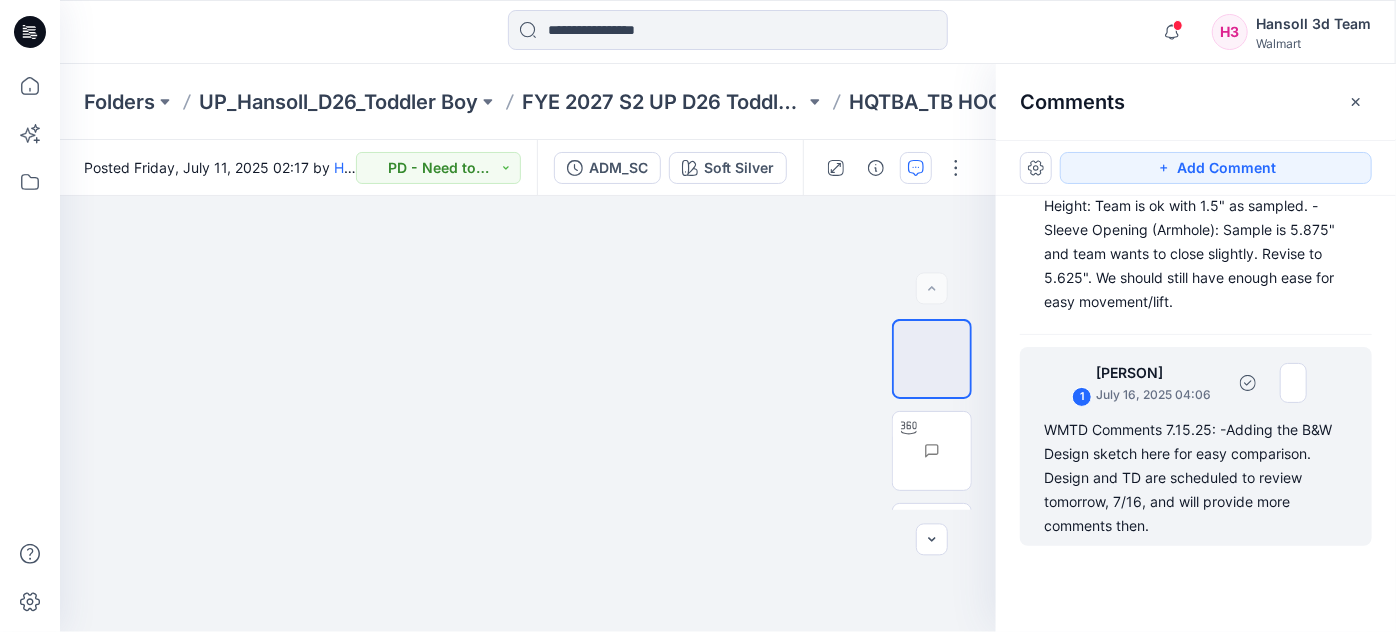 click on "WMTD Comments 7.15.25: -Adding the B&W Design sketch here for easy comparison. Design and TD are scheduled to review tomorrow, 7/16, and will provide more comments then." at bounding box center (1196, 478) 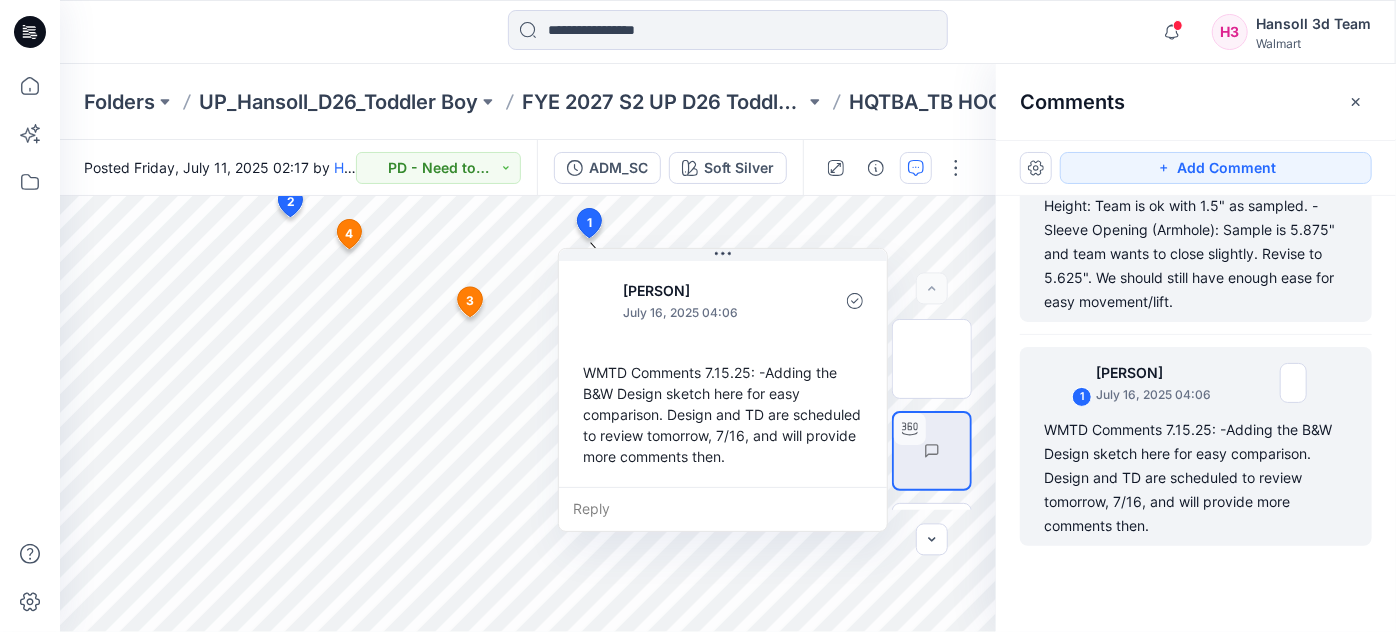 click on "WMTD ([PERSON]), WM Design ([PERSON]), WM PD ([PERSON] & [PERSON]) Comments 7.16.25:
HOODED TOP:
-Overall, the Hooded Top is acceptable as submitted.
-Body Length from HPS: We discussed and team wants to keep 15.75" as submitted.
-Sweep Band Height: Team is ok with 1.5" as sampled.
-Sleeve Opening (Armhole): Sample is 5.875" and team wants to close slightly. Revise to 5.625". We should still have enough ease for easy movement/lift." at bounding box center (1196, 182) 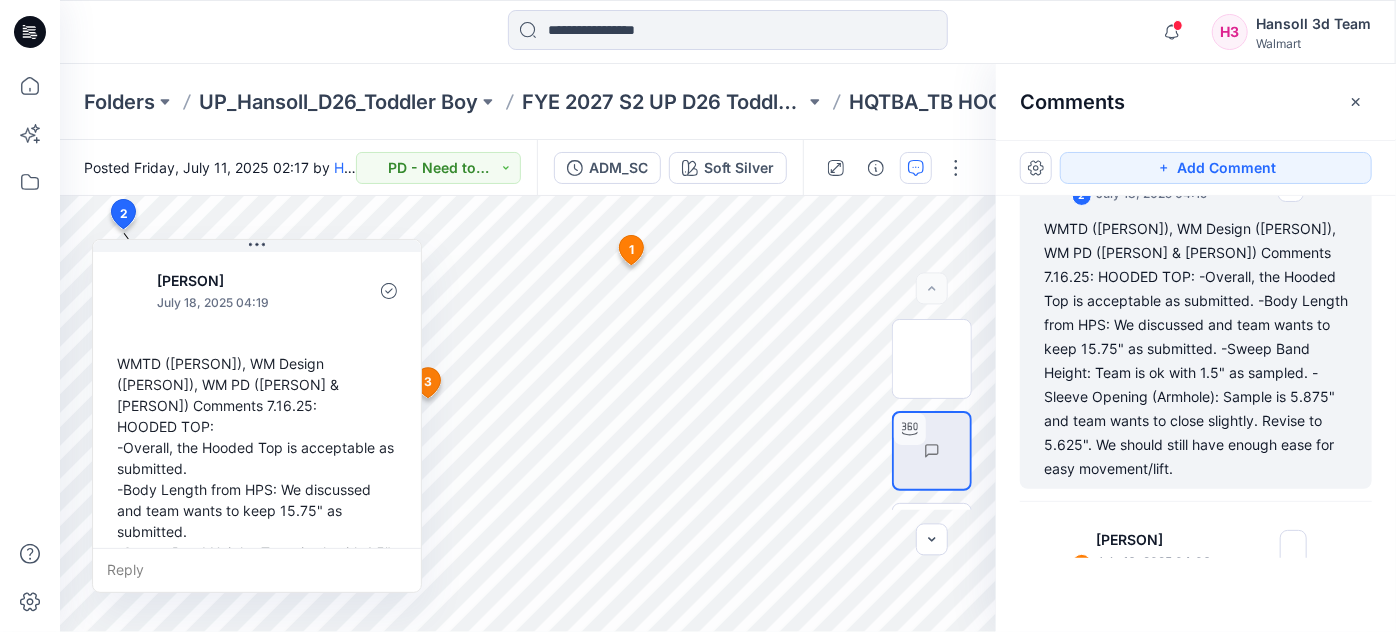 scroll, scrollTop: 898, scrollLeft: 0, axis: vertical 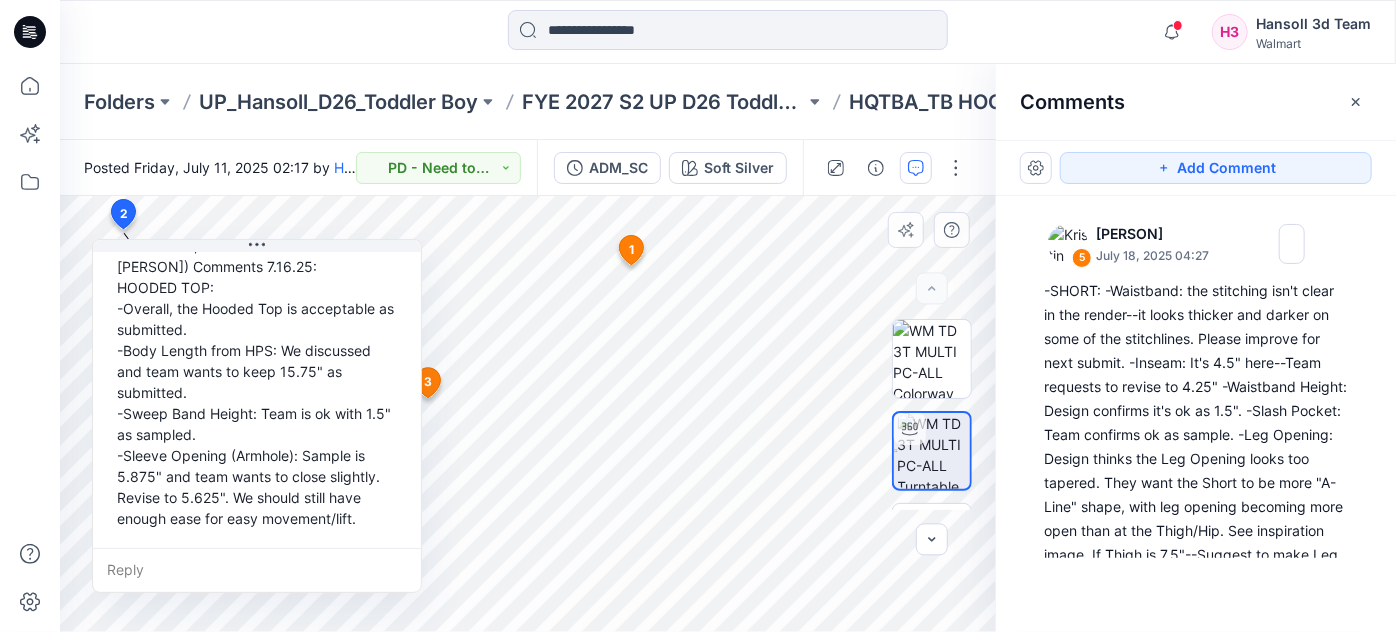 click on "WMTD ([PERSON]), WM Design ([PERSON]), WM PD ([PERSON] & [PERSON]) Comments 7.16.25:
HOODED TOP:
-Overall, the Hooded Top is acceptable as submitted.
-Body Length from HPS: We discussed and team wants to keep 15.75" as submitted.
-Sweep Band Height: Team is ok with 1.5" as sampled.
-Sleeve Opening (Armhole): Sample is 5.875" and team wants to close slightly. Revise to 5.625". We should still have enough ease for easy movement/lift." at bounding box center (257, 371) 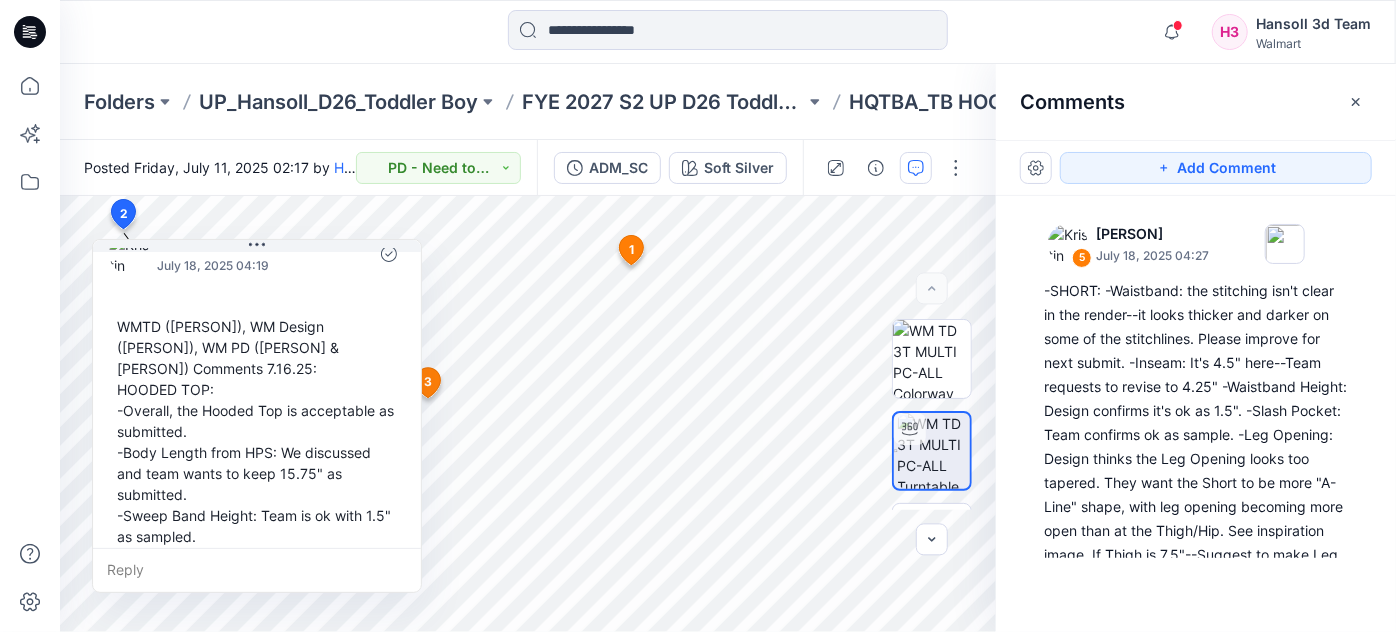 scroll, scrollTop: 90, scrollLeft: 0, axis: vertical 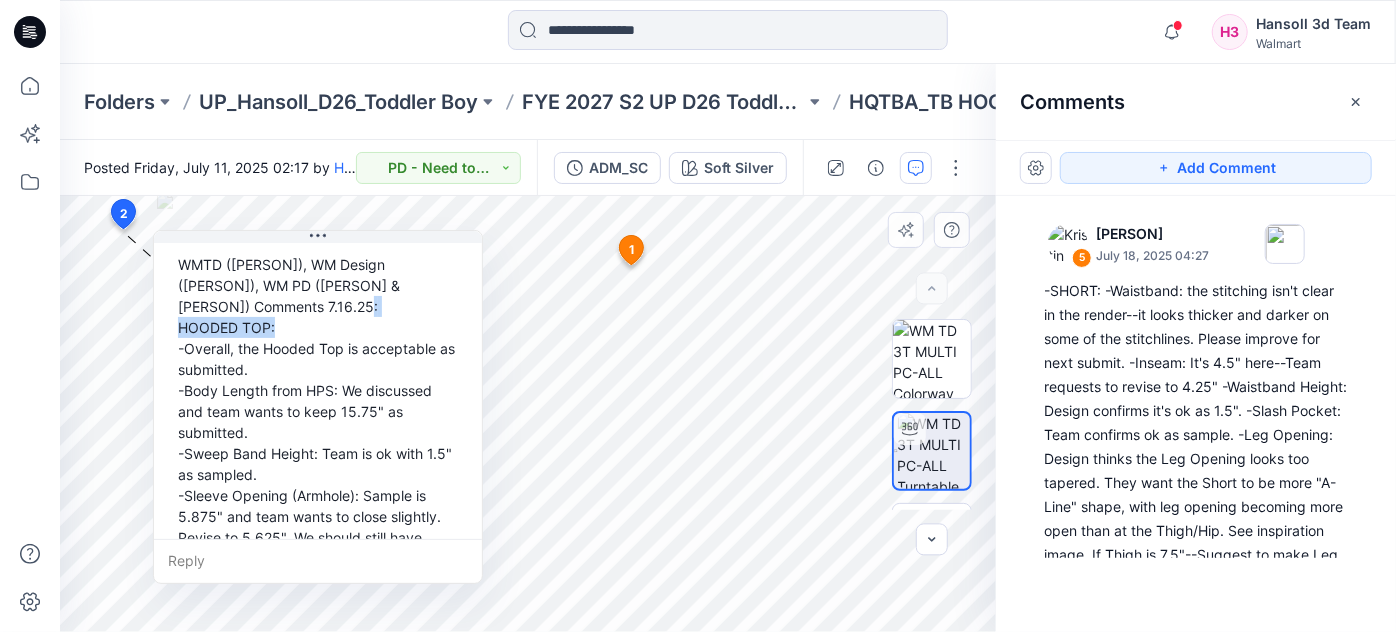 drag, startPoint x: 117, startPoint y: 333, endPoint x: 162, endPoint y: 296, distance: 58.258045 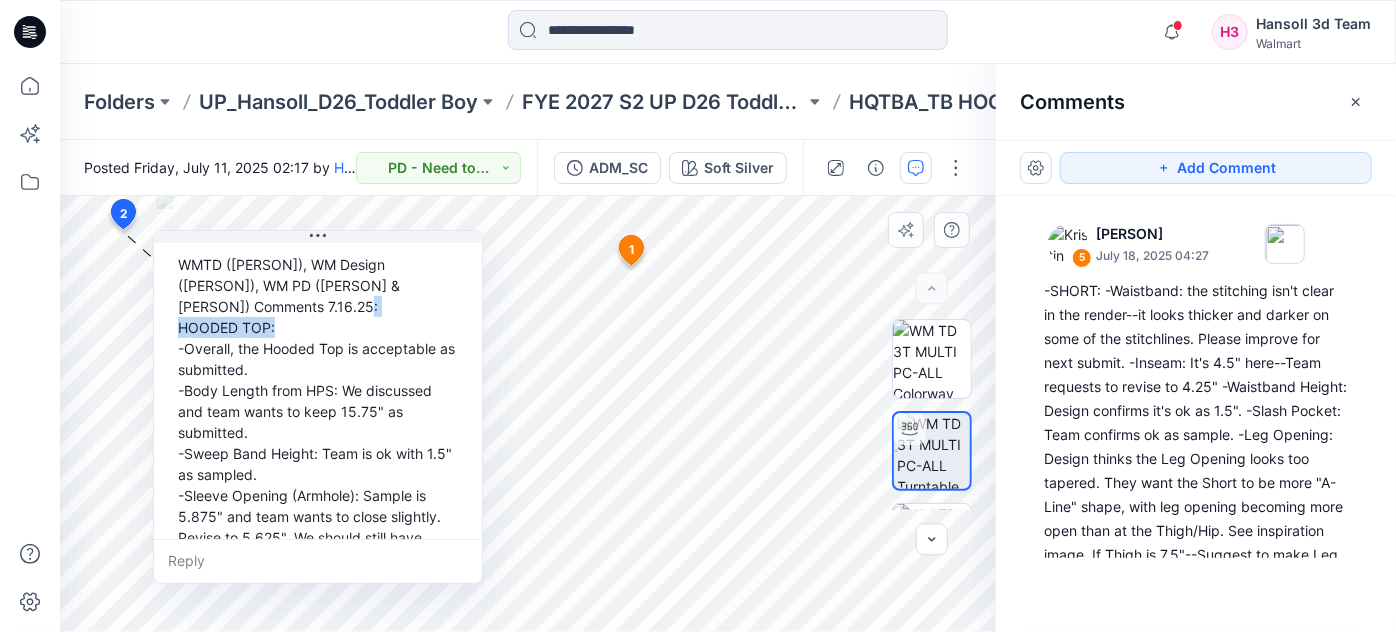 click on "WMTD ([PERSON]), WM Design ([PERSON]), WM PD ([PERSON] & [PERSON]) Comments 7.16.25:
HOODED TOP:
-Overall, the Hooded Top is acceptable as submitted.
-Body Length from HPS: We discussed and team wants to keep 15.75" as submitted.
-Sweep Band Height: Team is ok with 1.5" as sampled.
-Sleeve Opening (Armhole): Sample is 5.875" and team wants to close slightly. Revise to 5.625". We should still have enough ease for easy movement/lift." at bounding box center (318, 411) 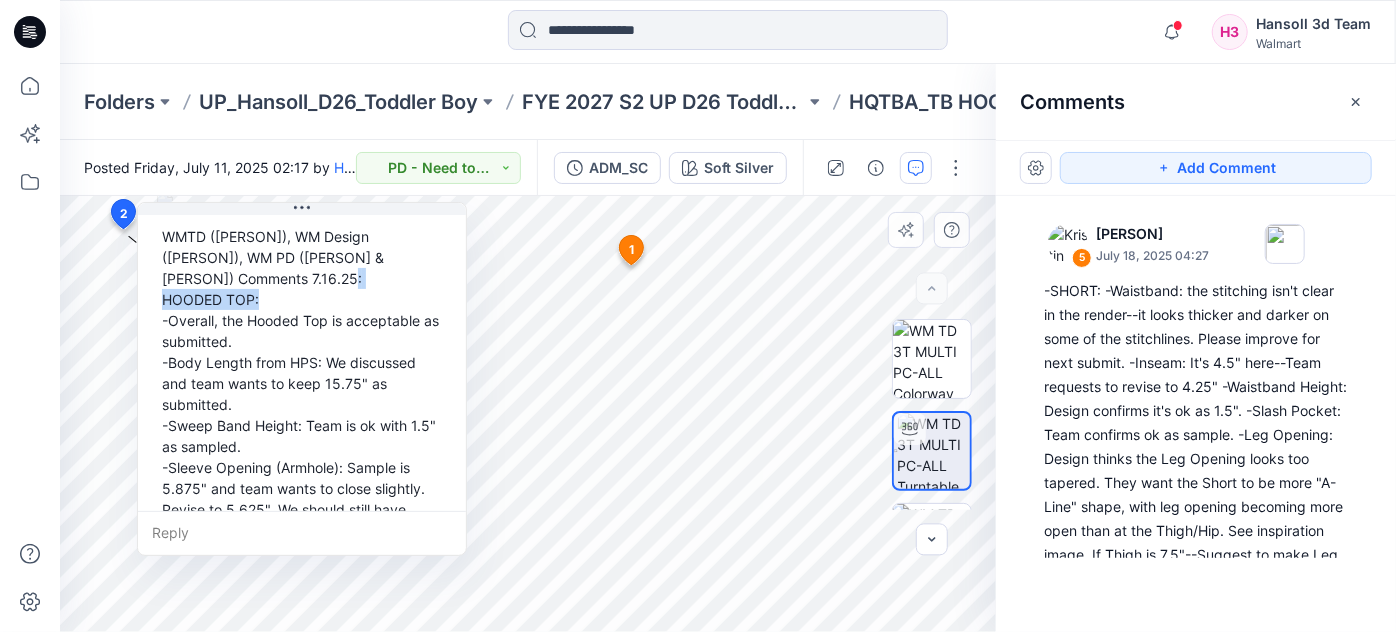 click on "WMTD ([PERSON]), WM Design ([PERSON]), WM PD ([PERSON] & [PERSON]) Comments 7.16.25:
HOODED TOP:
-Overall, the Hooded Top is acceptable as submitted.
-Body Length from HPS: We discussed and team wants to keep 15.75" as submitted.
-Sweep Band Height: Team is ok with 1.5" as sampled.
-Sleeve Opening (Armhole): Sample is 5.875" and team wants to close slightly. Revise to 5.625". We should still have enough ease for easy movement/lift." at bounding box center (302, 383) 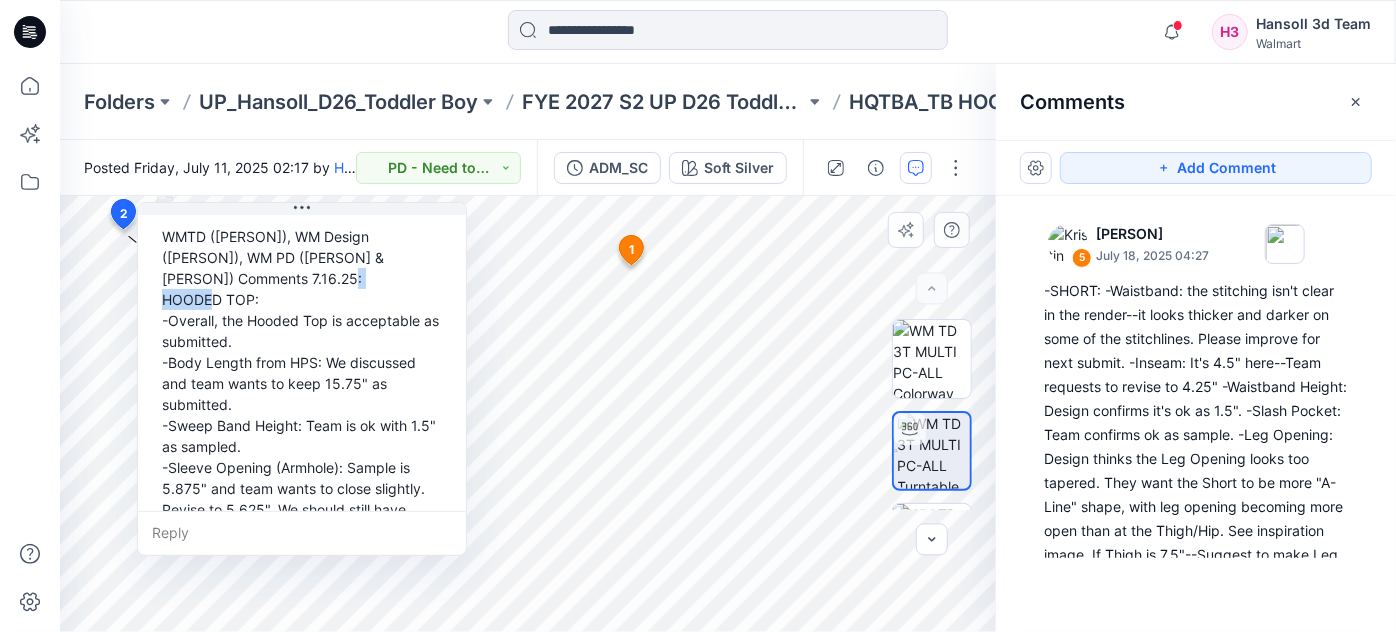 click on "WMTD ([PERSON]), WM Design ([PERSON]), WM PD ([PERSON] & [PERSON]) Comments 7.16.25:
HOODED TOP:
-Overall, the Hooded Top is acceptable as submitted.
-Body Length from HPS: We discussed and team wants to keep 15.75" as submitted.
-Sweep Band Height: Team is ok with 1.5" as sampled.
-Sleeve Opening (Armhole): Sample is 5.875" and team wants to close slightly. Revise to 5.625". We should still have enough ease for easy movement/lift." at bounding box center [302, 383] 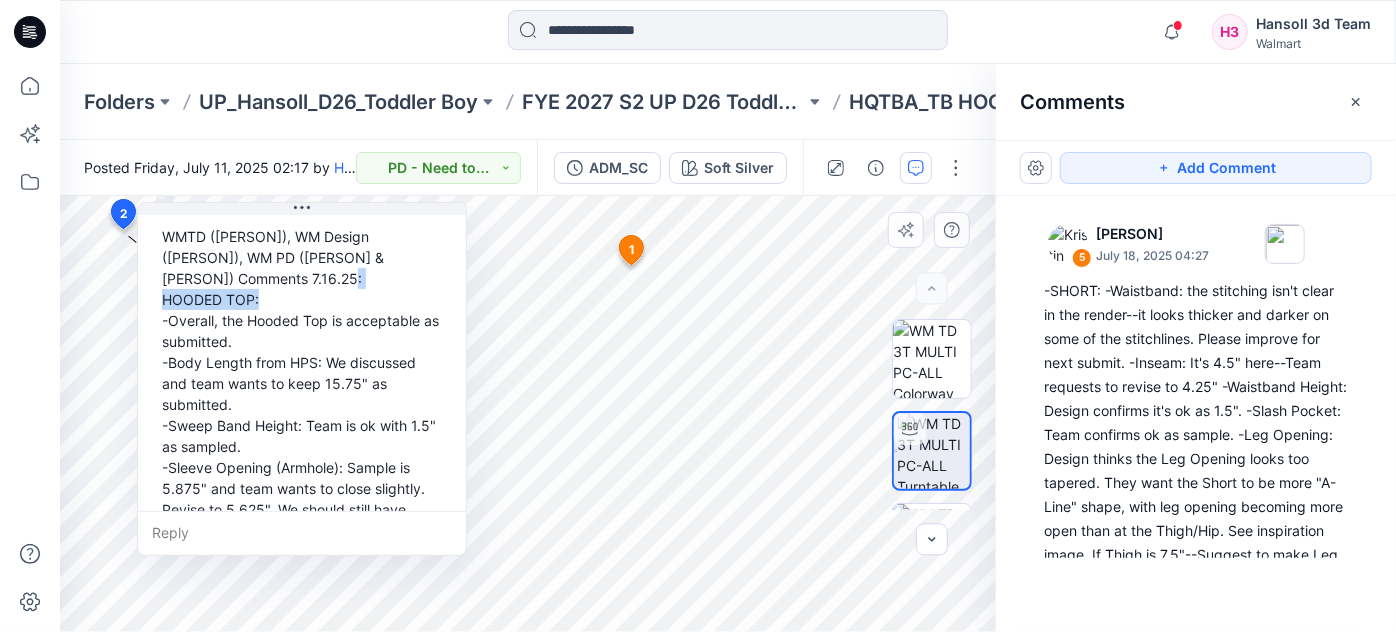 click on "WMTD ([PERSON]), WM Design ([PERSON]), WM PD ([PERSON] & [PERSON]) Comments 7.16.25:
HOODED TOP:
-Overall, the Hooded Top is acceptable as submitted.
-Body Length from HPS: We discussed and team wants to keep 15.75" as submitted.
-Sweep Band Height: Team is ok with 1.5" as sampled.
-Sleeve Opening (Armhole): Sample is 5.875" and team wants to close slightly. Revise to 5.625". We should still have enough ease for easy movement/lift." at bounding box center (302, 383) 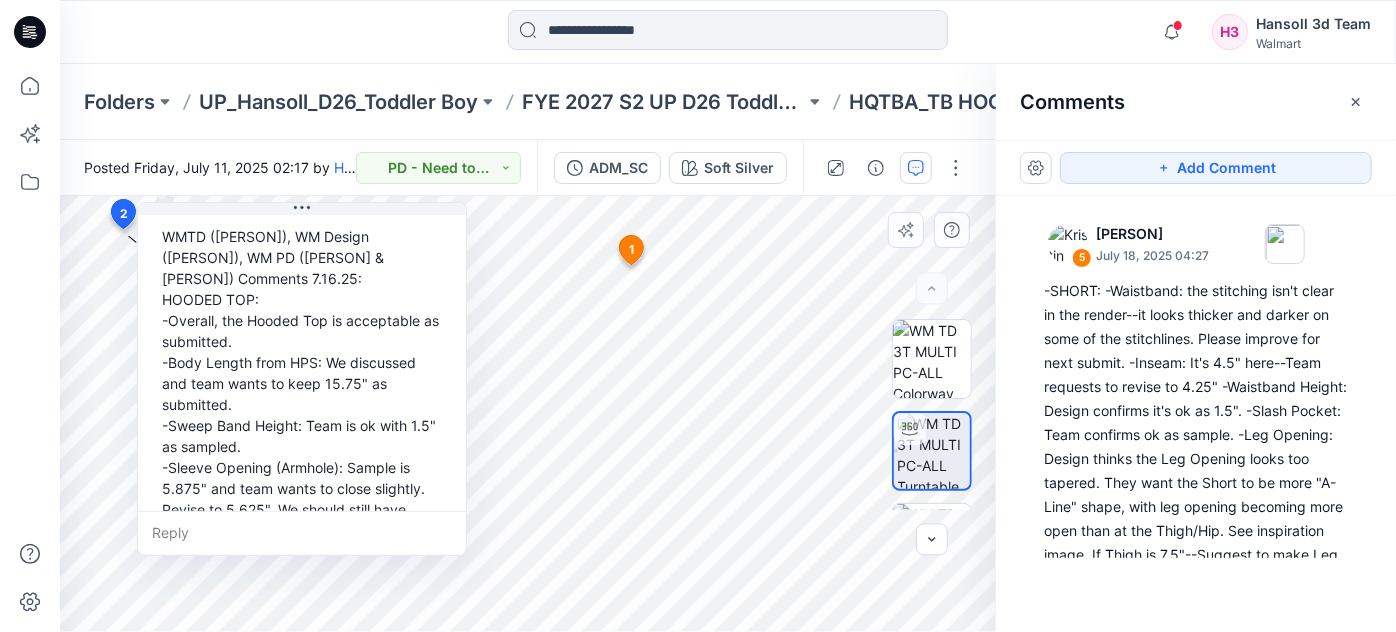 click on "WMTD ([PERSON]), WM Design ([PERSON]), WM PD ([PERSON] & [PERSON]) Comments 7.16.25:
HOODED TOP:
-Overall, the Hooded Top is acceptable as submitted.
-Body Length from HPS: We discussed and team wants to keep 15.75" as submitted.
-Sweep Band Height: Team is ok with 1.5" as sampled.
-Sleeve Opening (Armhole): Sample is 5.875" and team wants to close slightly. Revise to 5.625". We should still have enough ease for easy movement/lift." at bounding box center [302, 383] 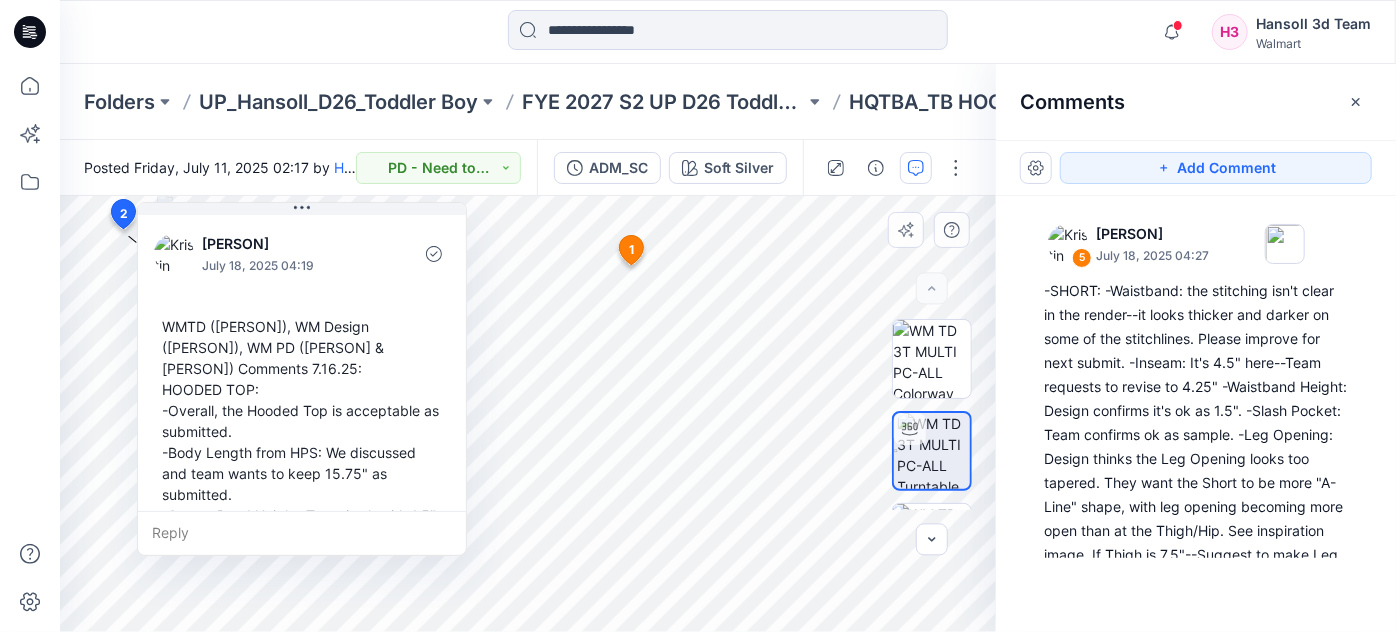 scroll, scrollTop: 139, scrollLeft: 0, axis: vertical 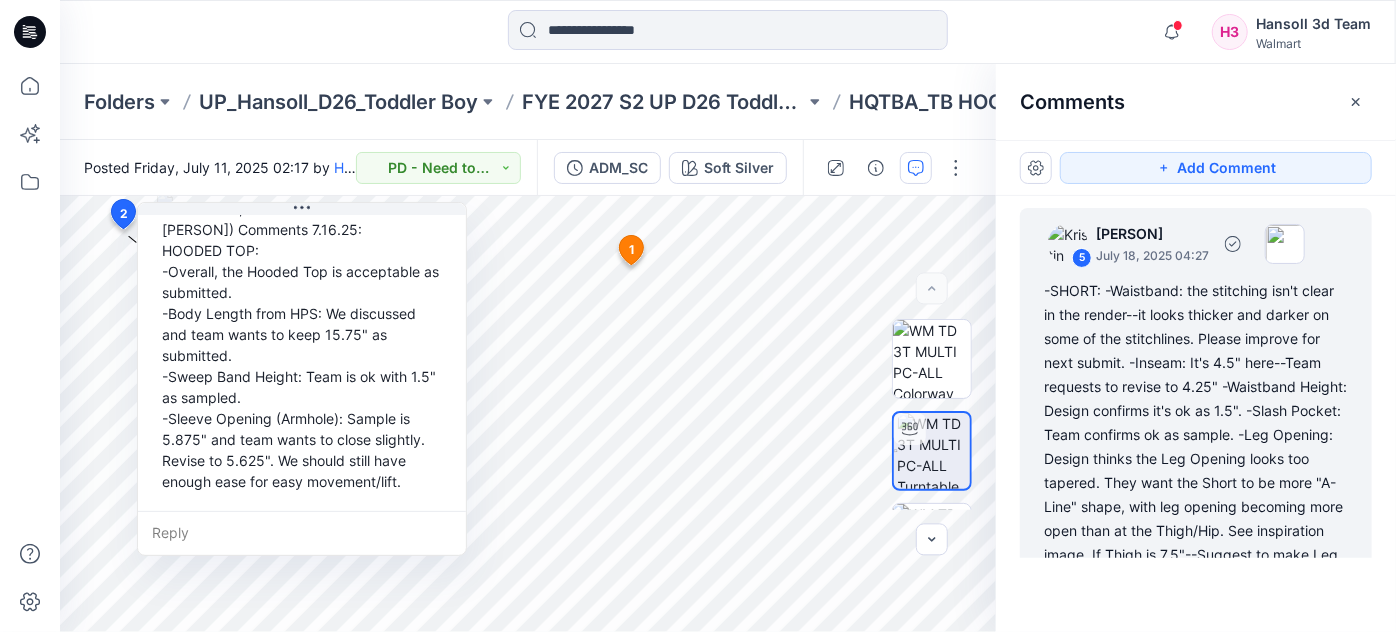 click on "-SHORT:
-Waistband: the stitching isn't clear in the render--it looks thicker and darker on some of the stitchlines. Please improve for next submit.
-Inseam: It's 4.5" here--Team requests to revise to 4.25"
-Waistband Height: Design confirms it's ok as 1.5".
-Slash Pocket: Team confirms ok as sample.
-Leg Opening: Design thinks the Leg Opening looks too tapered. They want the  Short to be more "A-Line" shape, with leg opening becoming more open than at the Thigh/Hip. See inspiration image. If Thigh is 7.5"--Suggest to make Leg Opening 8.25" and re-check. See photo.
Leg Opening Hem:
-Design requests 2N Bottom Coverstitch, 1/8" GG (instead of 1/4" GG) at the Leg Opening." at bounding box center (1196, 471) 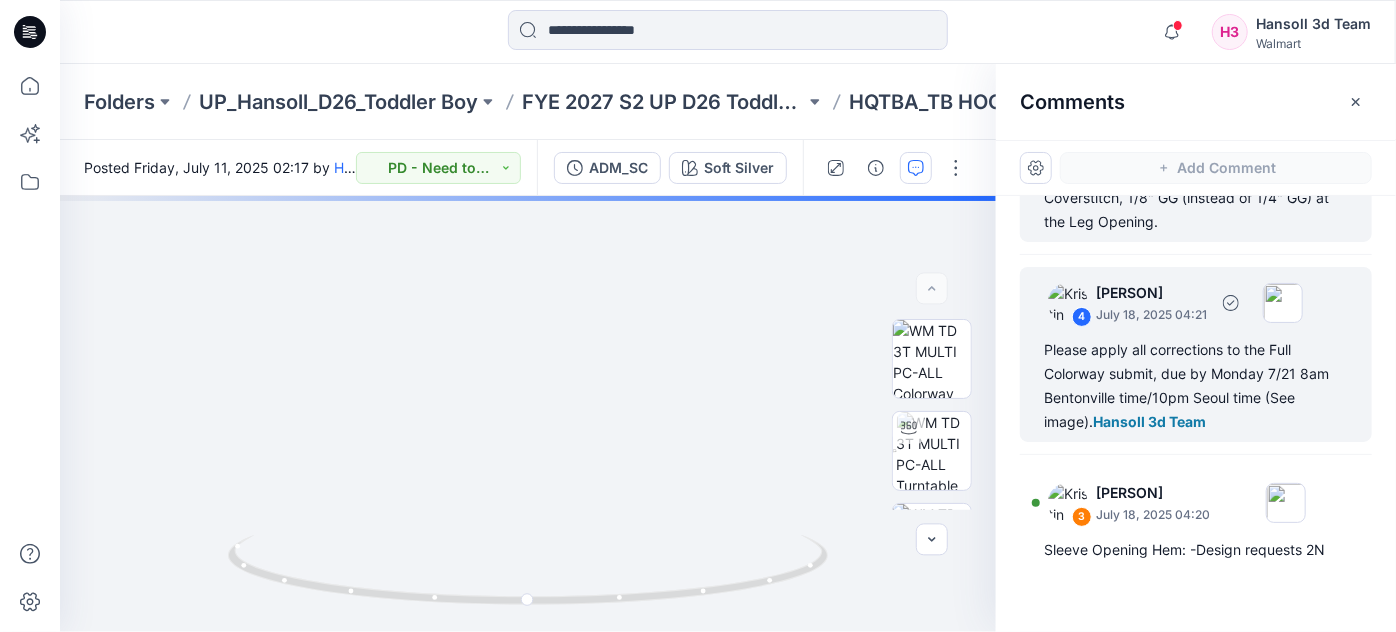 scroll, scrollTop: 466, scrollLeft: 0, axis: vertical 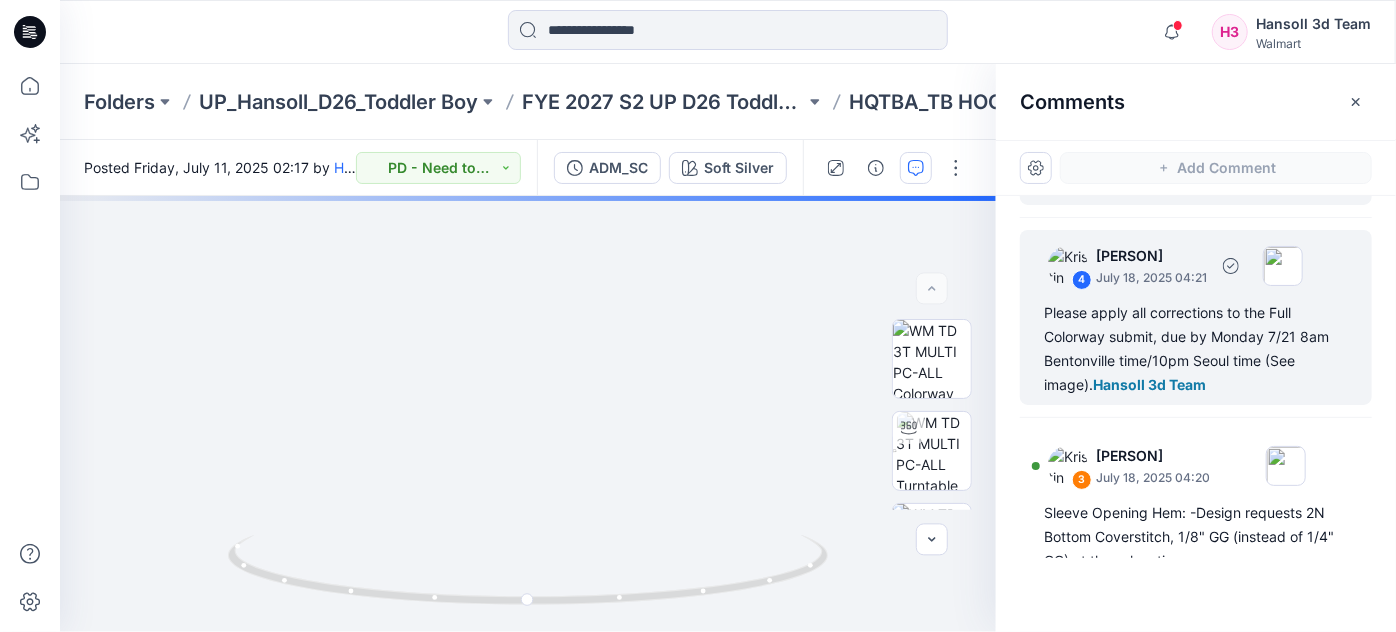 click on "Please apply all corrections to the Full Colorway submit, due by Monday 7/21 8am Bentonville time/10pm Seoul time (See image).  Hansoll 3d Team" at bounding box center (1196, 349) 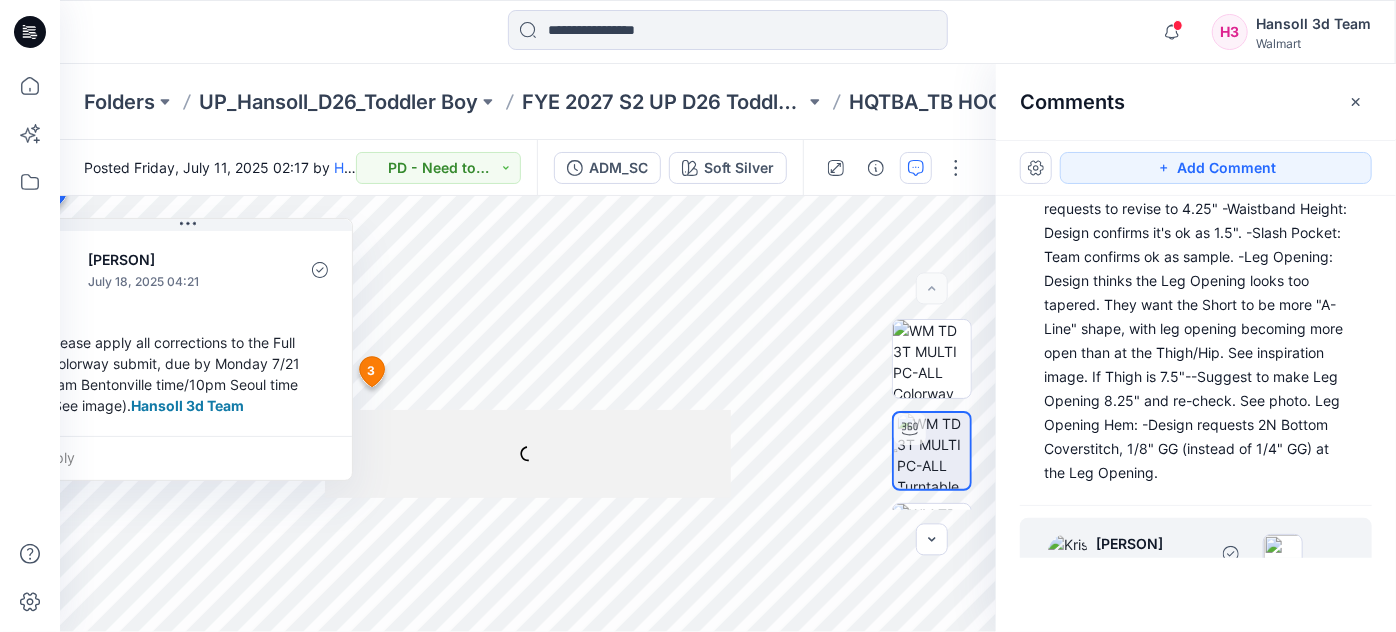 scroll, scrollTop: 0, scrollLeft: 0, axis: both 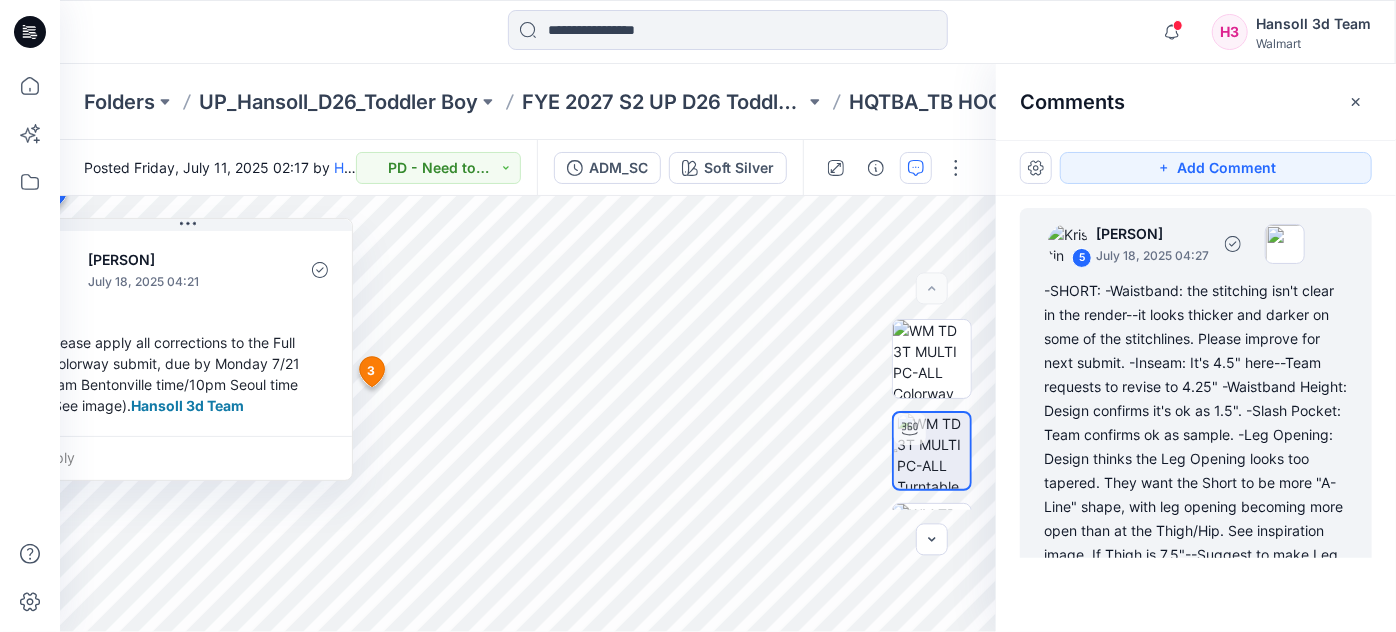 click on "-SHORT:
-Waistband: the stitching isn't clear in the render--it looks thicker and darker on some of the stitchlines. Please improve for next submit.
-Inseam: It's 4.5" here--Team requests to revise to 4.25"
-Waistband Height: Design confirms it's ok as 1.5".
-Slash Pocket: Team confirms ok as sample.
-Leg Opening: Design thinks the Leg Opening looks too tapered. They want the  Short to be more "A-Line" shape, with leg opening becoming more open than at the Thigh/Hip. See inspiration image. If Thigh is 7.5"--Suggest to make Leg Opening 8.25" and re-check. See photo.
Leg Opening Hem:
-Design requests 2N Bottom Coverstitch, 1/8" GG (instead of 1/4" GG) at the Leg Opening." at bounding box center [1196, 471] 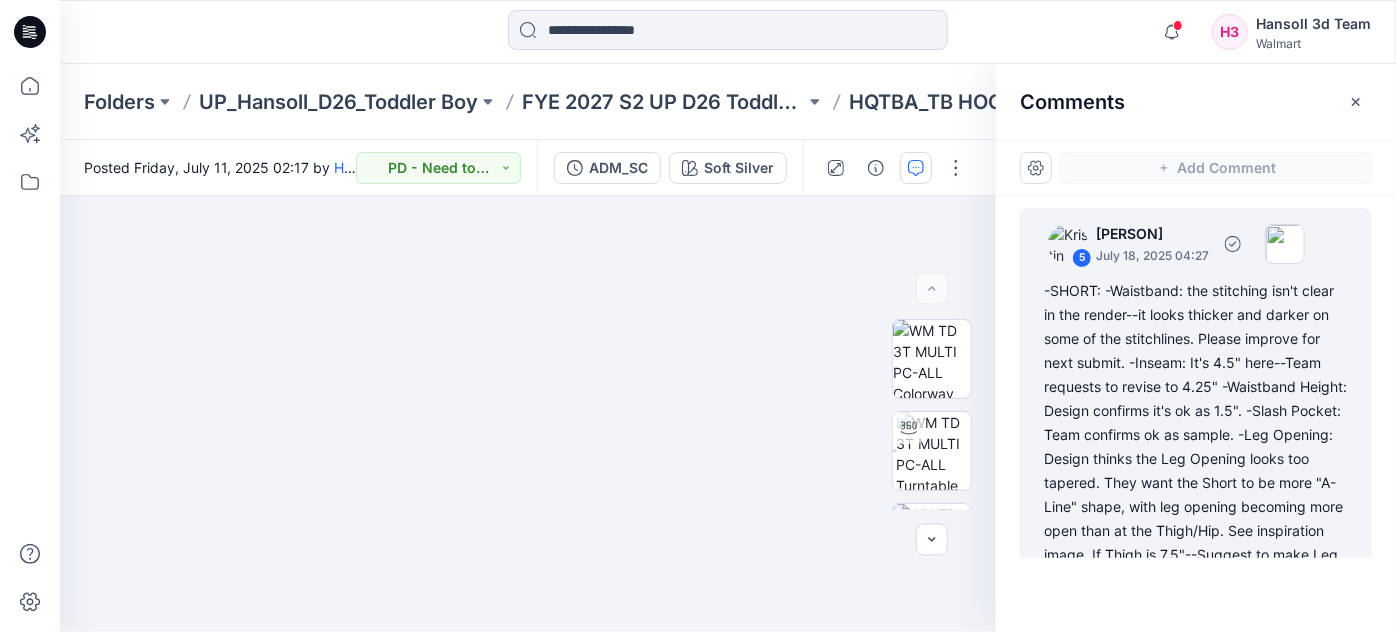 scroll, scrollTop: 12, scrollLeft: 0, axis: vertical 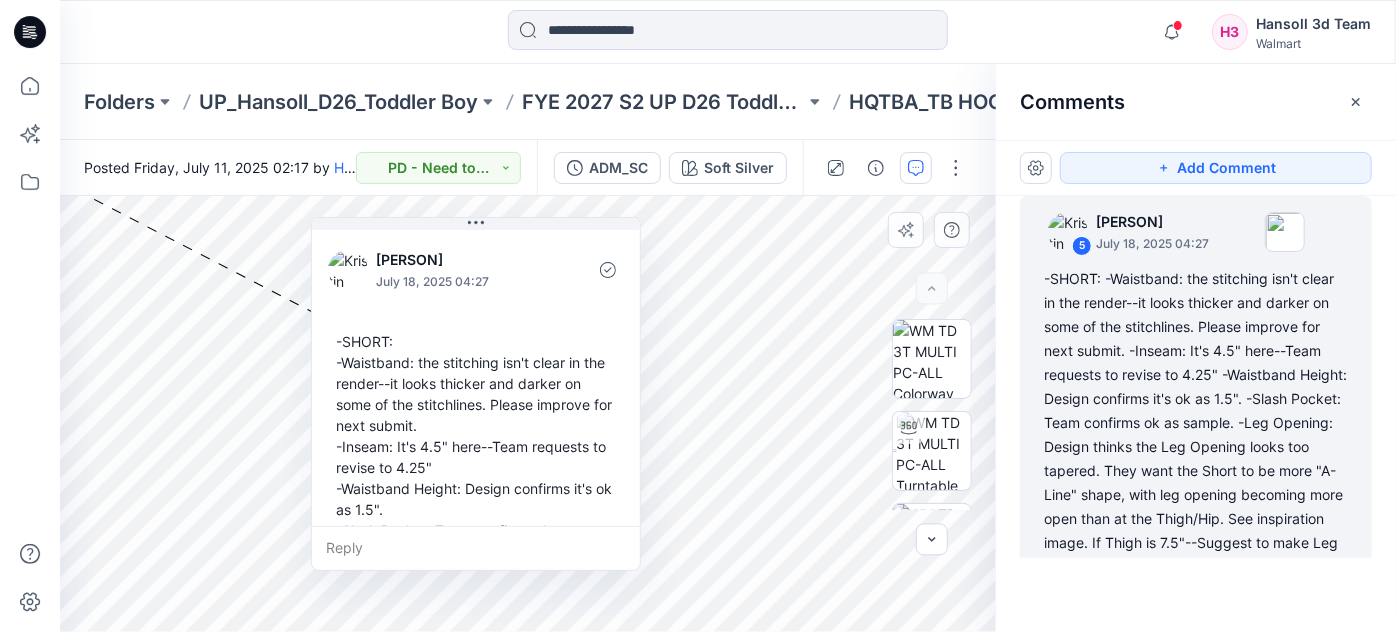 drag, startPoint x: 322, startPoint y: 226, endPoint x: 610, endPoint y: 259, distance: 289.88446 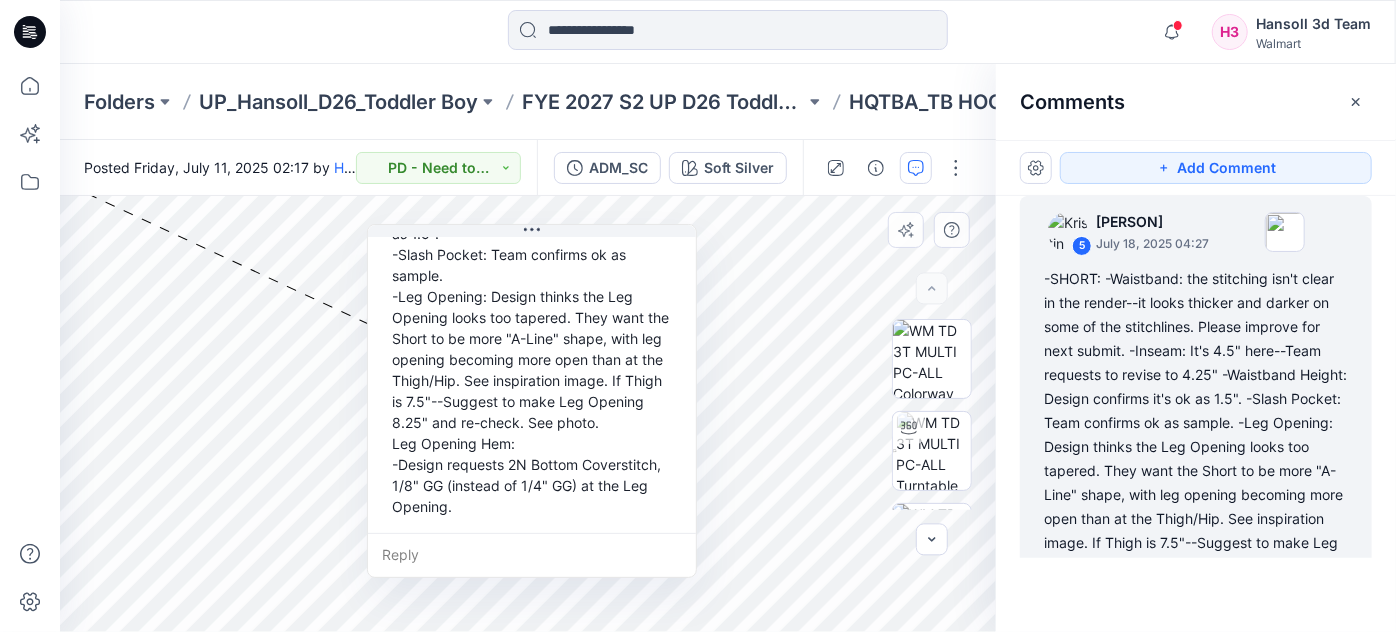 scroll, scrollTop: 286, scrollLeft: 0, axis: vertical 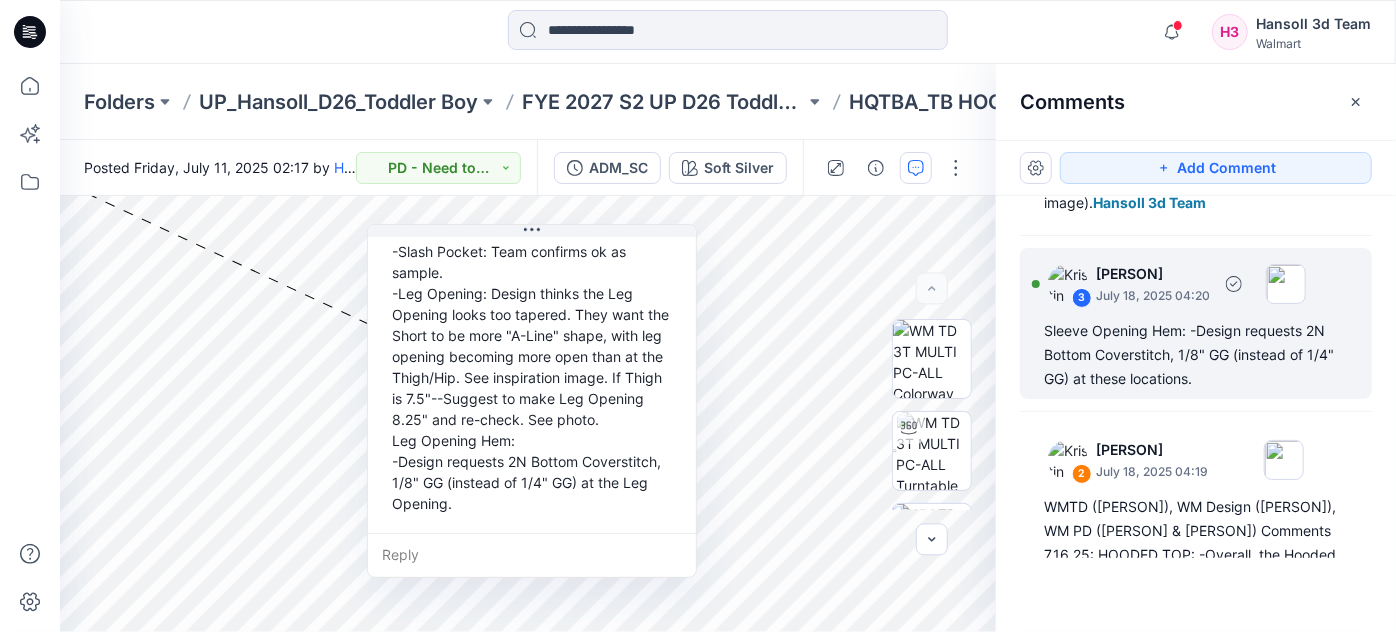 click on "Sleeve Opening Hem:
-Design requests 2N Bottom Coverstitch, 1/8" GG (instead of 1/4" GG) at these locations." at bounding box center [1196, 355] 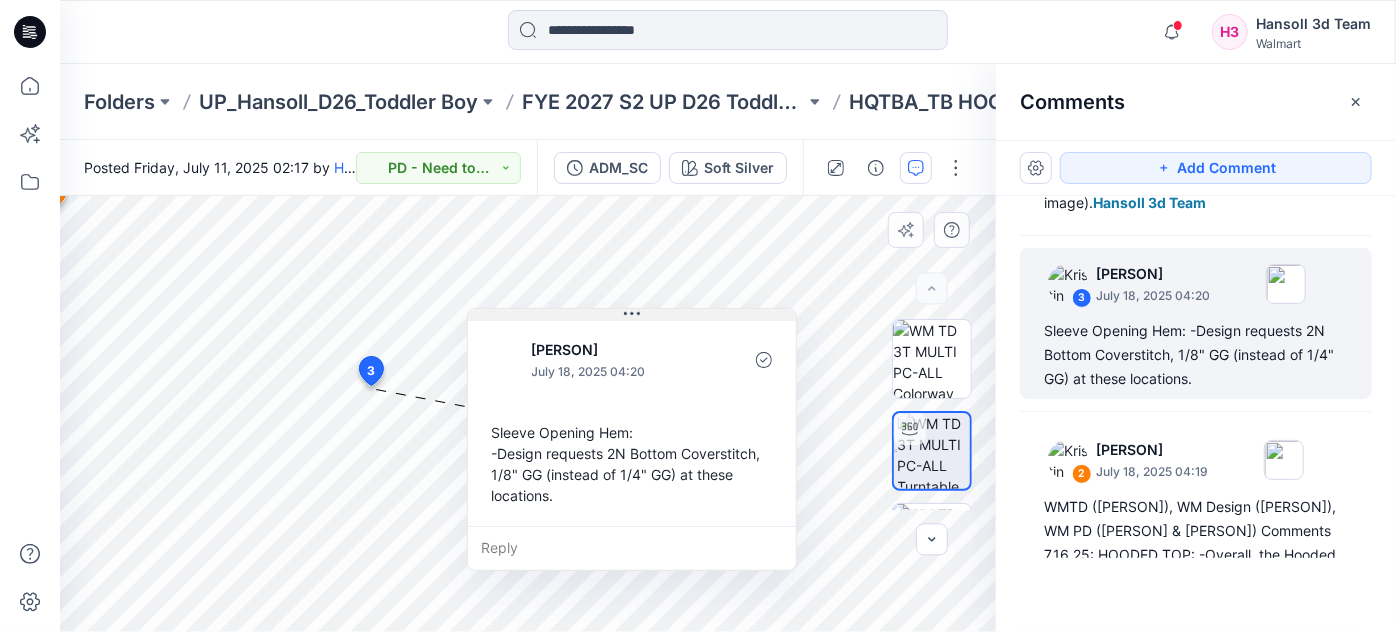 drag, startPoint x: 552, startPoint y: 406, endPoint x: 600, endPoint y: 291, distance: 124.61541 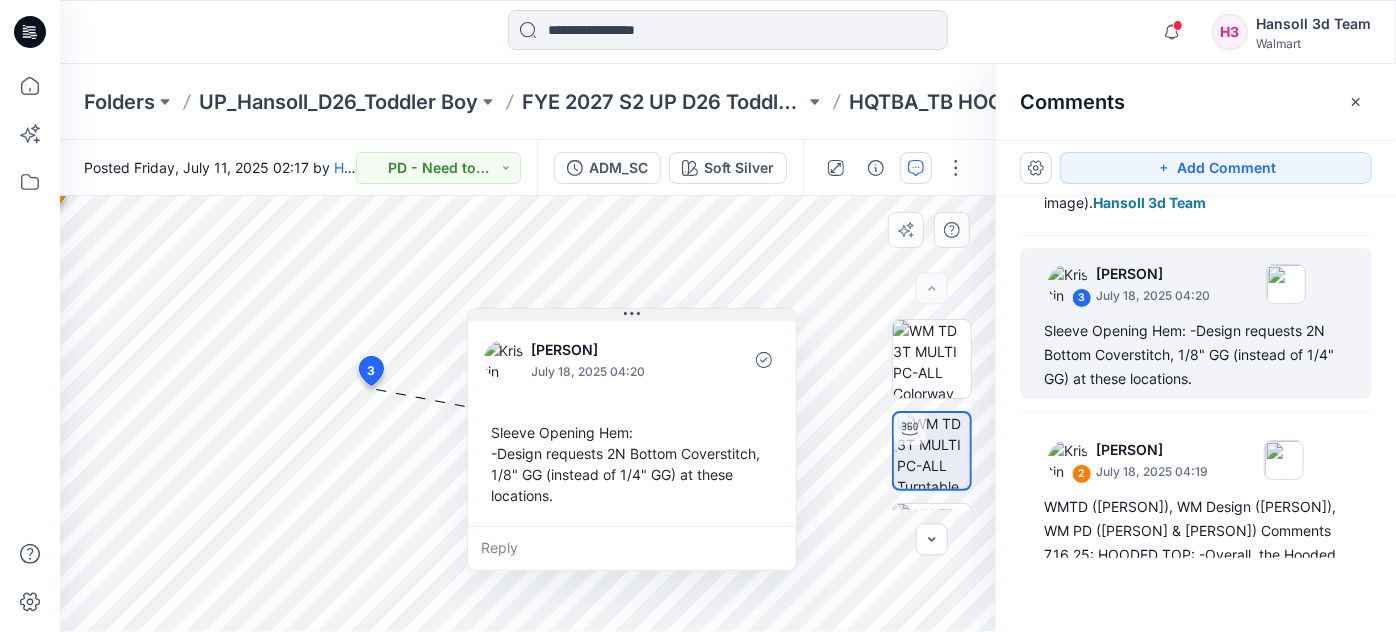 click at bounding box center (632, 315) 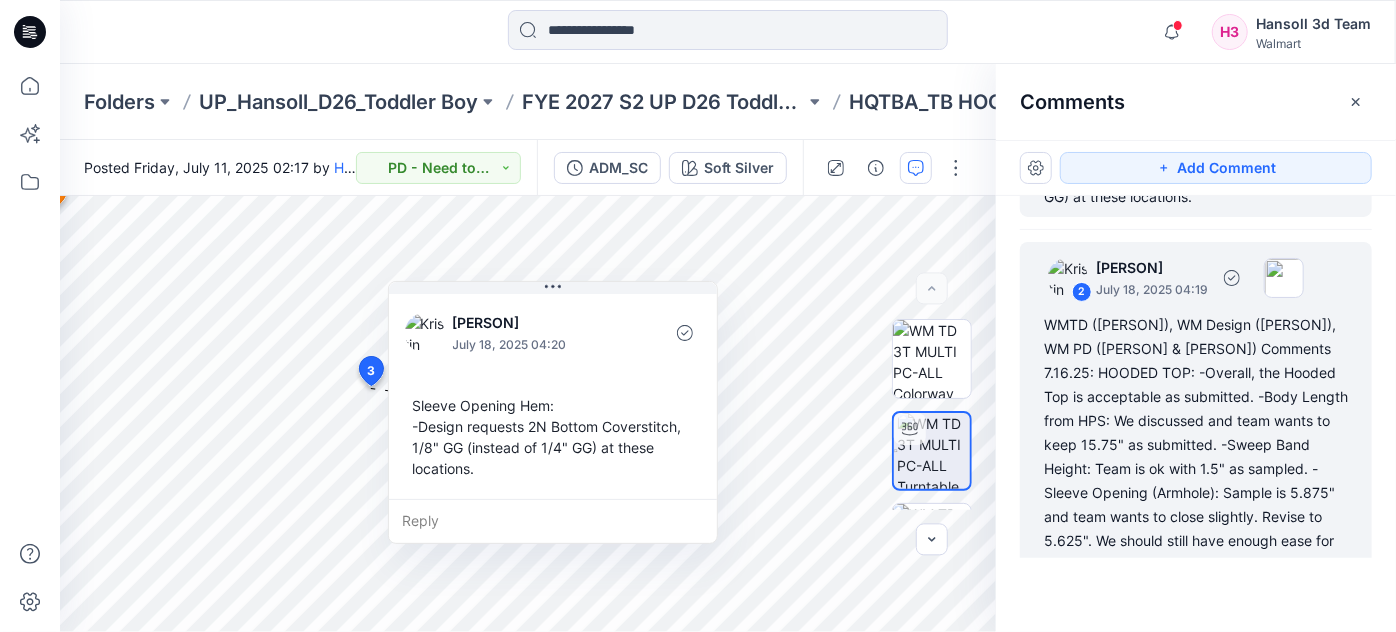 click on "WMTD ([PERSON]), WM Design ([PERSON]), WM PD ([PERSON] & [PERSON]) Comments 7.16.25:
HOODED TOP:
-Overall, the Hooded Top is acceptable as submitted.
-Body Length from HPS: We discussed and team wants to keep 15.75" as submitted.
-Sweep Band Height: Team is ok with 1.5" as sampled.
-Sleeve Opening (Armhole): Sample is 5.875" and team wants to close slightly. Revise to 5.625". We should still have enough ease for easy movement/lift." at bounding box center (1196, 445) 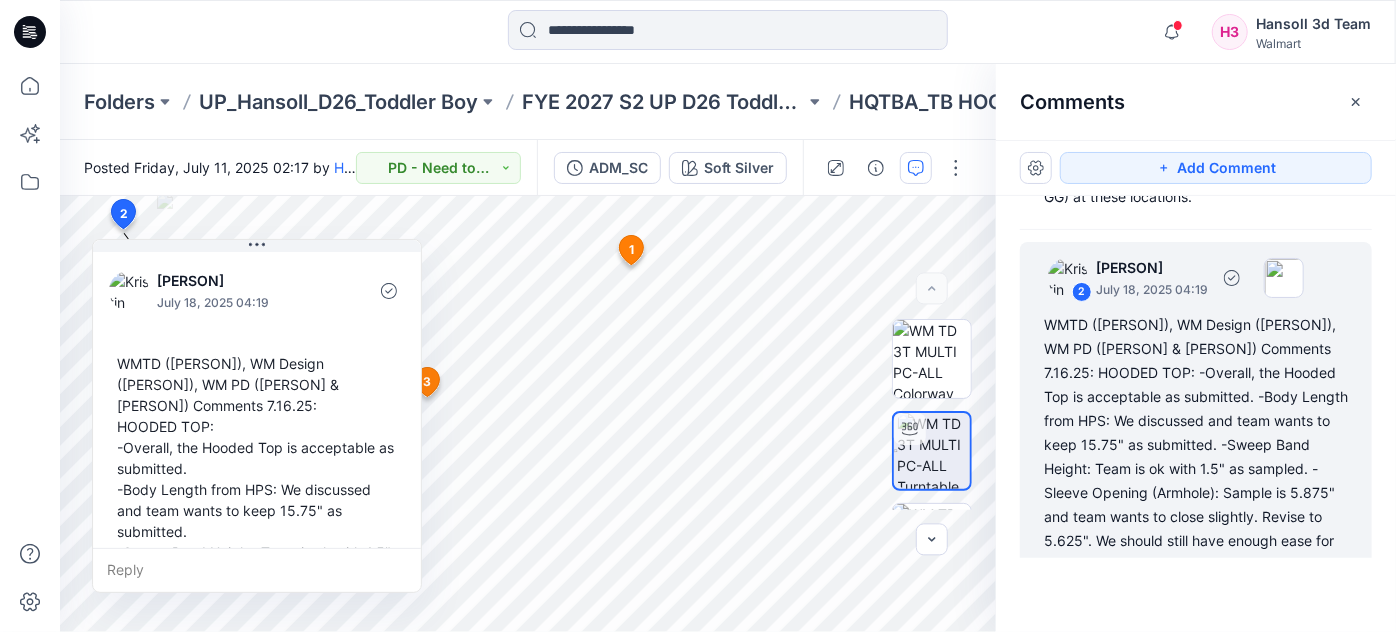 scroll, scrollTop: 880, scrollLeft: 0, axis: vertical 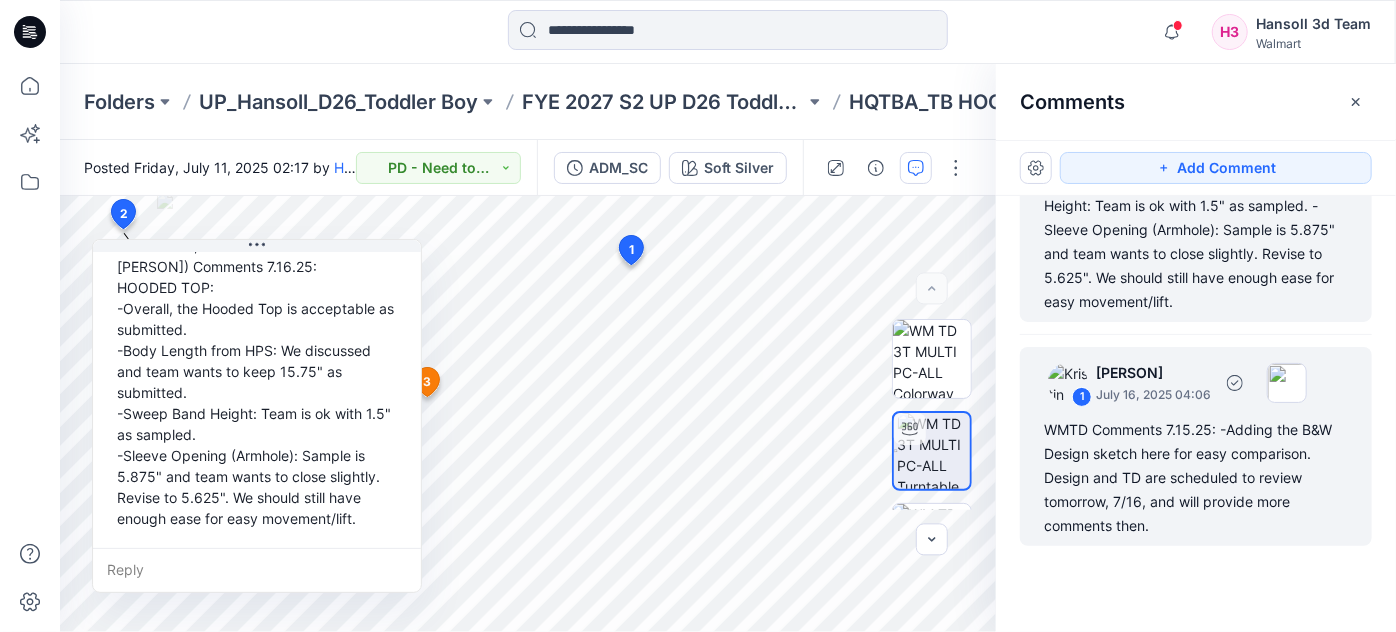click on "WMTD Comments 7.15.25: -Adding the B&W Design sketch here for easy comparison. Design and TD are scheduled to review tomorrow, 7/16, and will provide more comments then." at bounding box center (1196, 478) 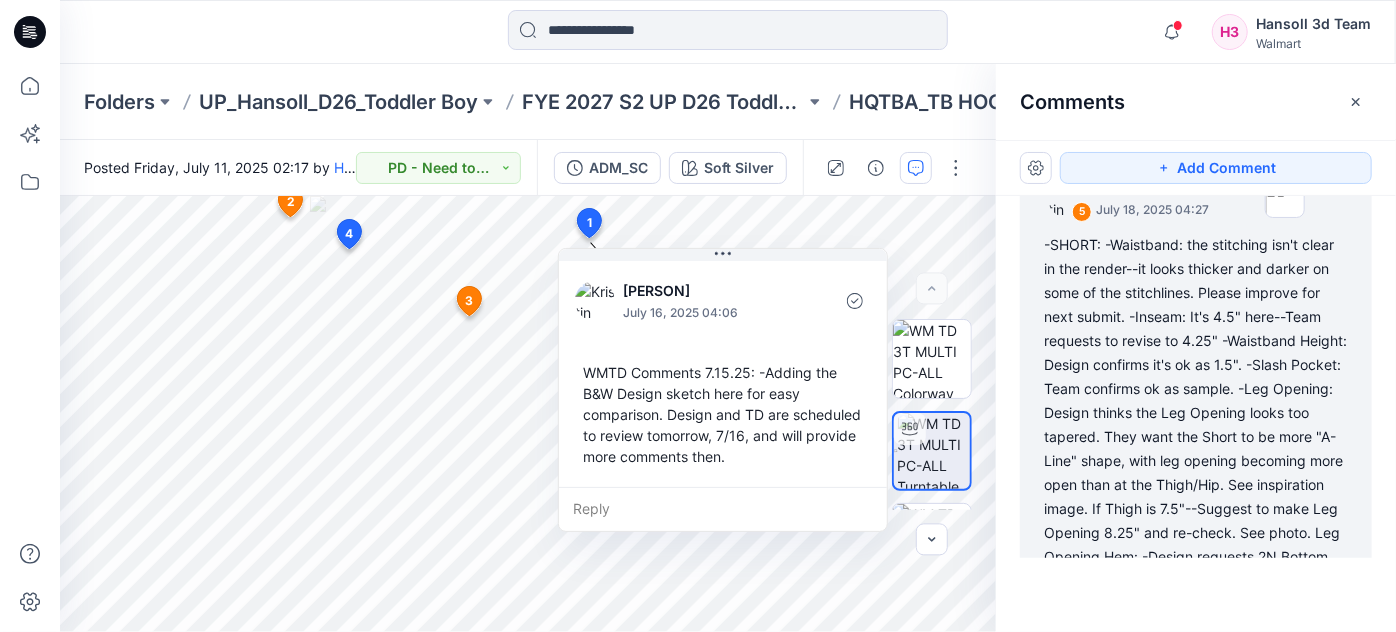 scroll, scrollTop: 0, scrollLeft: 0, axis: both 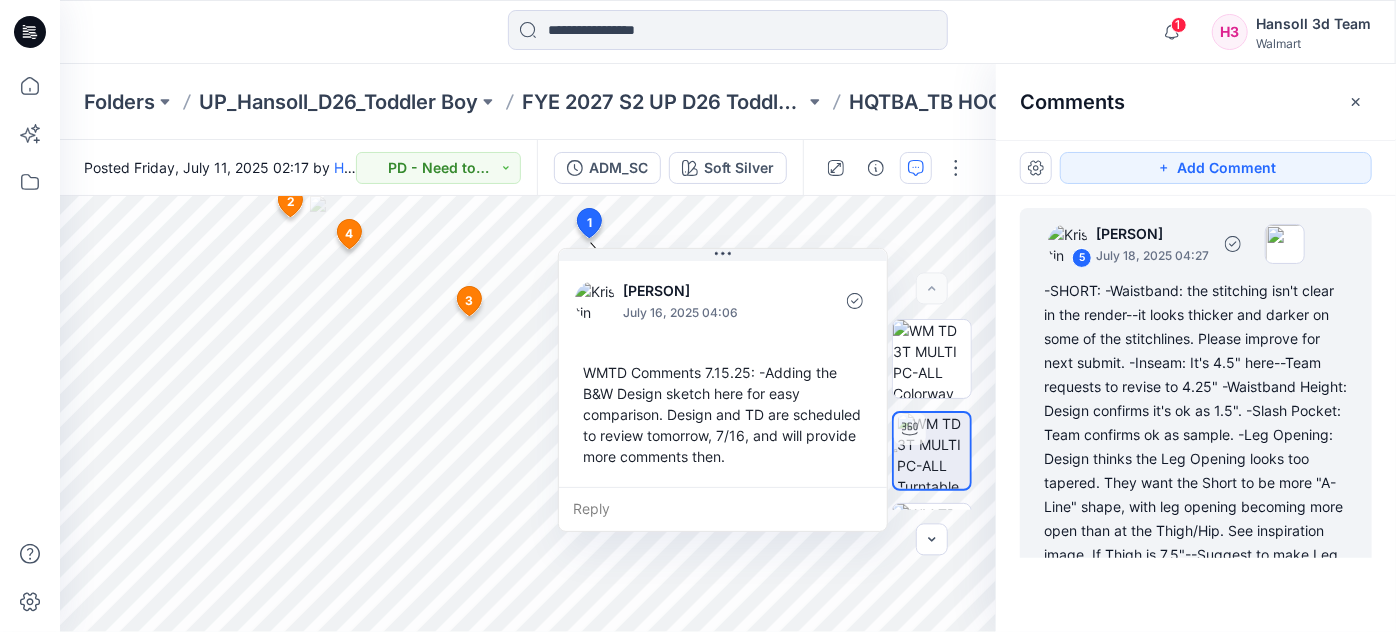 click on "-SHORT:
-Waistband: the stitching isn't clear in the render--it looks thicker and darker on some of the stitchlines. Please improve for next submit.
-Inseam: It's 4.5" here--Team requests to revise to 4.25"
-Waistband Height: Design confirms it's ok as 1.5".
-Slash Pocket: Team confirms ok as sample.
-Leg Opening: Design thinks the Leg Opening looks too tapered. They want the  Short to be more "A-Line" shape, with leg opening becoming more open than at the Thigh/Hip. See inspiration image. If Thigh is 7.5"--Suggest to make Leg Opening 8.25" and re-check. See photo.
Leg Opening Hem:
-Design requests 2N Bottom Coverstitch, 1/8" GG (instead of 1/4" GG) at the Leg Opening." at bounding box center (1196, 471) 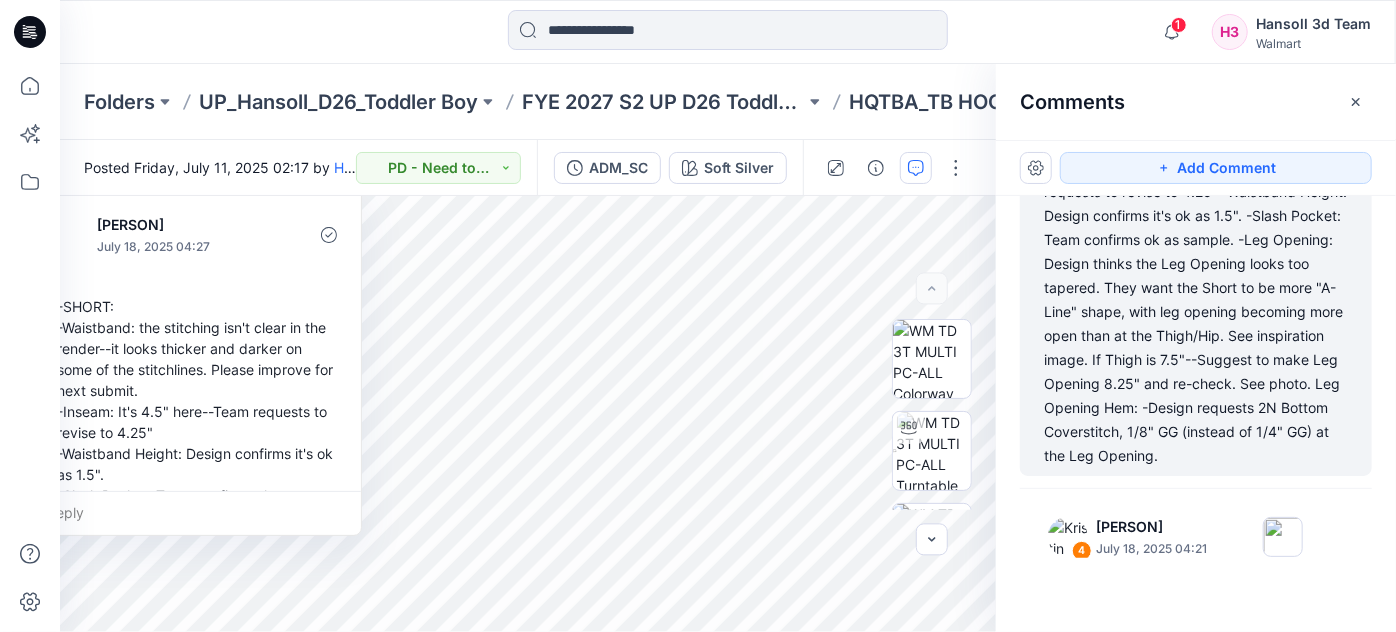 scroll, scrollTop: 285, scrollLeft: 0, axis: vertical 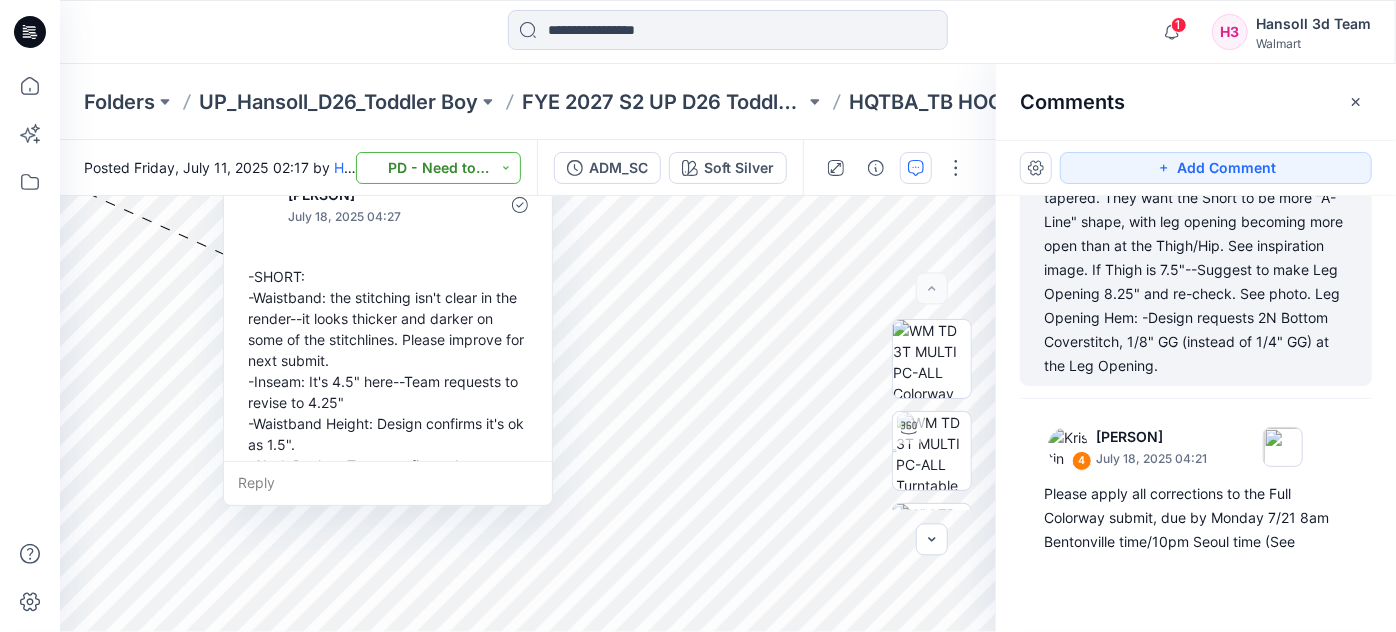 drag, startPoint x: 239, startPoint y: 210, endPoint x: 456, endPoint y: 158, distance: 223.14345 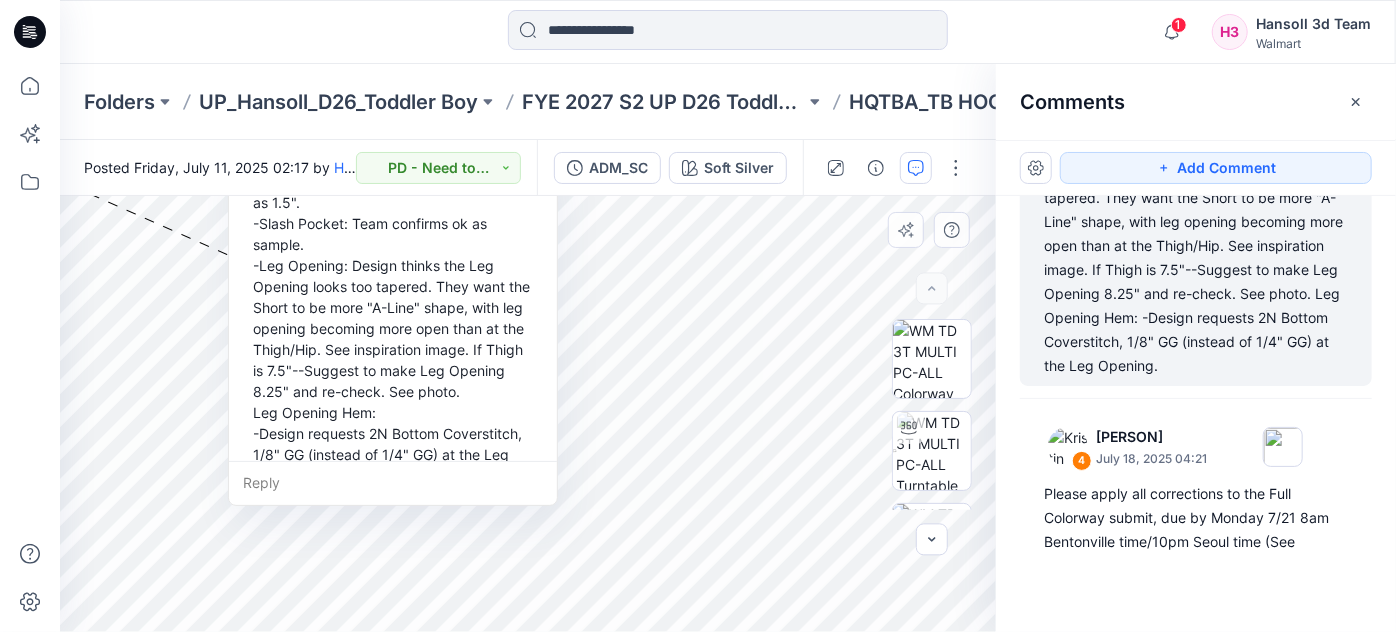 scroll, scrollTop: 272, scrollLeft: 0, axis: vertical 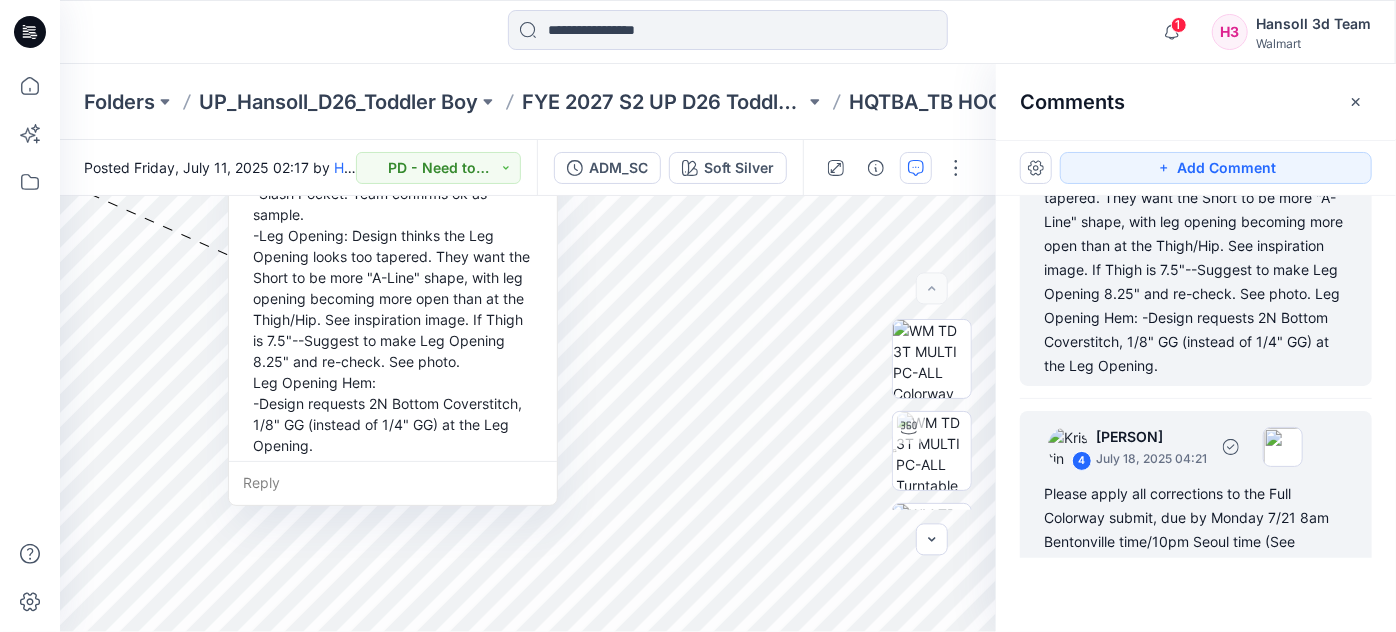 click on "4 [PERSON]   July 18, 2025 04:21 Please apply all corrections to the Full Colorway submit, due by Monday 7/21 8am Bentonville time/10pm Seoul time (See image).  Hansoll 3d Team" at bounding box center [1196, 498] 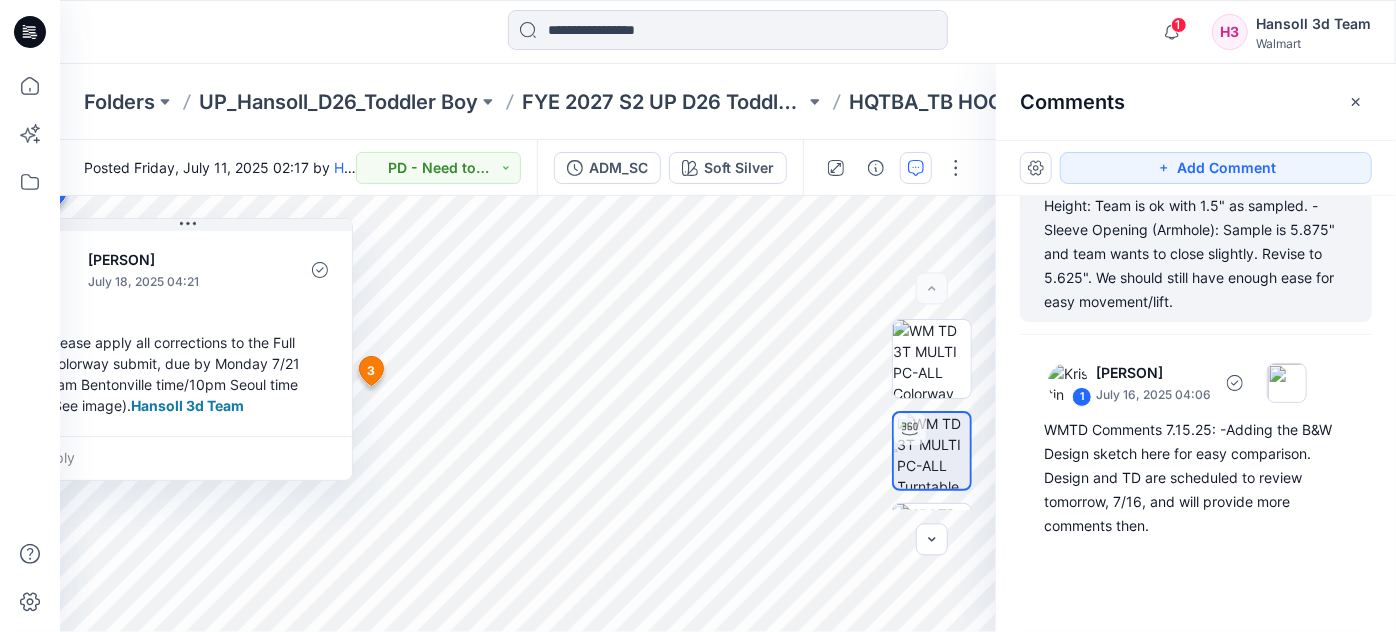 scroll, scrollTop: 933, scrollLeft: 0, axis: vertical 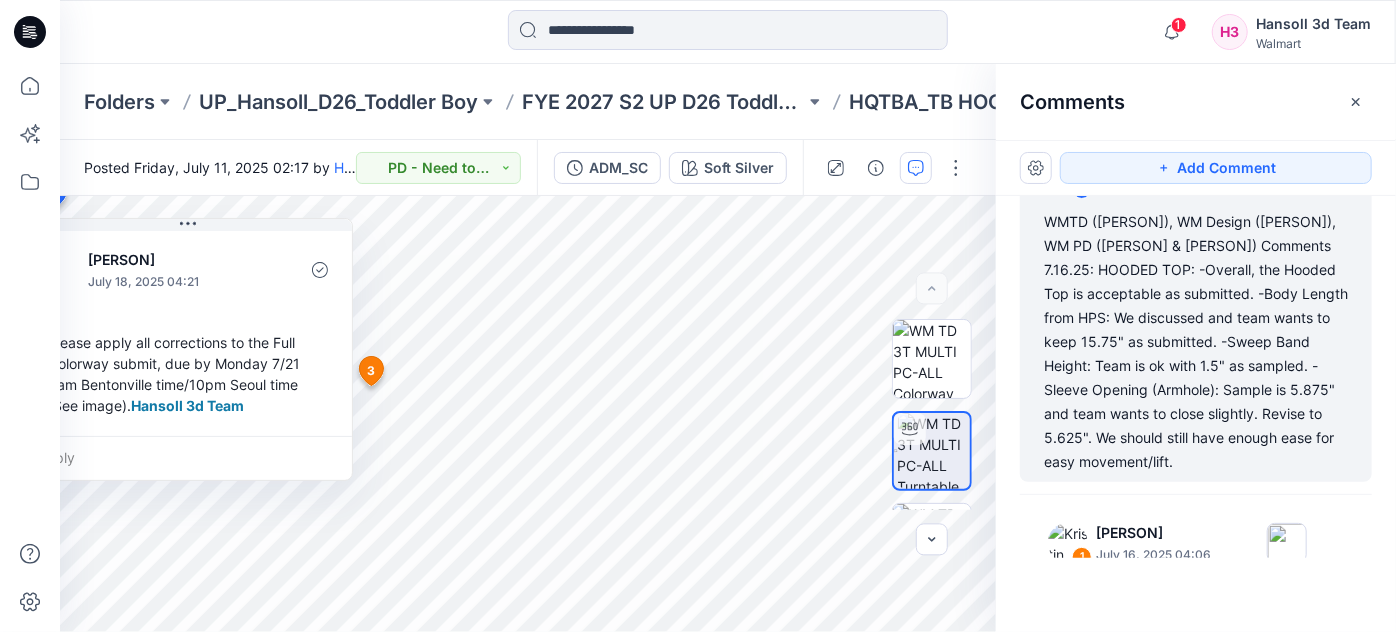 click on "WMTD ([PERSON]), WM Design ([PERSON]), WM PD ([PERSON] & [PERSON]) Comments 7.16.25:
HOODED TOP:
-Overall, the Hooded Top is acceptable as submitted.
-Body Length from HPS: We discussed and team wants to keep 15.75" as submitted.
-Sweep Band Height: Team is ok with 1.5" as sampled.
-Sleeve Opening (Armhole): Sample is 5.875" and team wants to close slightly. Revise to 5.625". We should still have enough ease for easy movement/lift." at bounding box center [1196, 342] 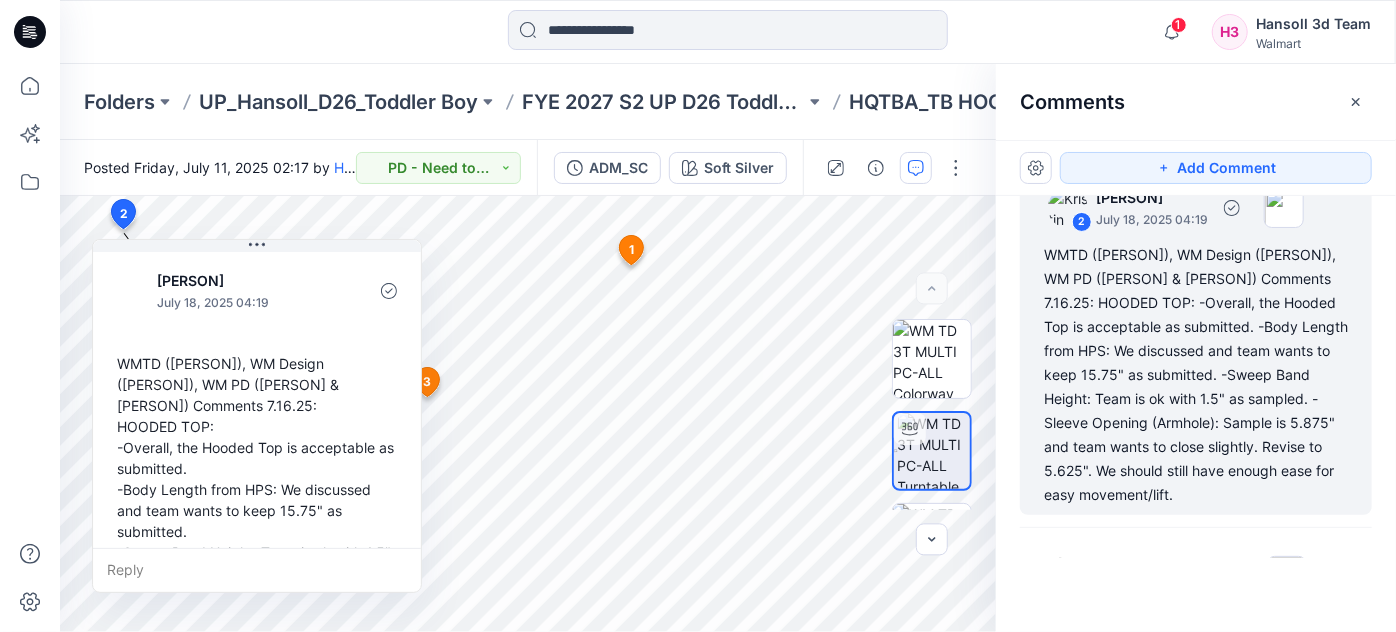scroll, scrollTop: 898, scrollLeft: 0, axis: vertical 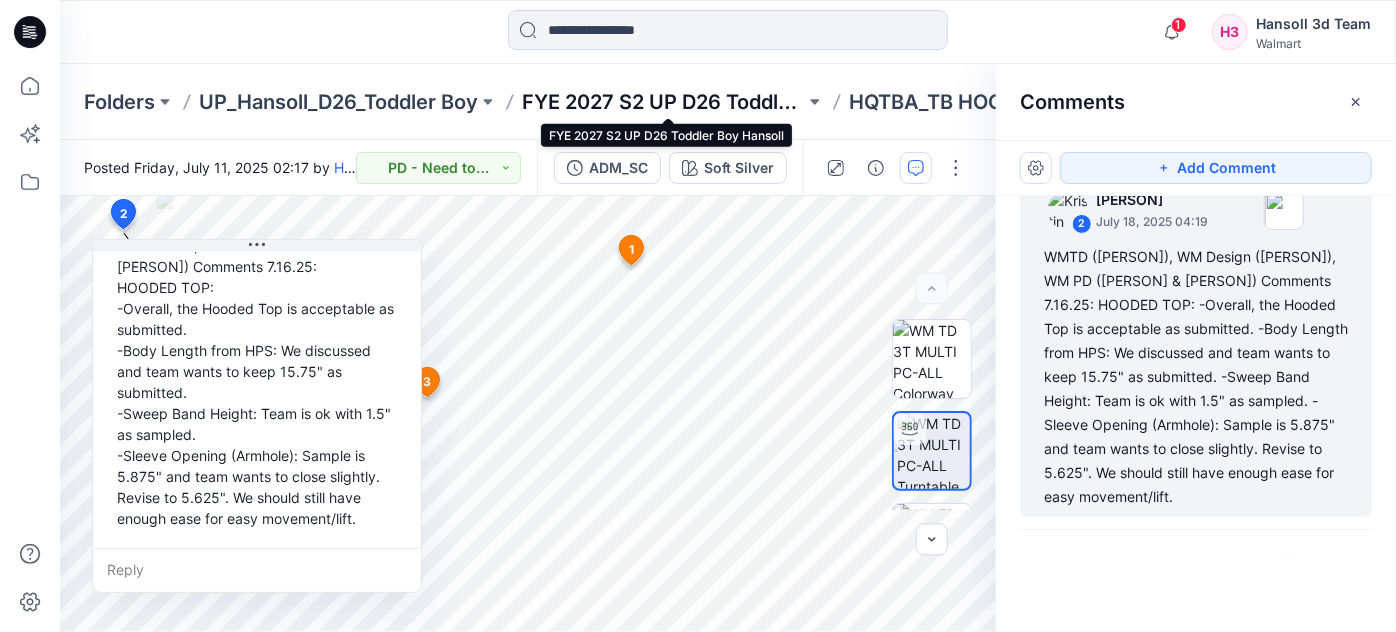 click on "FYE 2027 S2 UP D26 Toddler Boy  Hansoll" at bounding box center (663, 102) 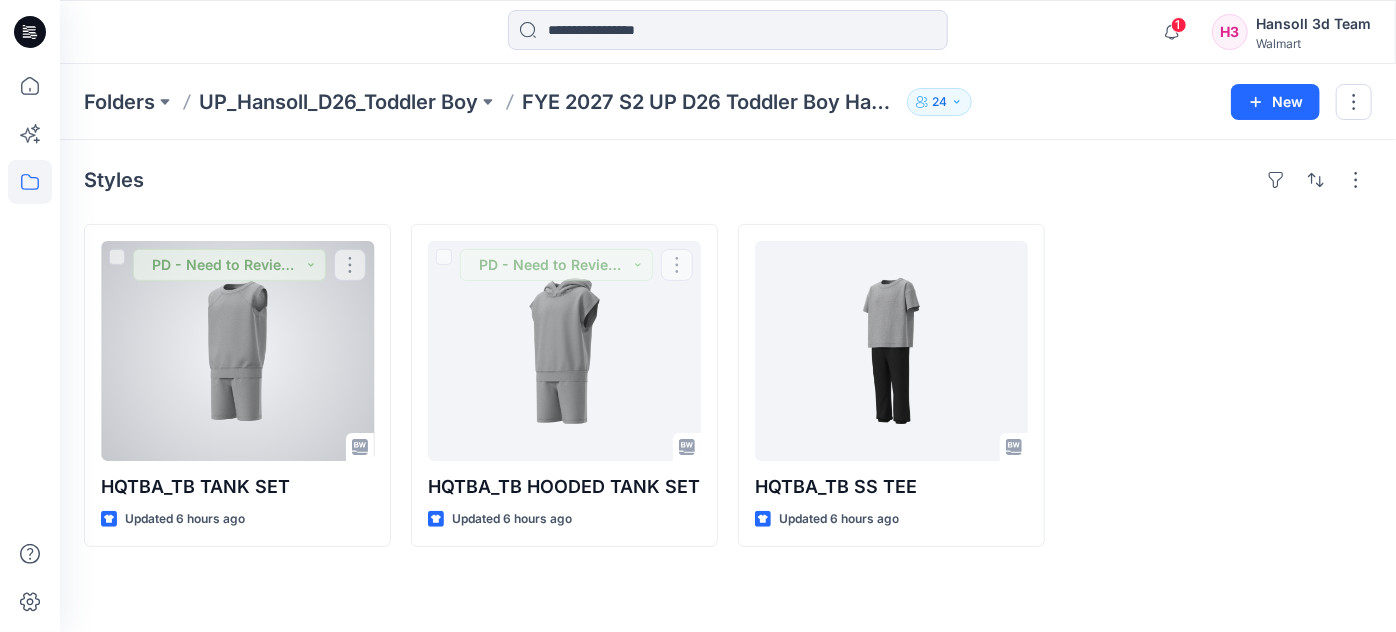 drag, startPoint x: 231, startPoint y: 372, endPoint x: 242, endPoint y: 375, distance: 11.401754 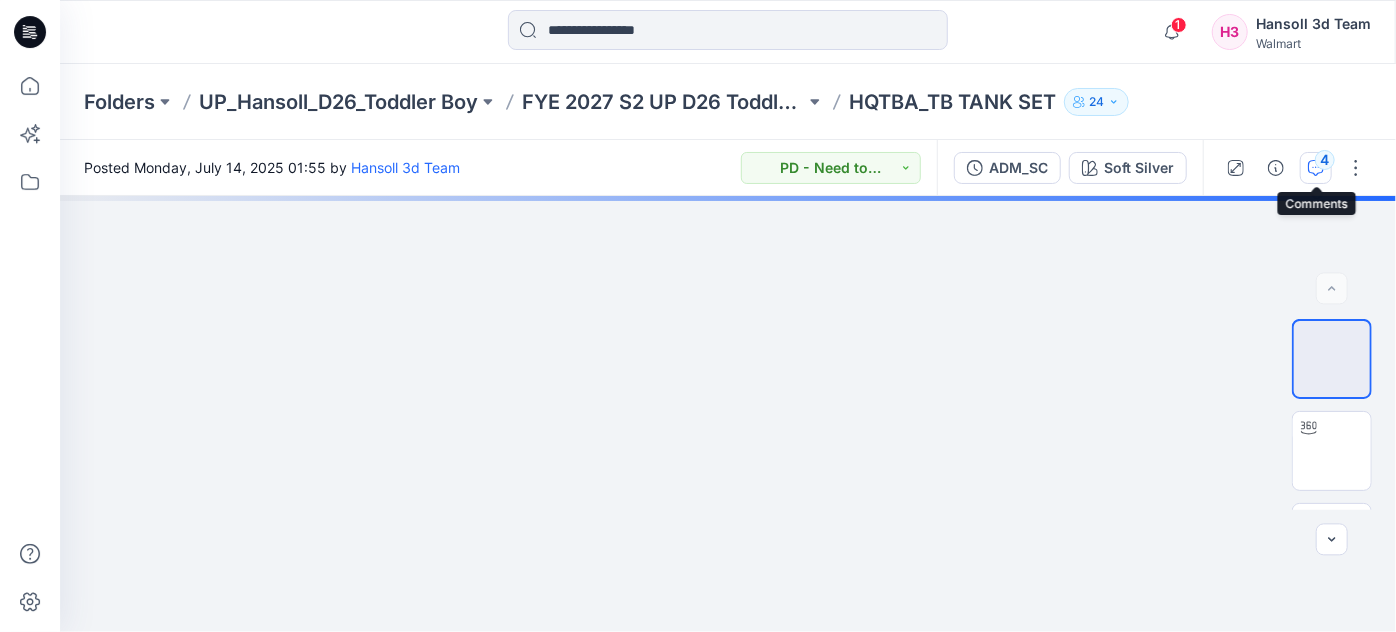 click on "4" at bounding box center (1325, 160) 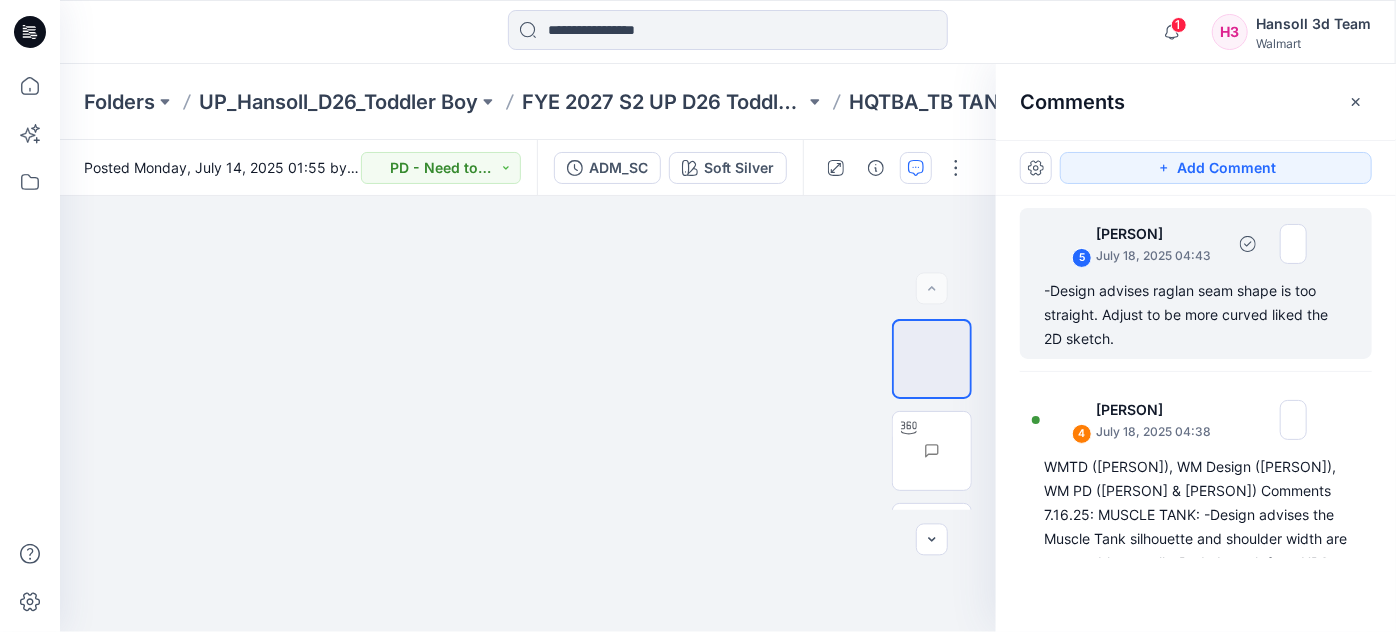 click on "-Design advises raglan seam shape is too straight. Adjust to be more curved liked the 2D sketch." at bounding box center [1196, 315] 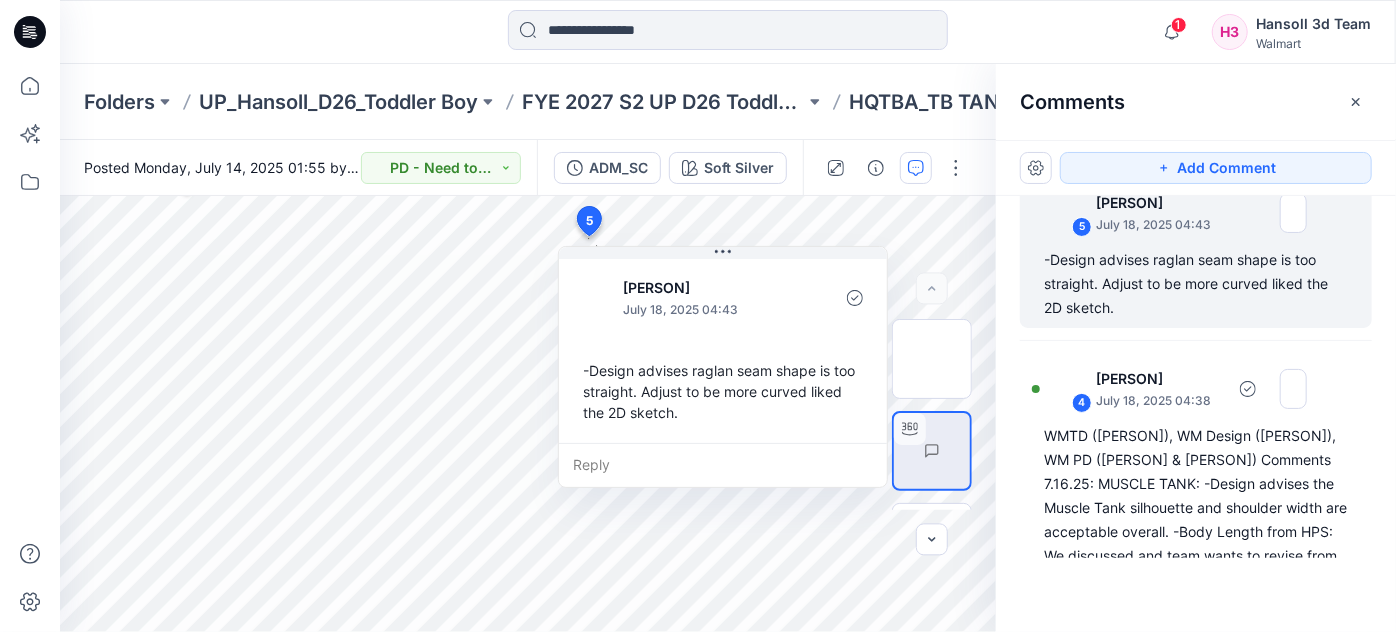 scroll, scrollTop: 0, scrollLeft: 0, axis: both 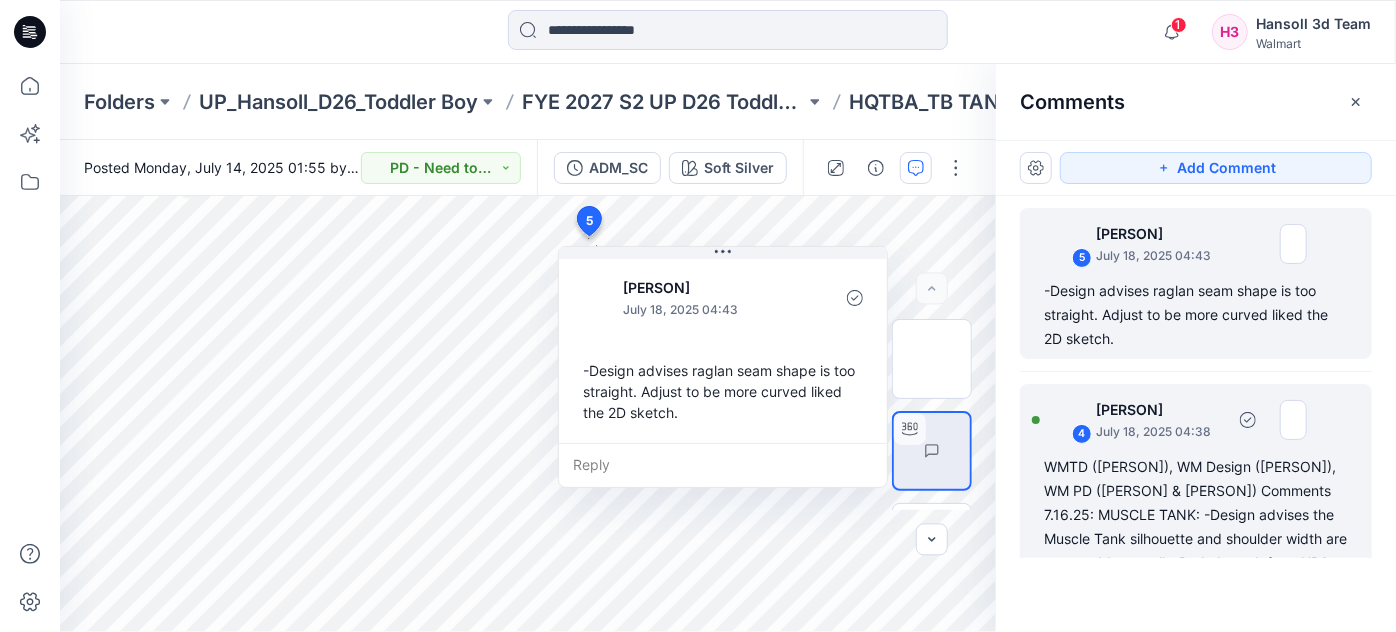 drag, startPoint x: 1284, startPoint y: 522, endPoint x: 1251, endPoint y: 536, distance: 35.846897 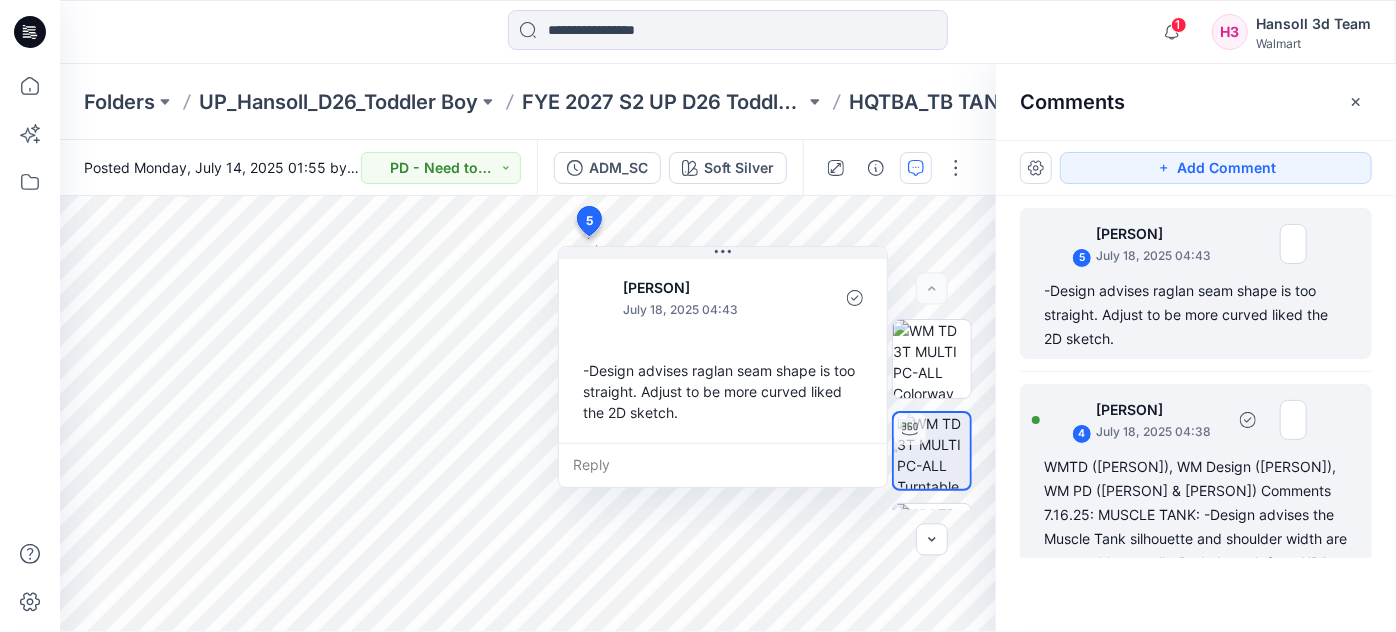 click on "WMTD ([PERSON]), WM Design ([PERSON]), WM PD ([PERSON] & [PERSON]) Comments 7.16.25:
MUSCLE TANK:
-Design advises the Muscle Tank silhouette and shoulder width are acceptable overall.
-Body Length from HPS: We discussed and team wants to revise from 15.75" to 15.25 for this style.
-Neck Width: Team thinks it looks wide and requests to reduce, but we have back neck tape on this style. If we can reduce Neck Width from 6.25" to 6" and still meet the Minimum Neck Stretch, please apply the correction for next submit.
-Distance Between Raglans at Front: Team thinks it looks too small. Noted it's 3" here--revise to 4".
-Distance Between Raglans at Back: Design confirms it looks ok as 3.5".
-Armhole: We will check in person if Armhole is the correct level.
-Neck/Armhole Band: Team confirms ok to maintain as 5/8".
-Sweep Band Height: Team is ok with 1.5" as sampled." at bounding box center (1196, 695) 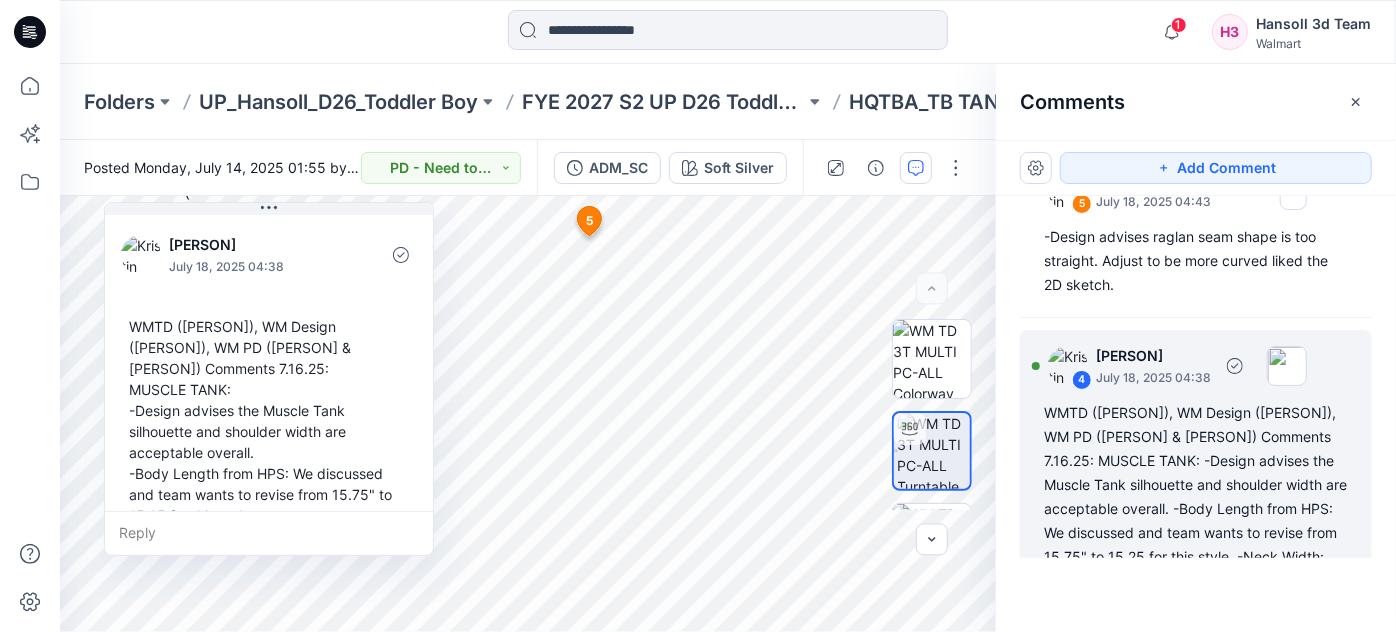 scroll, scrollTop: 187, scrollLeft: 0, axis: vertical 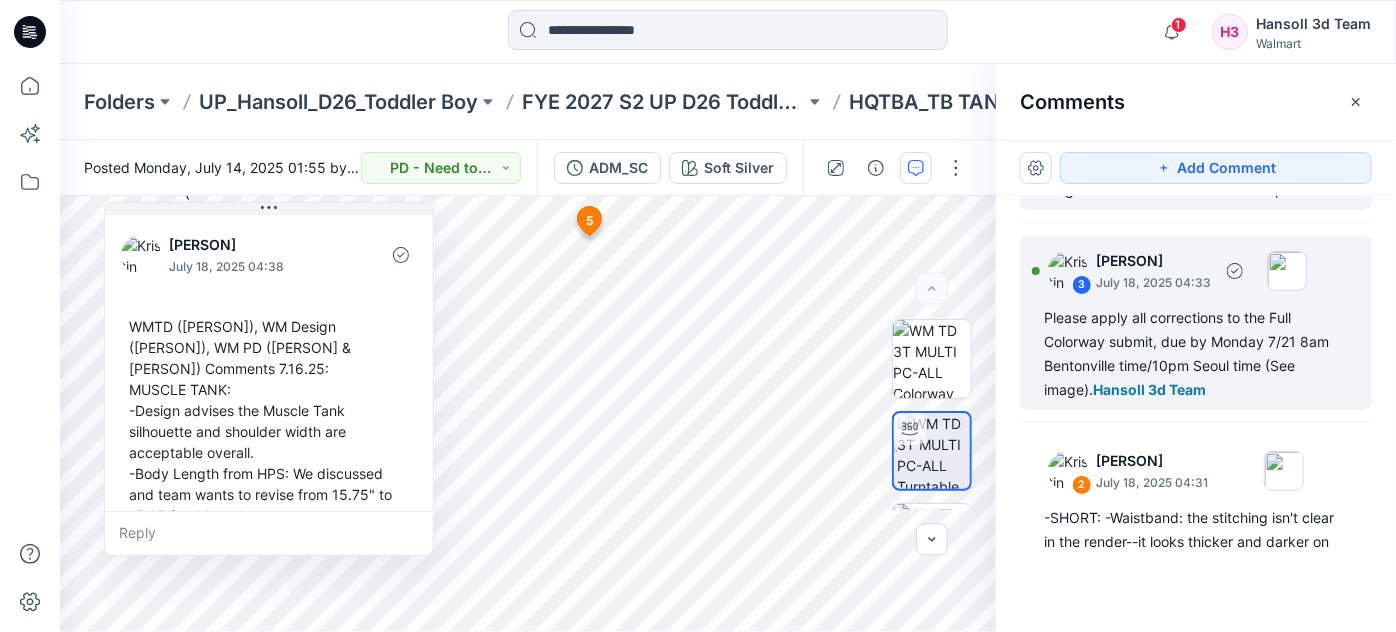 click on "Please apply all corrections to the Full Colorway submit, due by Monday 7/21 8am Bentonville time/10pm Seoul time (See image).  Hansoll 3d Team" at bounding box center (1196, 354) 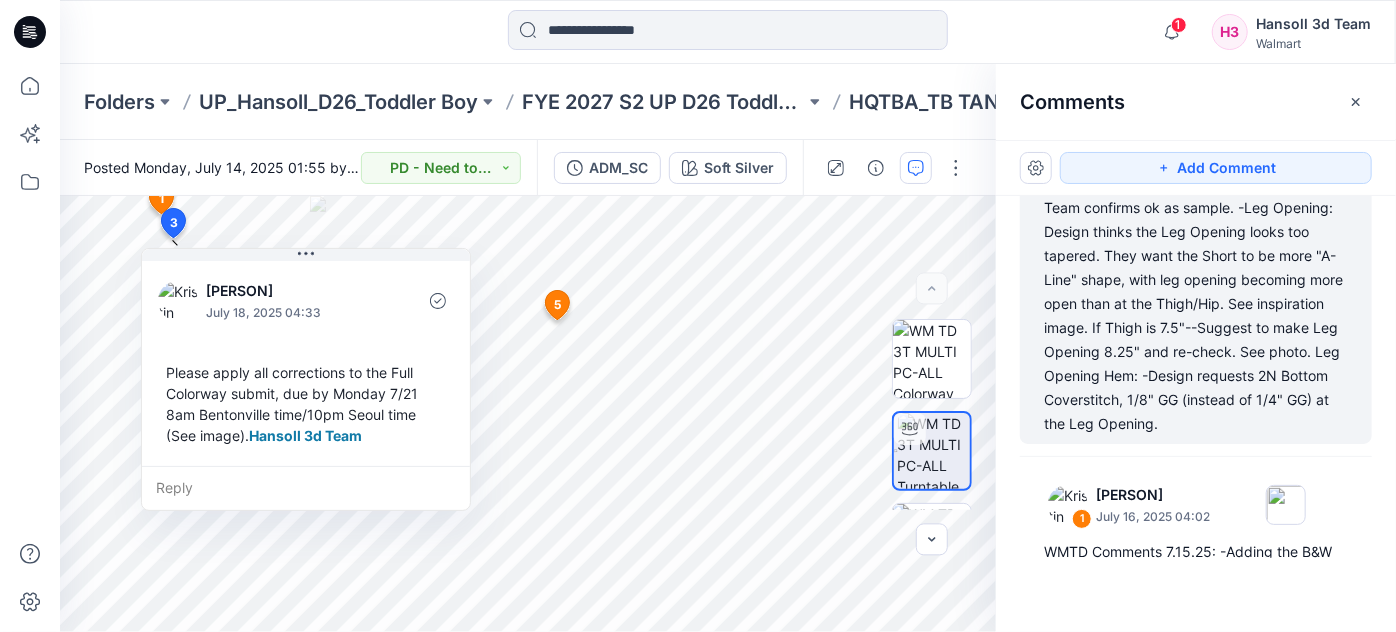 click on "-SHORT:
-Waistband: the stitching isn't clear in the render--it looks thicker and darker on some of the stitchlines. Please improve for next submit.
-Inseam: It's 4.5" here--Team requests to revise to 4.25"
-Waistband Height: Design confirms it's ok as 1.5".
-Slash Pocket: Team confirms ok as sample.
-Leg Opening: Design thinks the Leg Opening looks too tapered. They want the  Short to be more "A-Line" shape, with leg opening becoming more open than at the Thigh/Hip. See inspiration image. If Thigh is 7.5"--Suggest to make Leg Opening 8.25" and re-check. See photo.
Leg Opening Hem:
-Design requests 2N Bottom Coverstitch, 1/8" GG (instead of 1/4" GG) at the Leg Opening." at bounding box center (1196, 244) 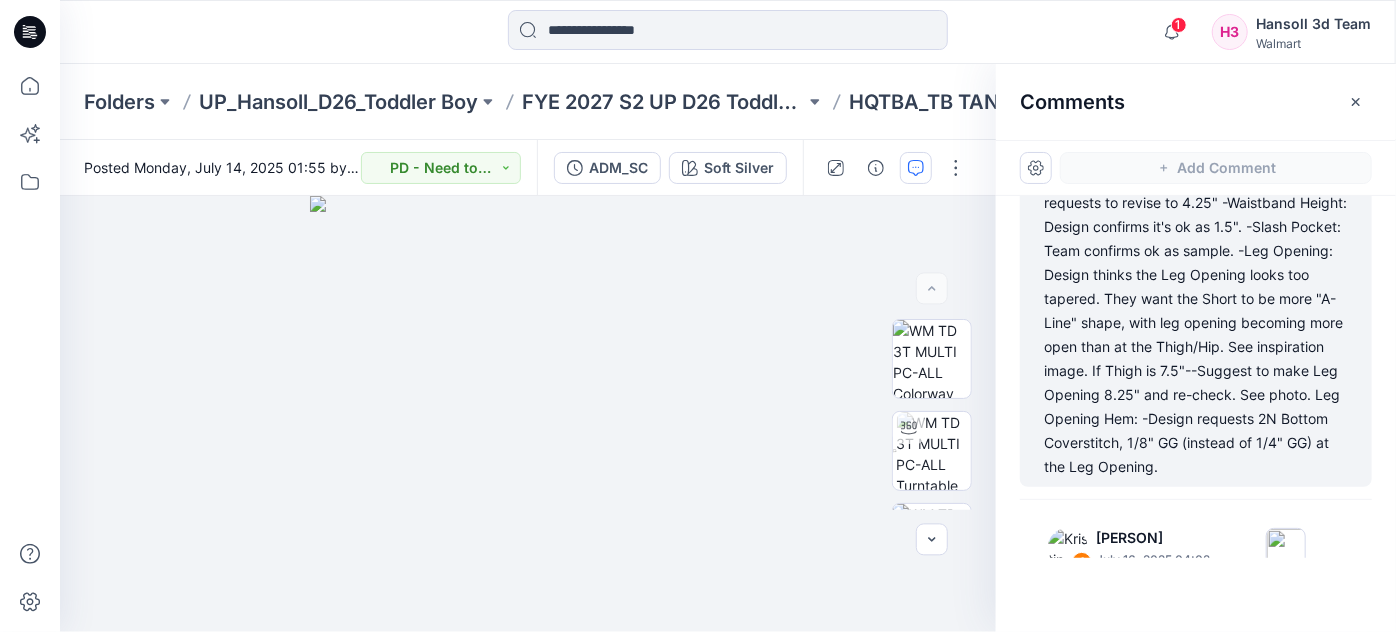 scroll, scrollTop: 1144, scrollLeft: 0, axis: vertical 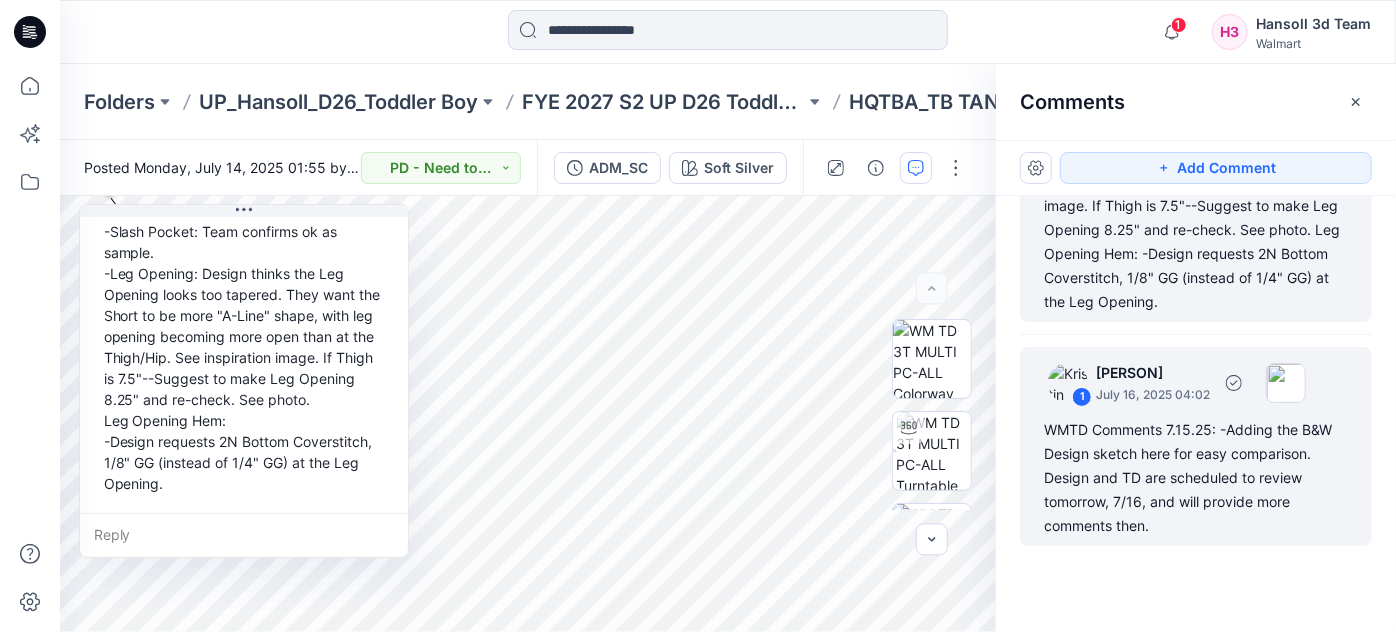 click on "WMTD Comments 7.15.25: -Adding the B&W Design sketch here for easy comparison. Design and TD are scheduled to review tomorrow, 7/16, and will provide more comments then." at bounding box center [1196, 478] 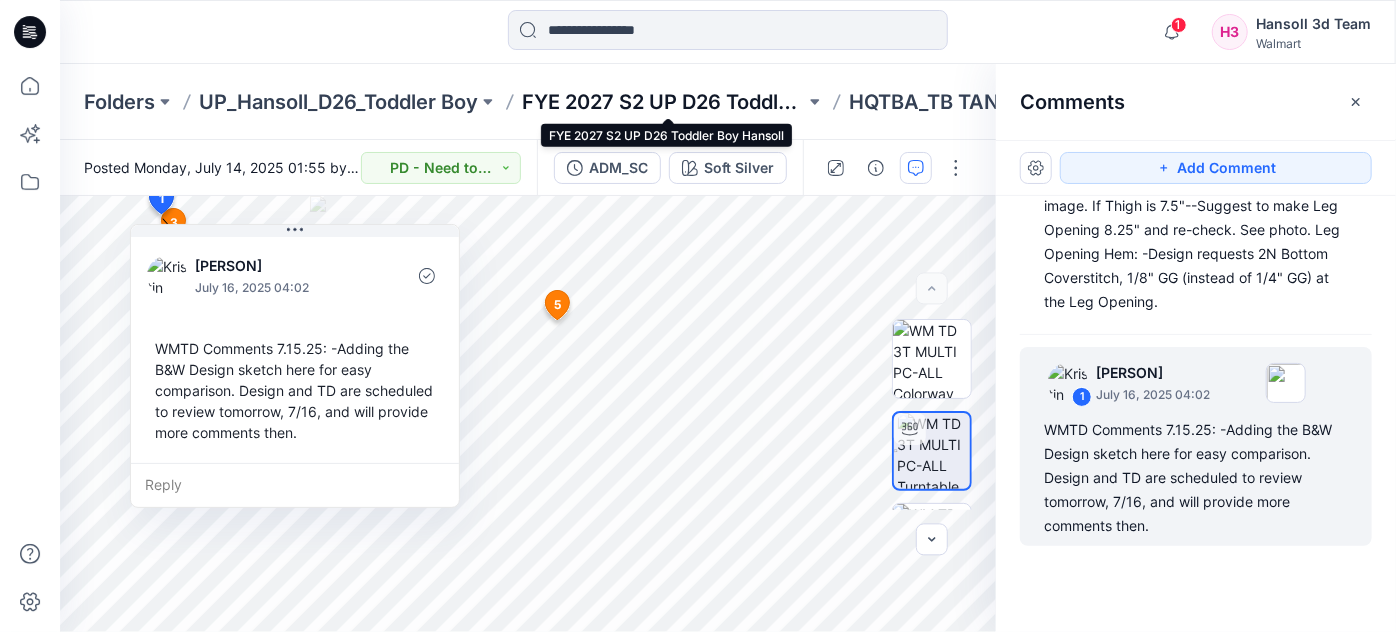 click on "FYE 2027 S2 UP D26 Toddler Boy  Hansoll" at bounding box center (663, 102) 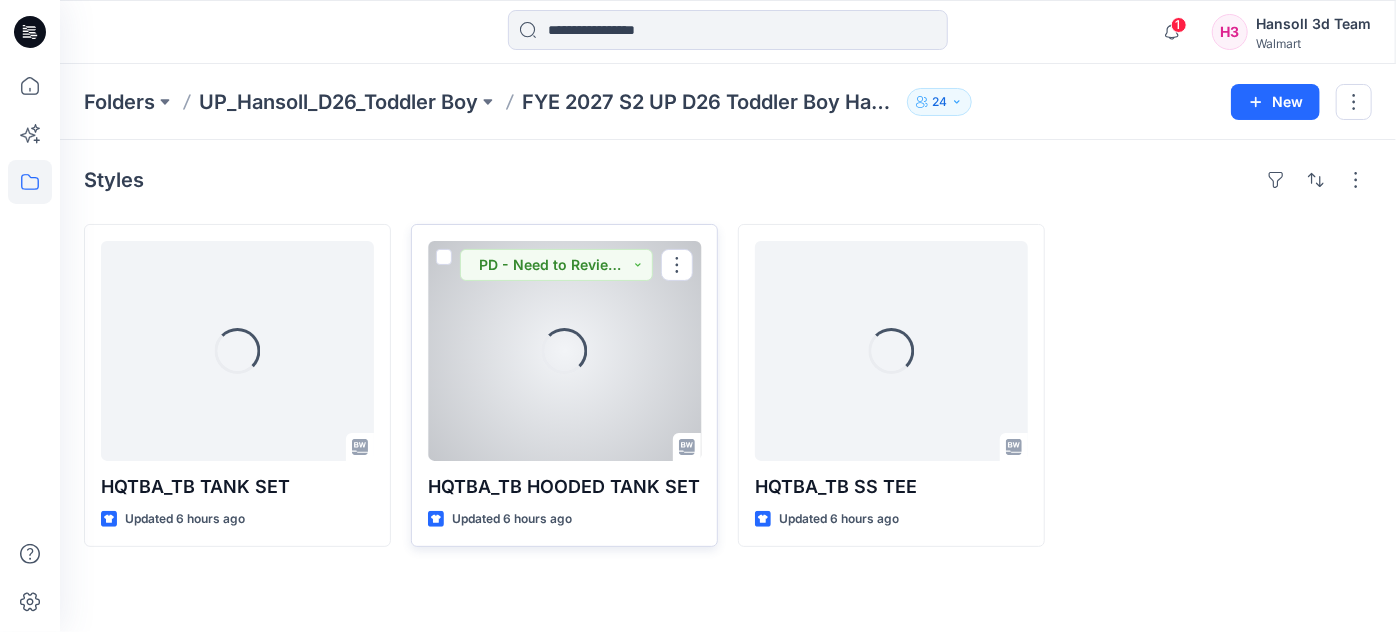 drag, startPoint x: 550, startPoint y: 372, endPoint x: 648, endPoint y: 379, distance: 98.24968 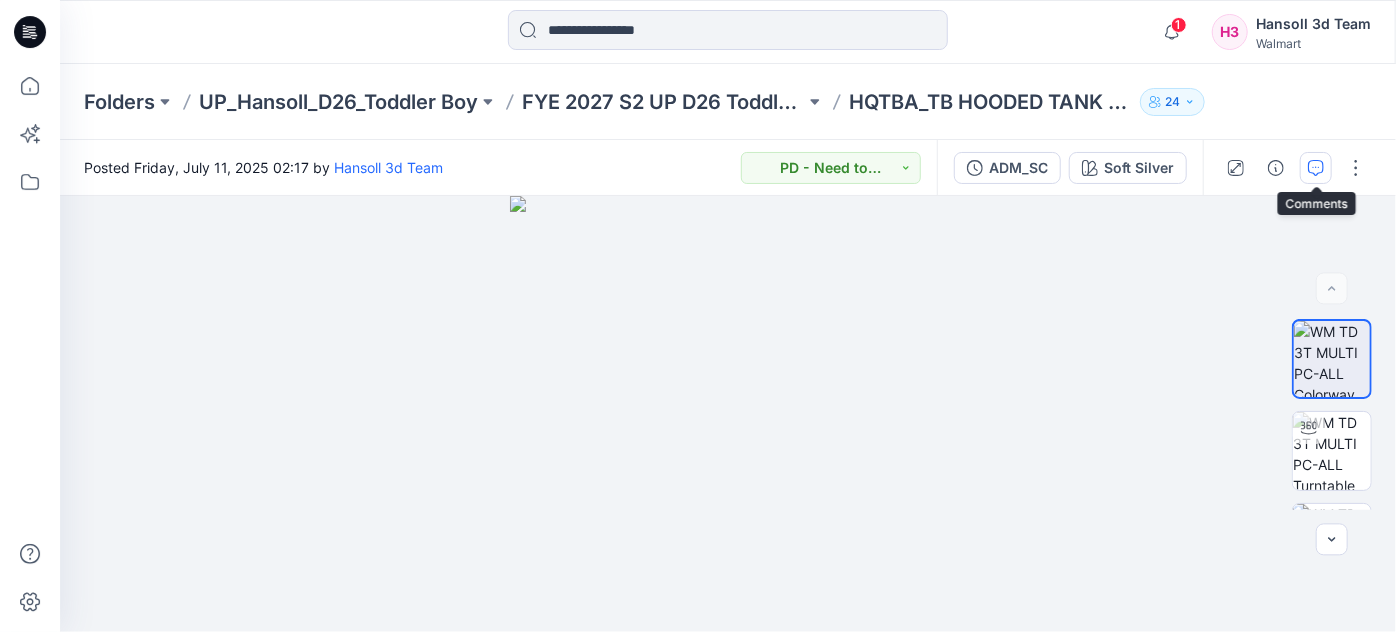 click 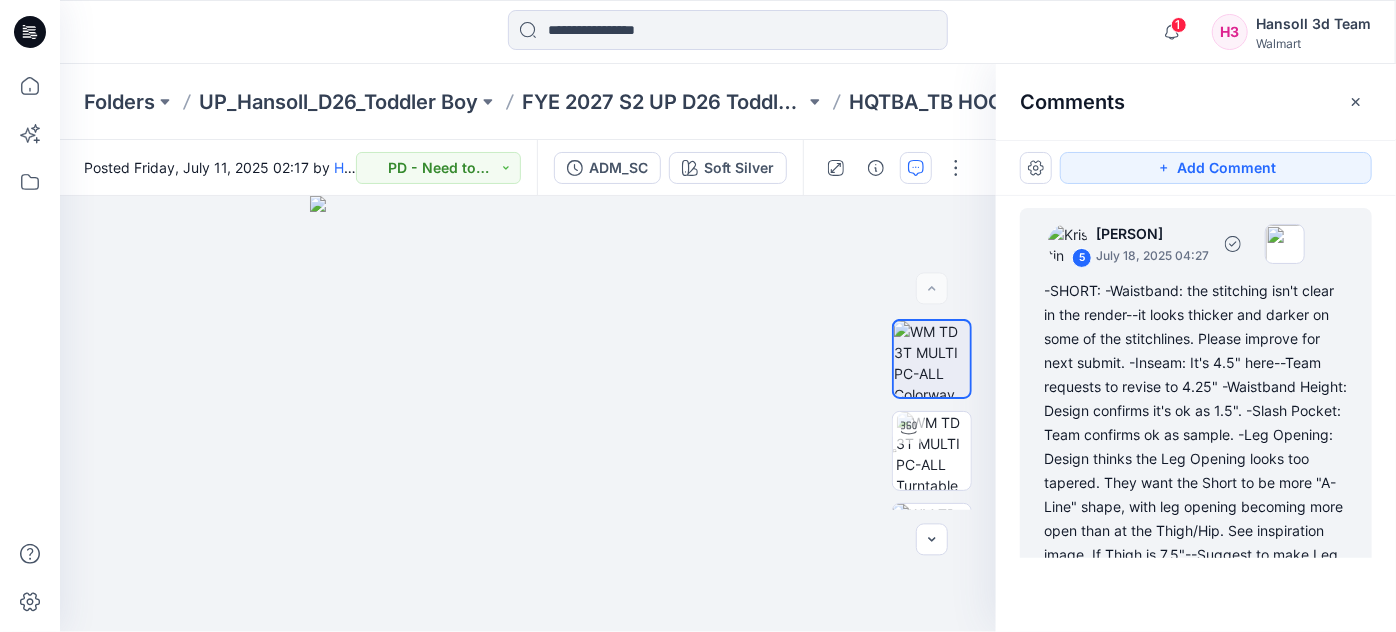 scroll, scrollTop: 545, scrollLeft: 0, axis: vertical 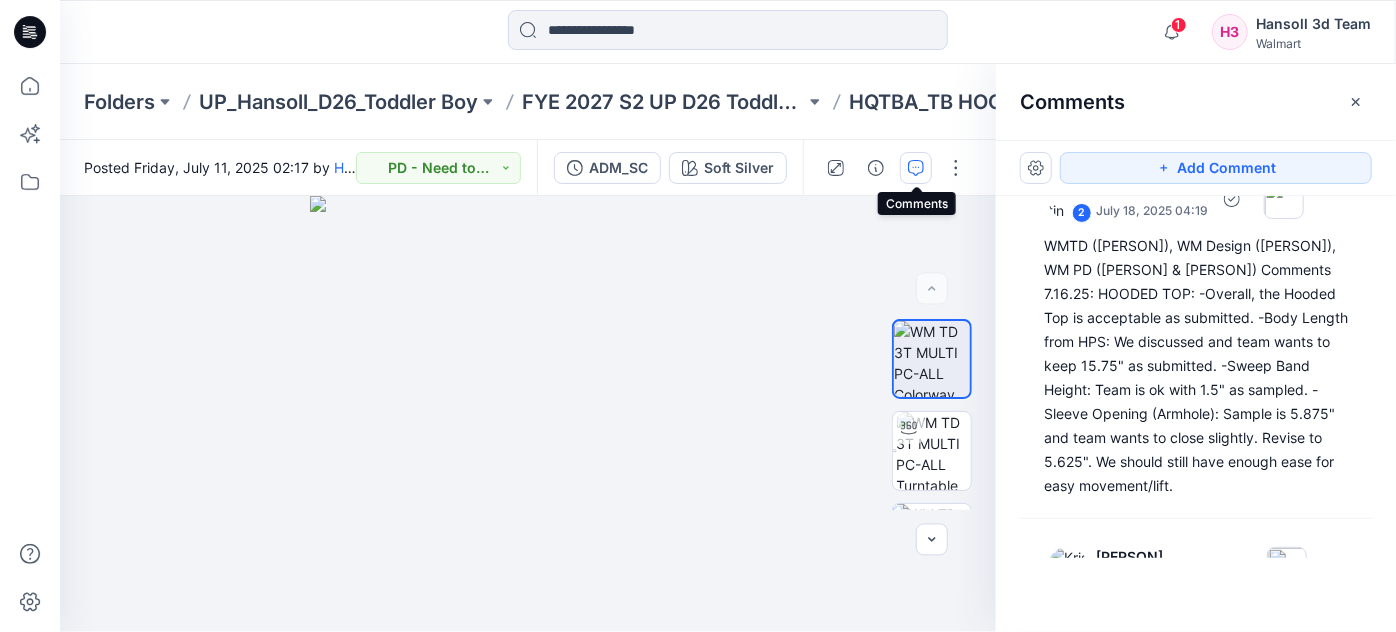 click on "WMTD ([PERSON]), WM Design ([PERSON]), WM PD ([PERSON] & [PERSON]) Comments 7.16.25:
HOODED TOP:
-Overall, the Hooded Top is acceptable as submitted.
-Body Length from HPS: We discussed and team wants to keep 15.75" as submitted.
-Sweep Band Height: Team is ok with 1.5" as sampled.
-Sleeve Opening (Armhole): Sample is 5.875" and team wants to close slightly. Revise to 5.625". We should still have enough ease for easy movement/lift." at bounding box center (1196, 366) 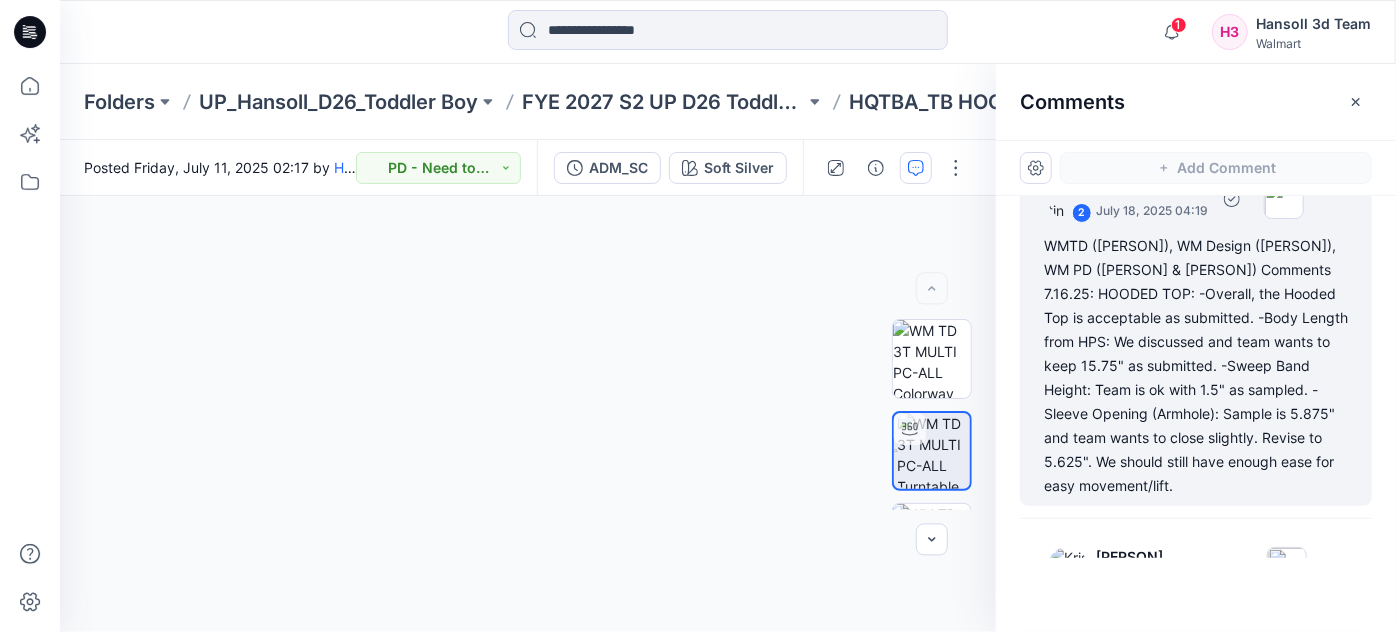 scroll, scrollTop: 898, scrollLeft: 0, axis: vertical 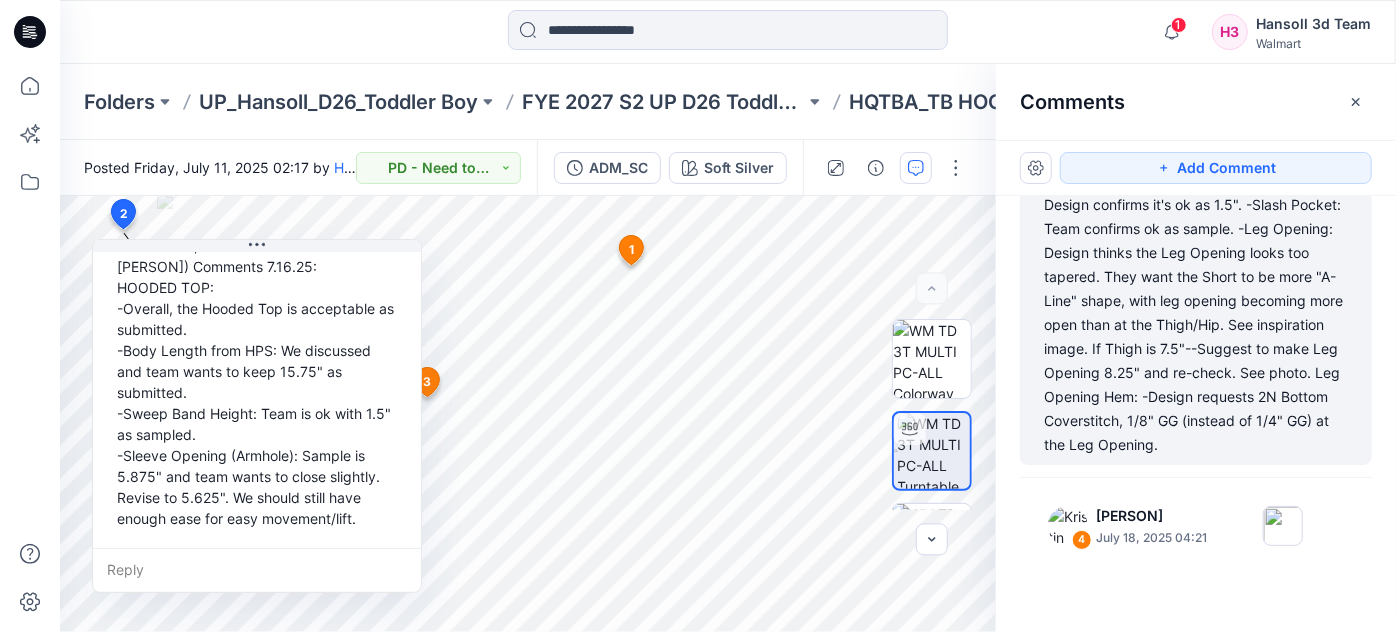 click on "-SHORT:
-Waistband: the stitching isn't clear in the render--it looks thicker and darker on some of the stitchlines. Please improve for next submit.
-Inseam: It's 4.5" here--Team requests to revise to 4.25"
-Waistband Height: Design confirms it's ok as 1.5".
-Slash Pocket: Team confirms ok as sample.
-Leg Opening: Design thinks the Leg Opening looks too tapered. They want the  Short to be more "A-Line" shape, with leg opening becoming more open than at the Thigh/Hip. See inspiration image. If Thigh is 7.5"--Suggest to make Leg Opening 8.25" and re-check. See photo.
Leg Opening Hem:
-Design requests 2N Bottom Coverstitch, 1/8" GG (instead of 1/4" GG) at the Leg Opening." at bounding box center (1196, 265) 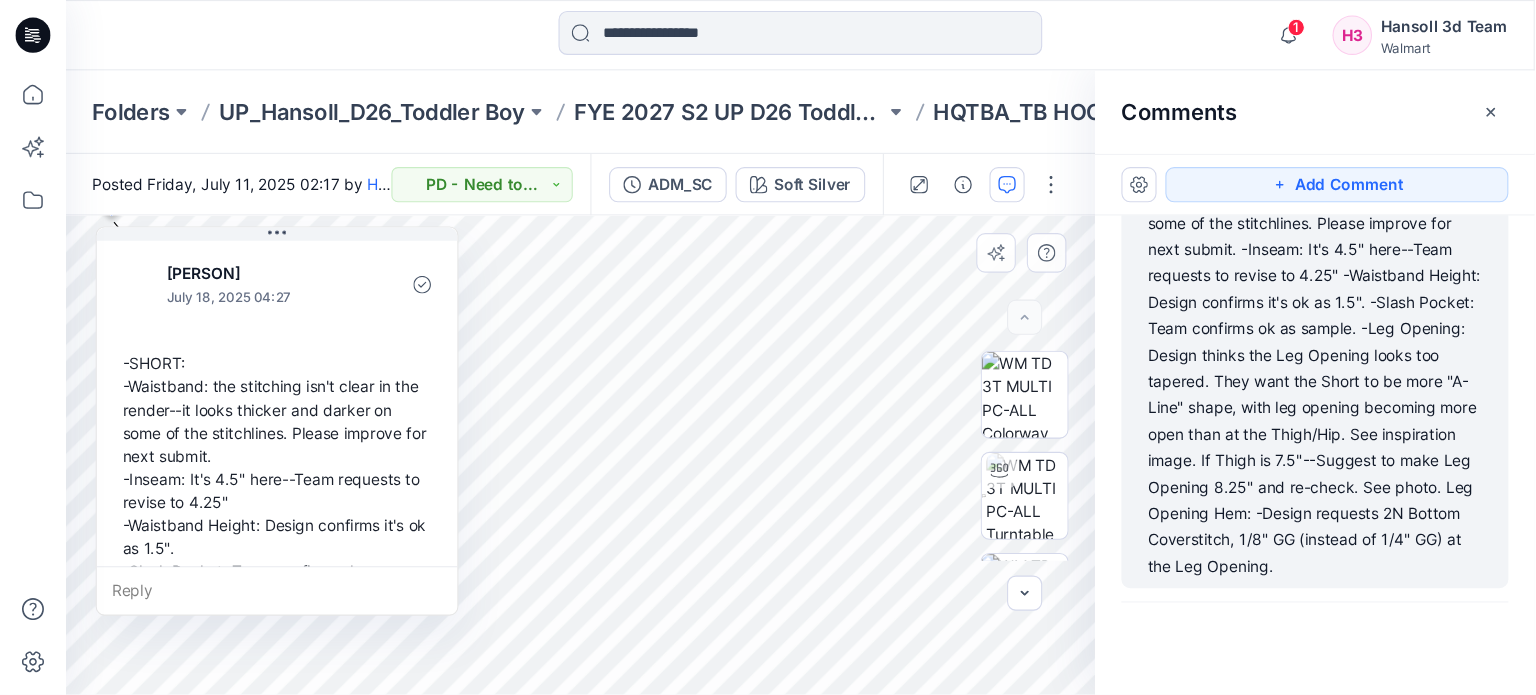 scroll, scrollTop: 136, scrollLeft: 0, axis: vertical 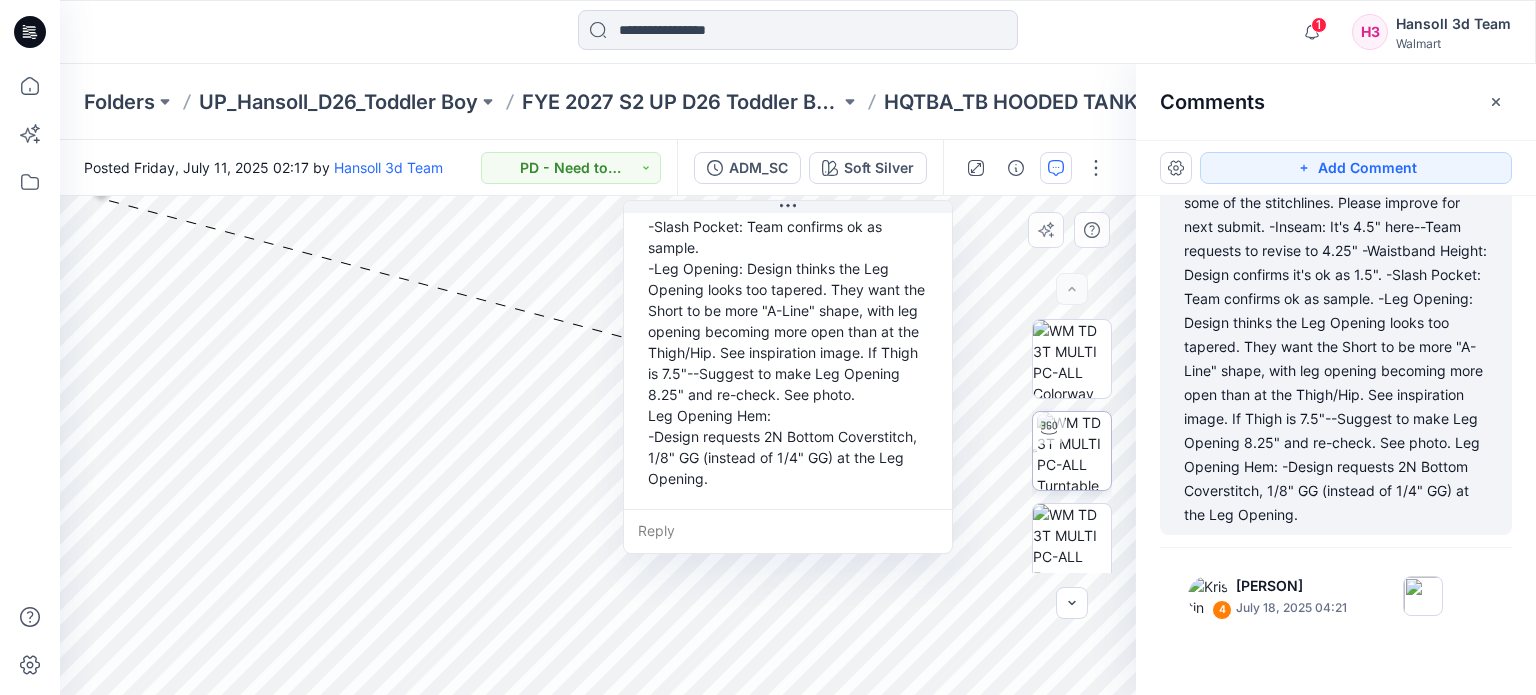 drag, startPoint x: 379, startPoint y: 536, endPoint x: 1048, endPoint y: 470, distance: 672.24774 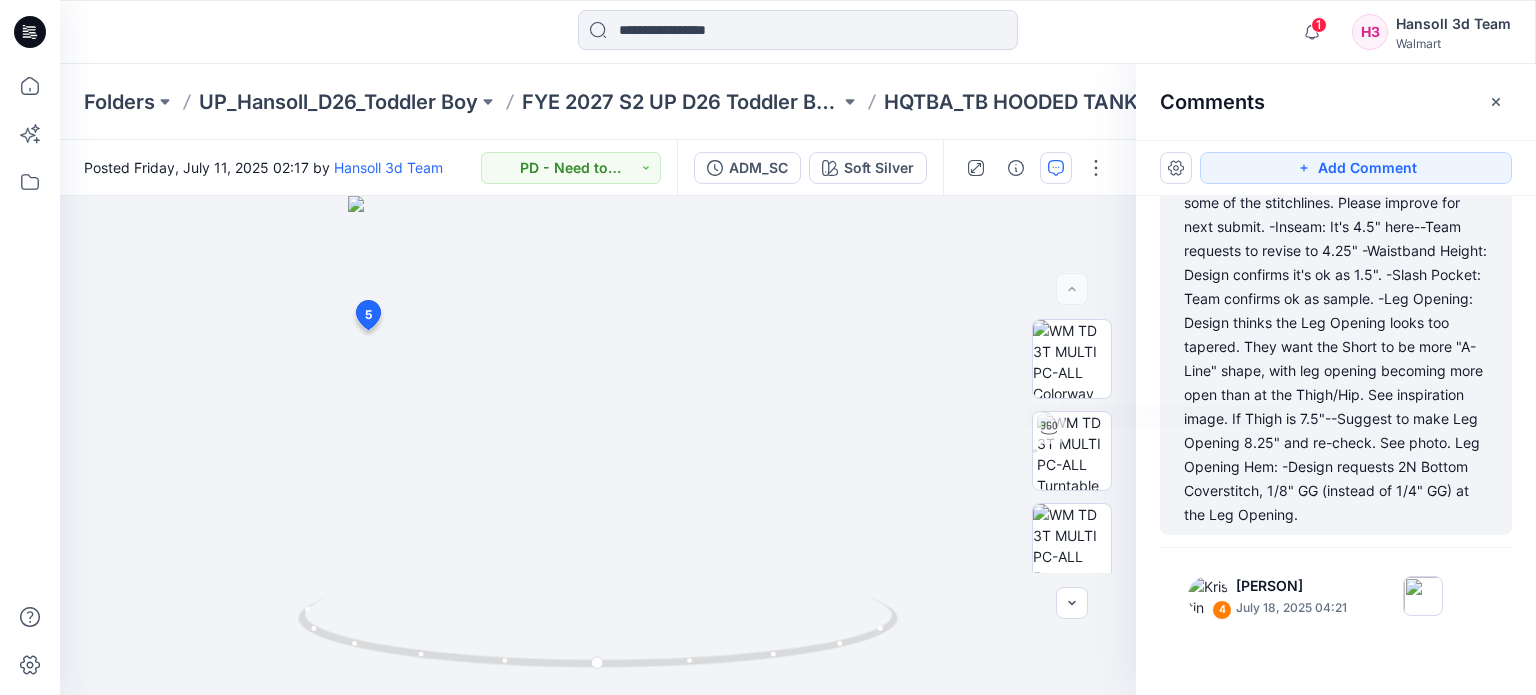 click on "-SHORT:
-Waistband: the stitching isn't clear in the render--it looks thicker and darker on some of the stitchlines. Please improve for next submit.
-Inseam: It's 4.5" here--Team requests to revise to 4.25"
-Waistband Height: Design confirms it's ok as 1.5".
-Slash Pocket: Team confirms ok as sample.
-Leg Opening: Design thinks the Leg Opening looks too tapered. They want the  Short to be more "A-Line" shape, with leg opening becoming more open than at the Thigh/Hip. See inspiration image. If Thigh is 7.5"--Suggest to make Leg Opening 8.25" and re-check. See photo.
Leg Opening Hem:
-Design requests 2N Bottom Coverstitch, 1/8" GG (instead of 1/4" GG) at the Leg Opening." at bounding box center (1336, 335) 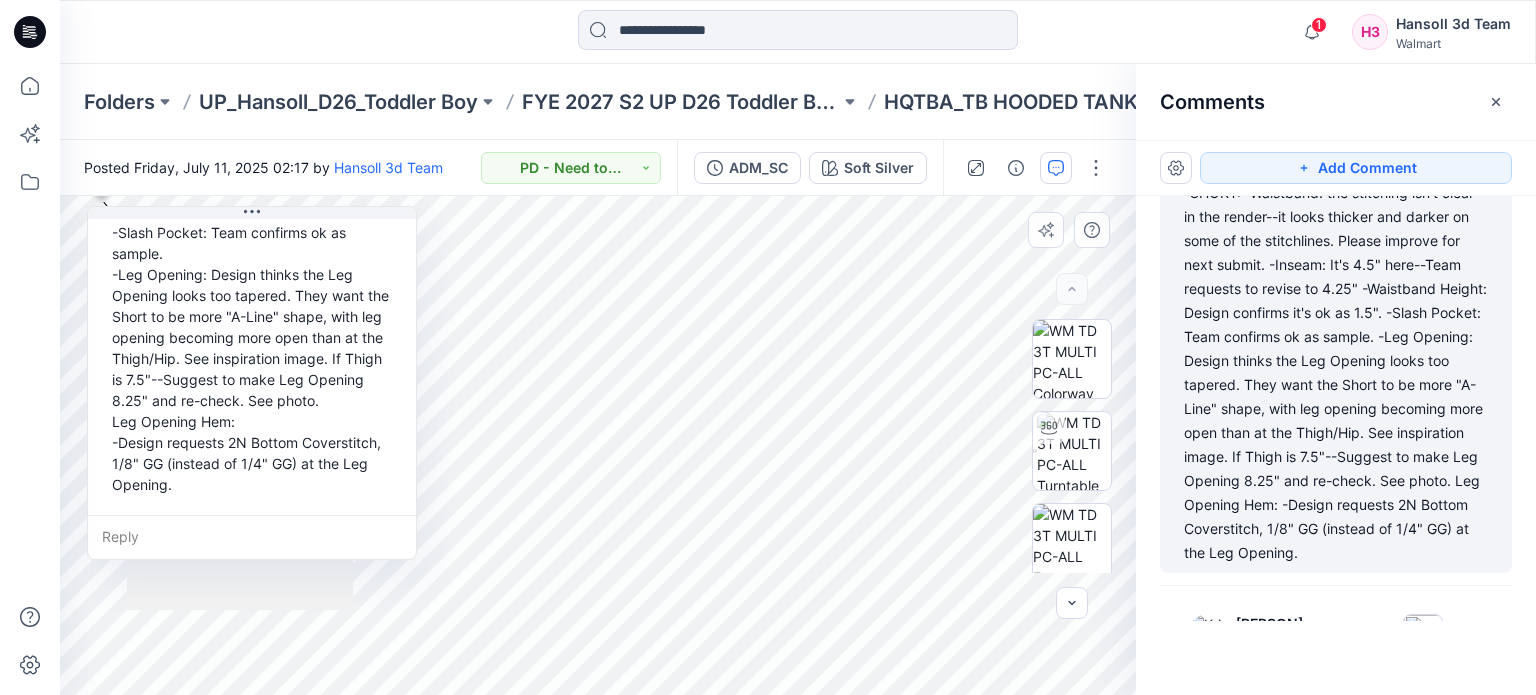 scroll, scrollTop: 73, scrollLeft: 0, axis: vertical 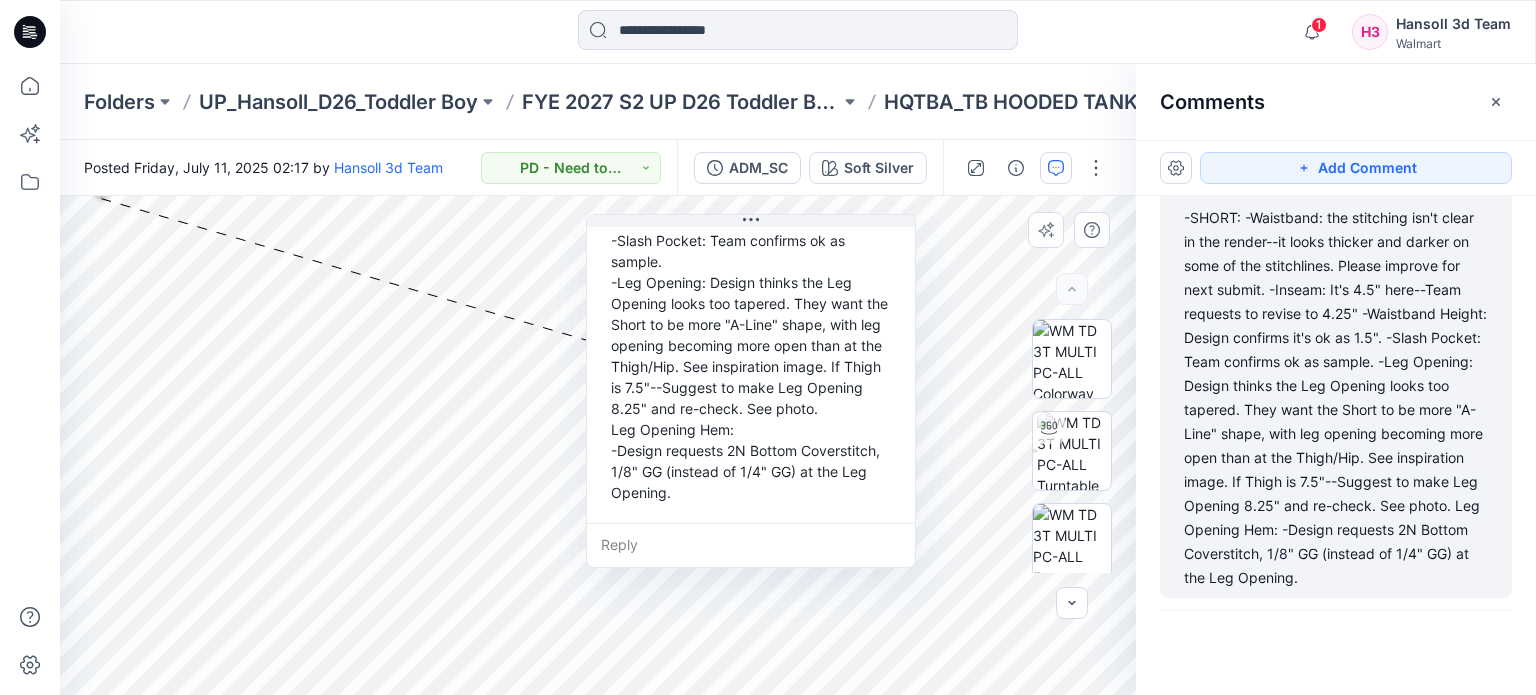 drag, startPoint x: 357, startPoint y: 525, endPoint x: 855, endPoint y: 535, distance: 498.1004 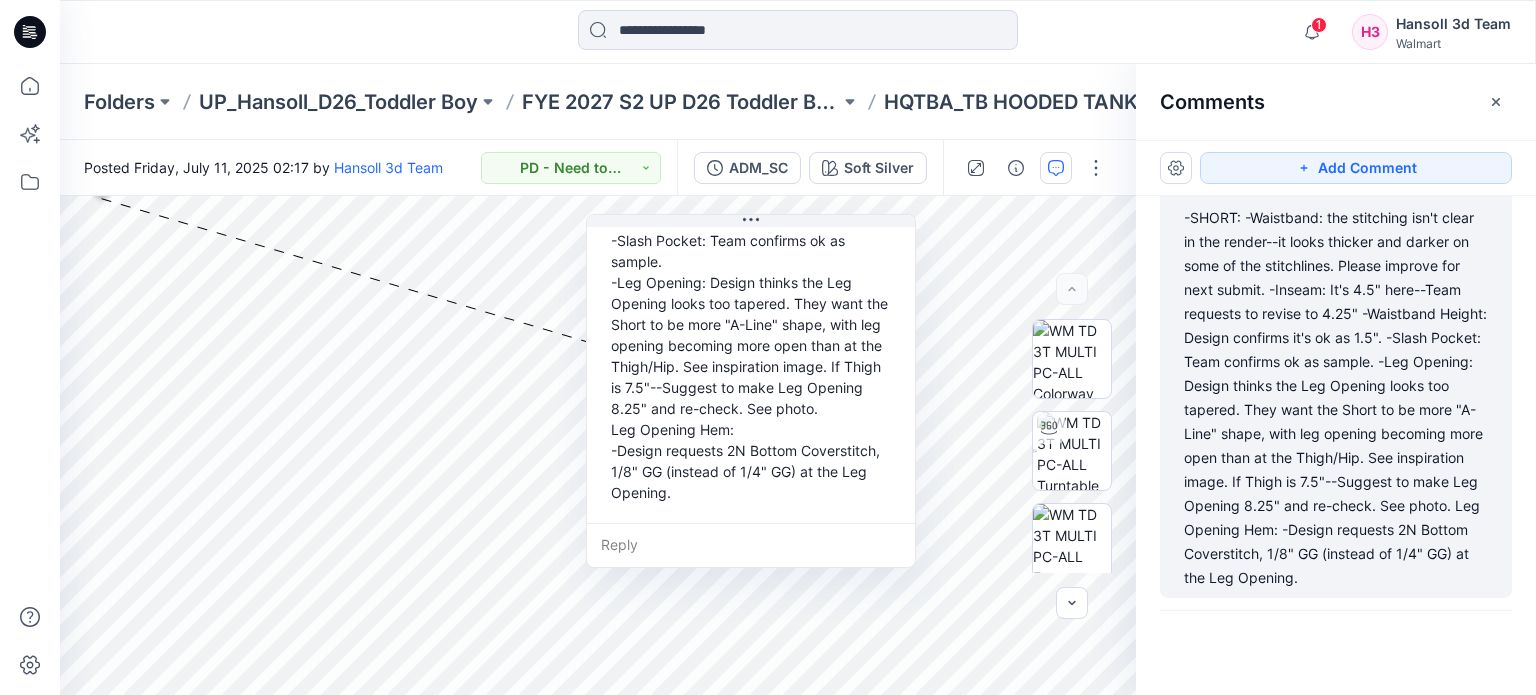scroll, scrollTop: 473, scrollLeft: 0, axis: vertical 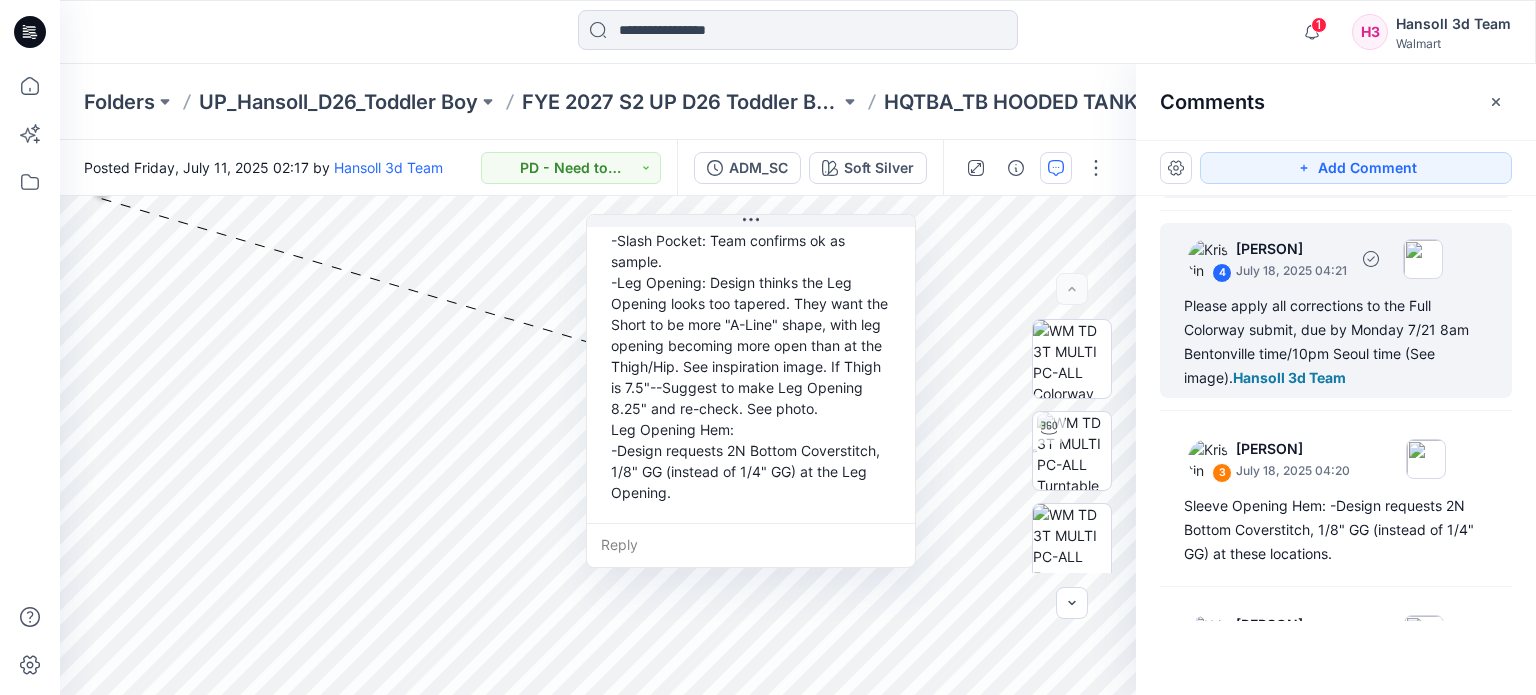 click on "Please apply all corrections to the Full Colorway submit, due by Monday 7/21 8am Bentonville time/10pm Seoul time (See image).  Hansoll 3d Team" at bounding box center (1336, 342) 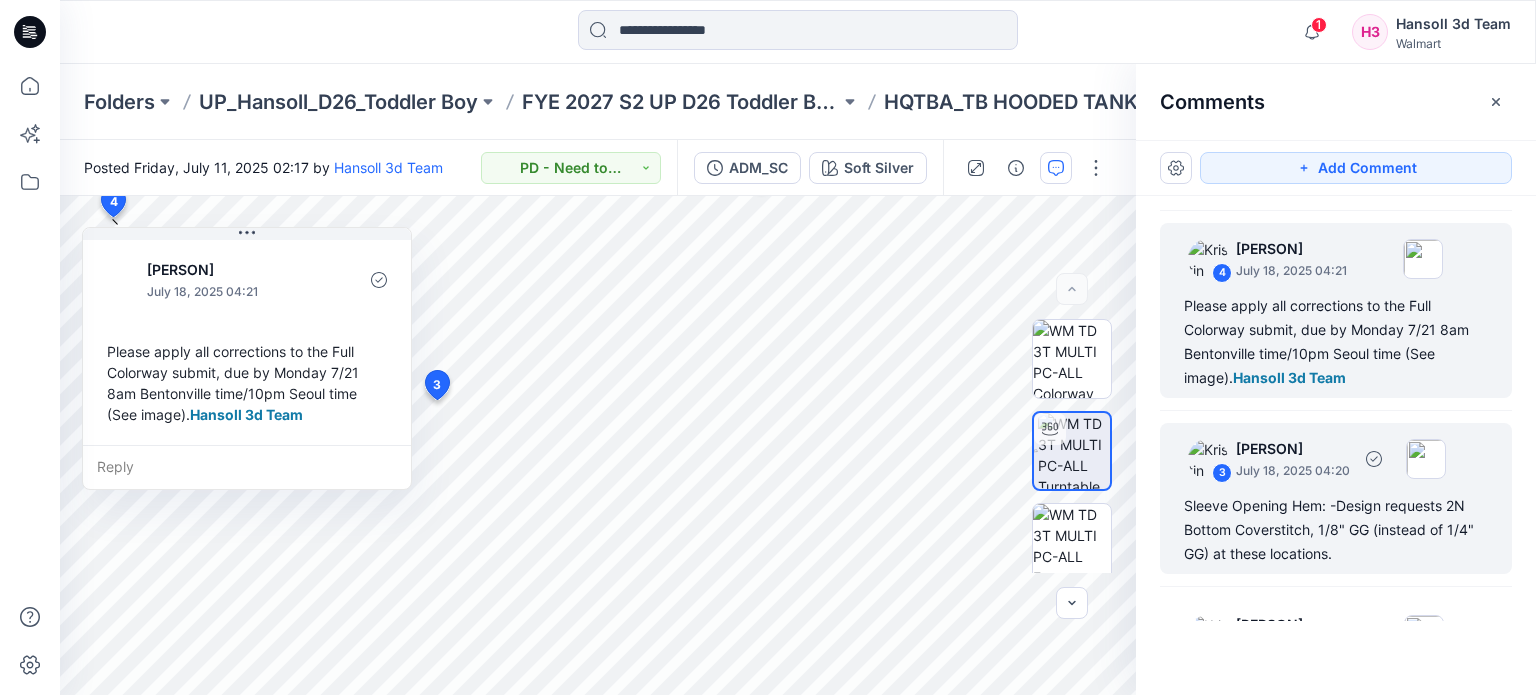 scroll, scrollTop: 673, scrollLeft: 0, axis: vertical 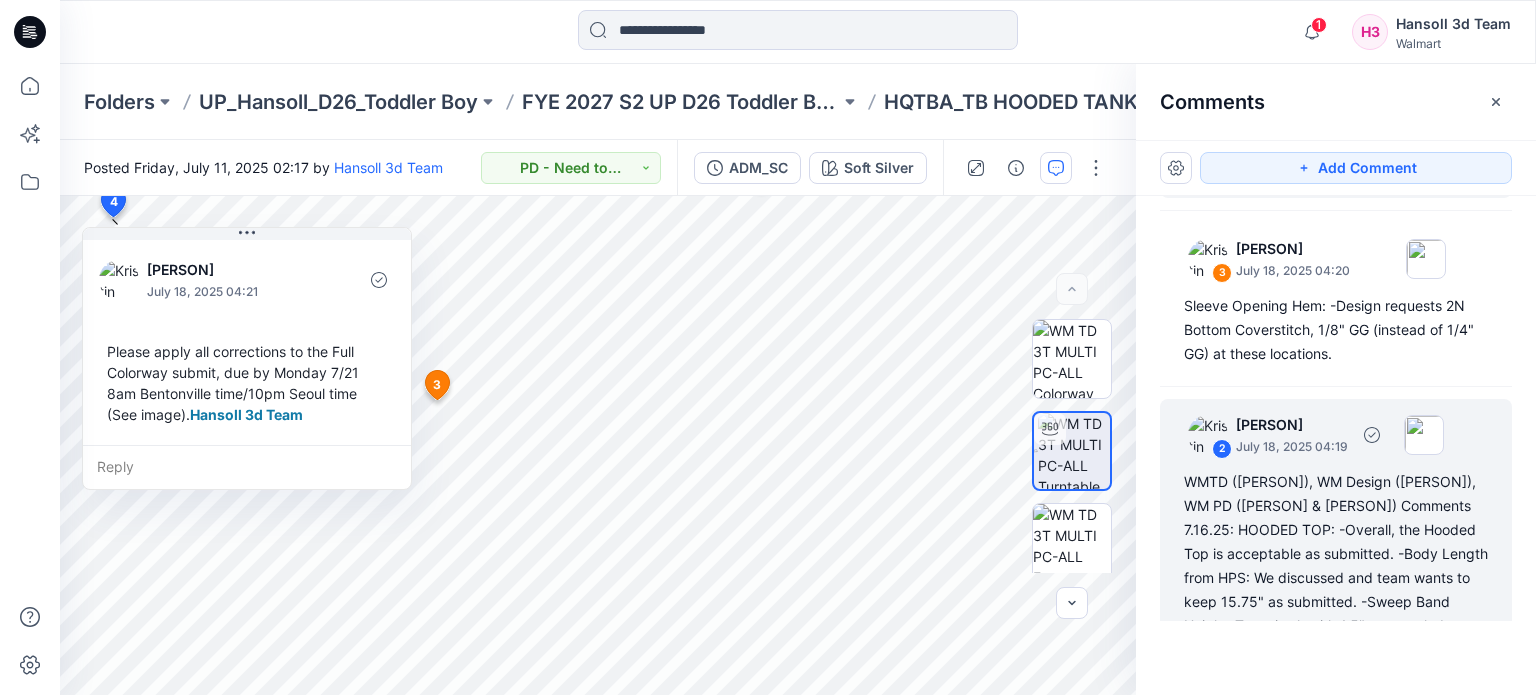 click on "WMTD ([PERSON]), WM Design ([PERSON]), WM PD ([PERSON] & [PERSON]) Comments 7.16.25:
HOODED TOP:
-Overall, the Hooded Top is acceptable as submitted.
-Body Length from HPS: We discussed and team wants to keep 15.75" as submitted.
-Sweep Band Height: Team is ok with 1.5" as sampled.
-Sleeve Opening (Armhole): Sample is 5.875" and team wants to close slightly. Revise to 5.625". We should still have enough ease for easy movement/lift." at bounding box center [1336, 602] 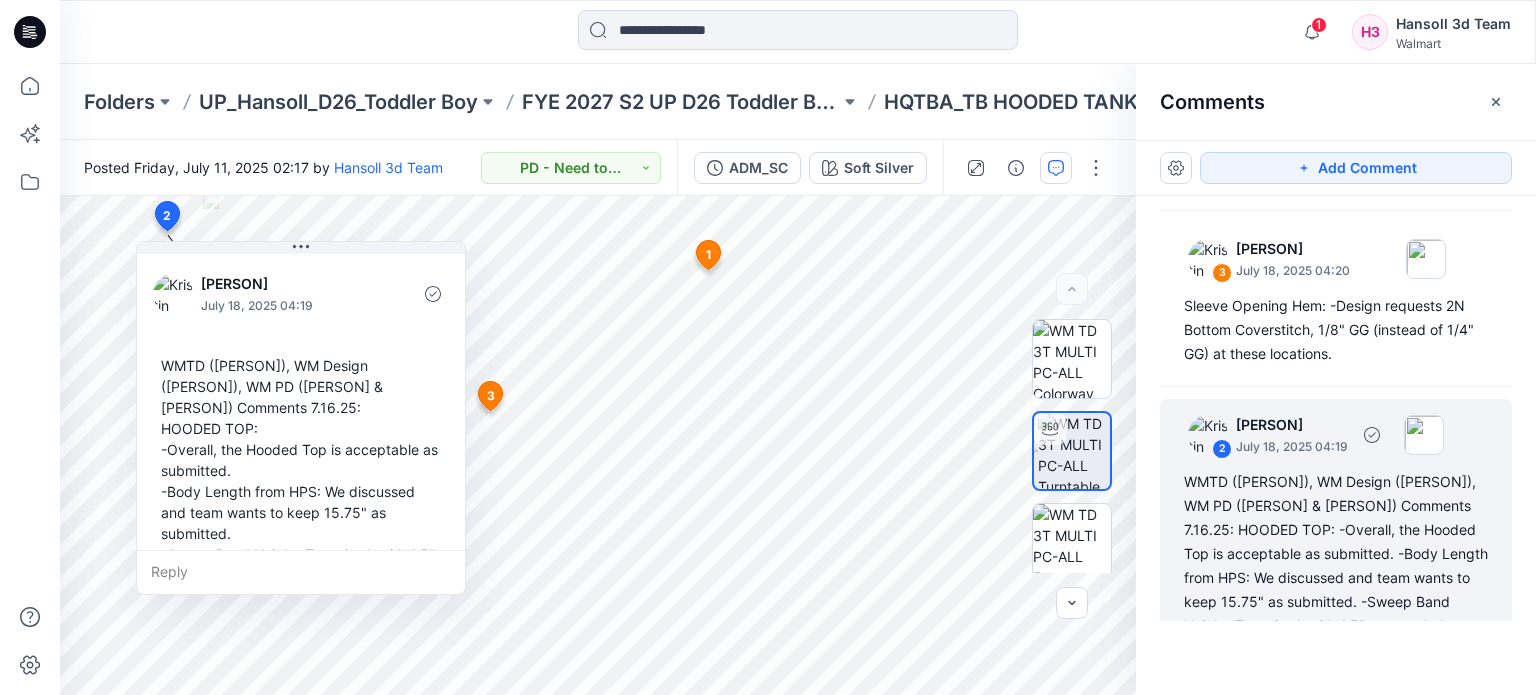 scroll, scrollTop: 816, scrollLeft: 0, axis: vertical 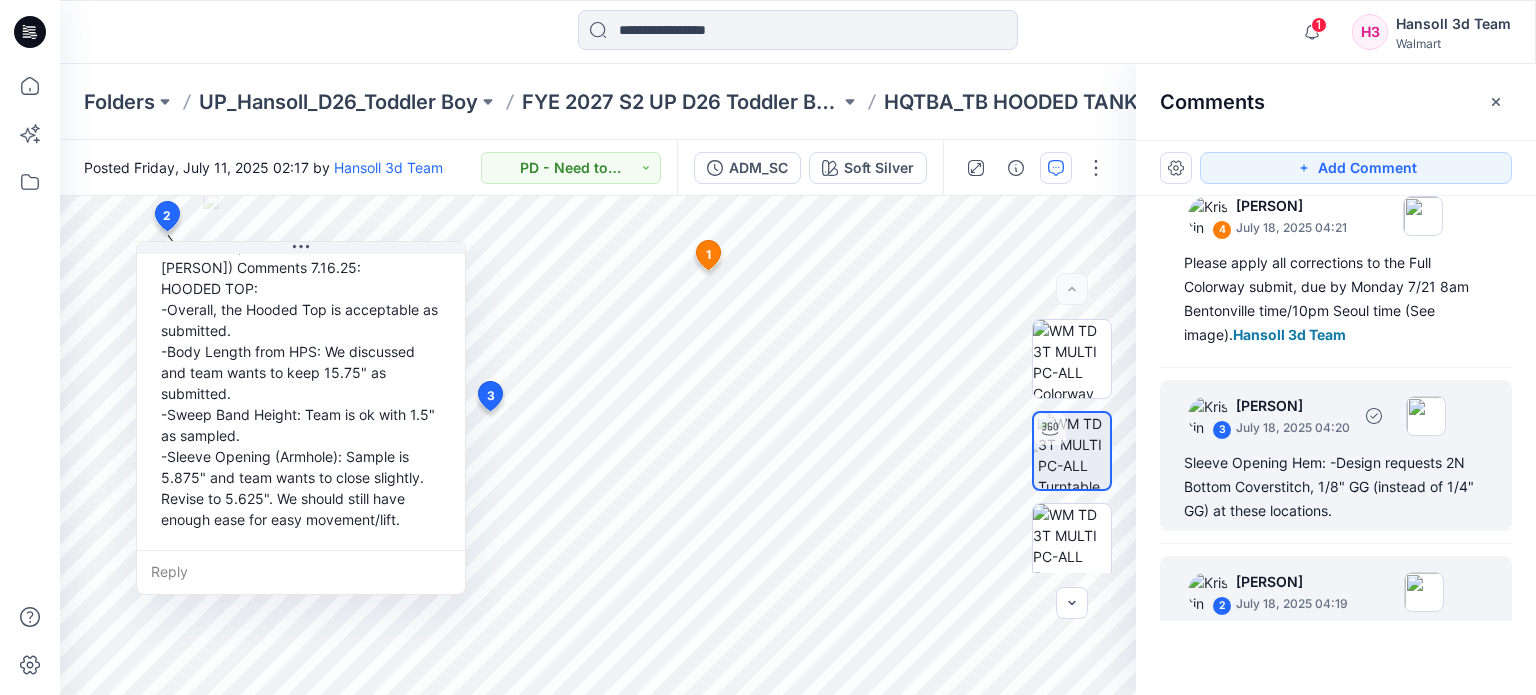 click on "Sleeve Opening Hem:
-Design requests 2N Bottom Coverstitch, 1/8" GG (instead of 1/4" GG) at these locations." at bounding box center [1336, 487] 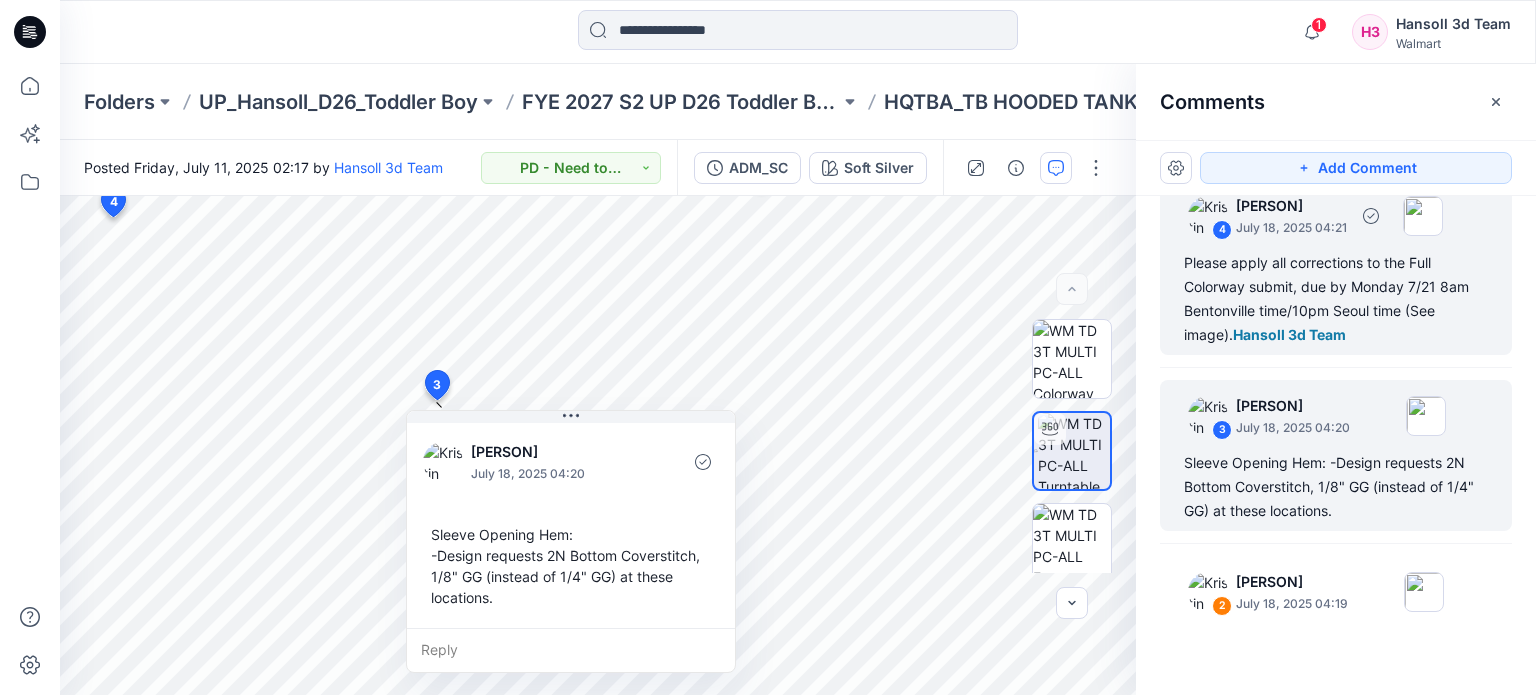 click on "Hansoll 3d Team" at bounding box center [1289, 334] 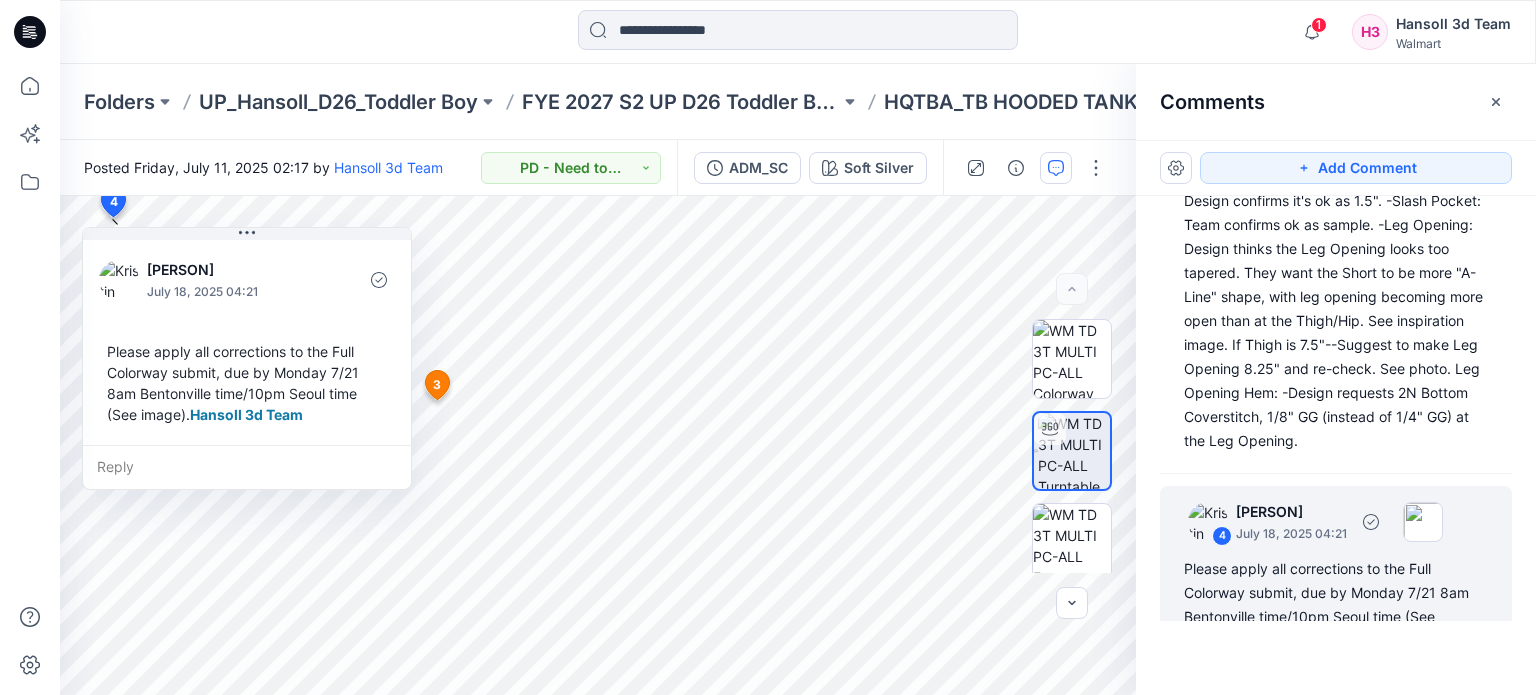 scroll, scrollTop: 0, scrollLeft: 0, axis: both 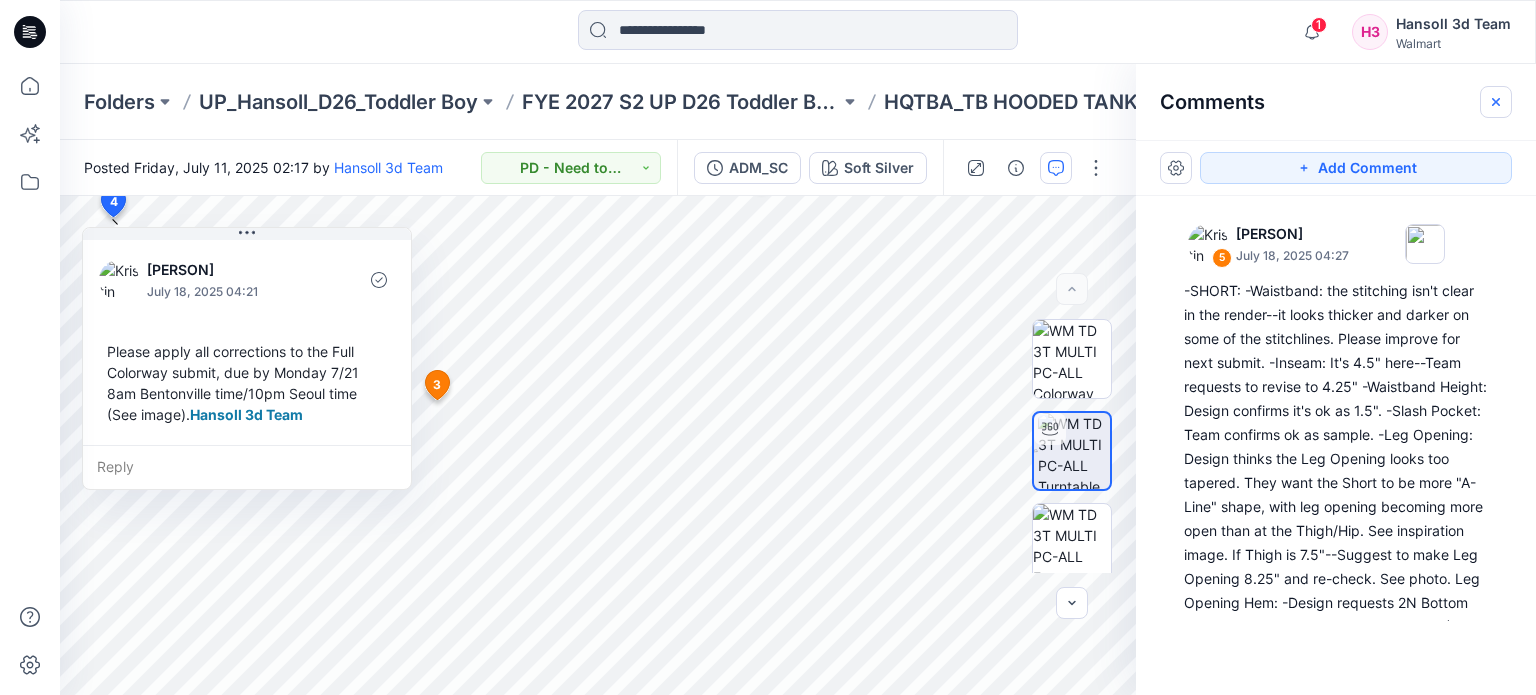 click 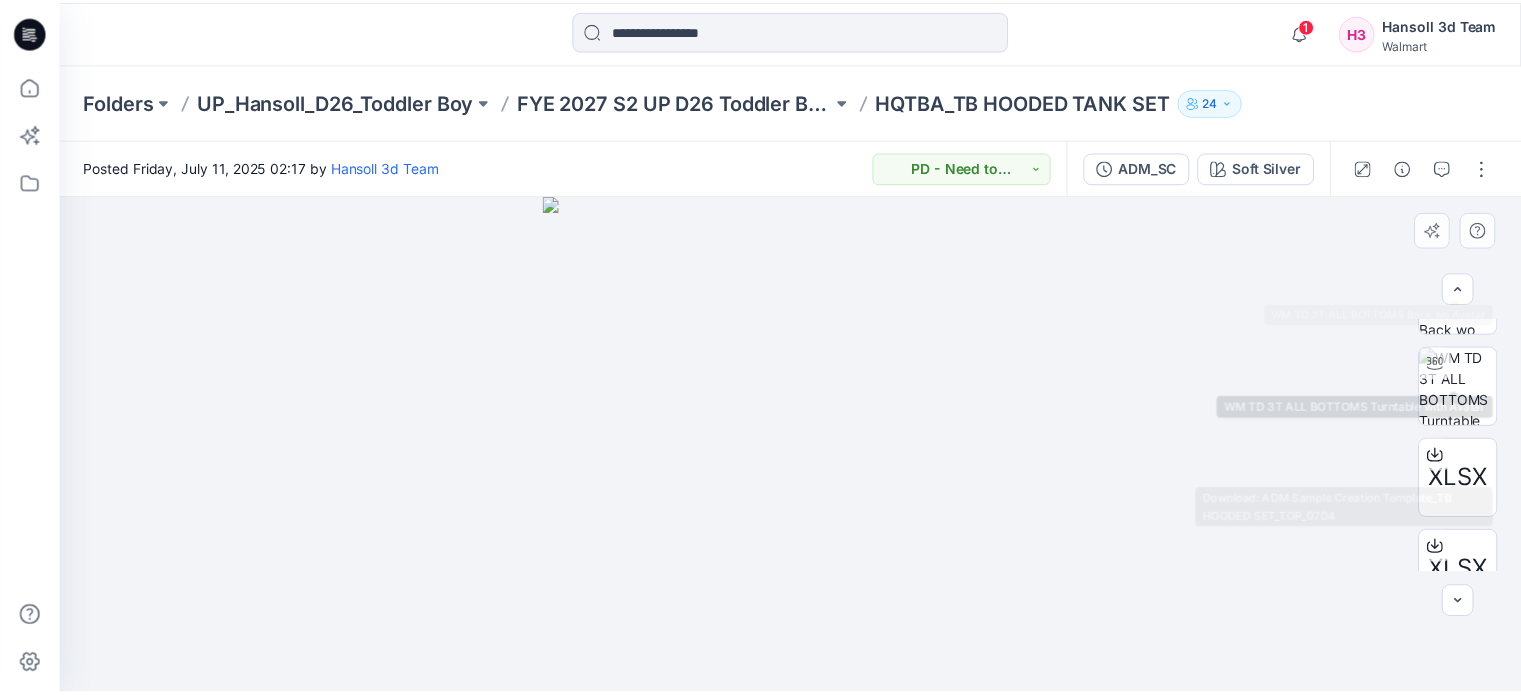 scroll, scrollTop: 1481, scrollLeft: 0, axis: vertical 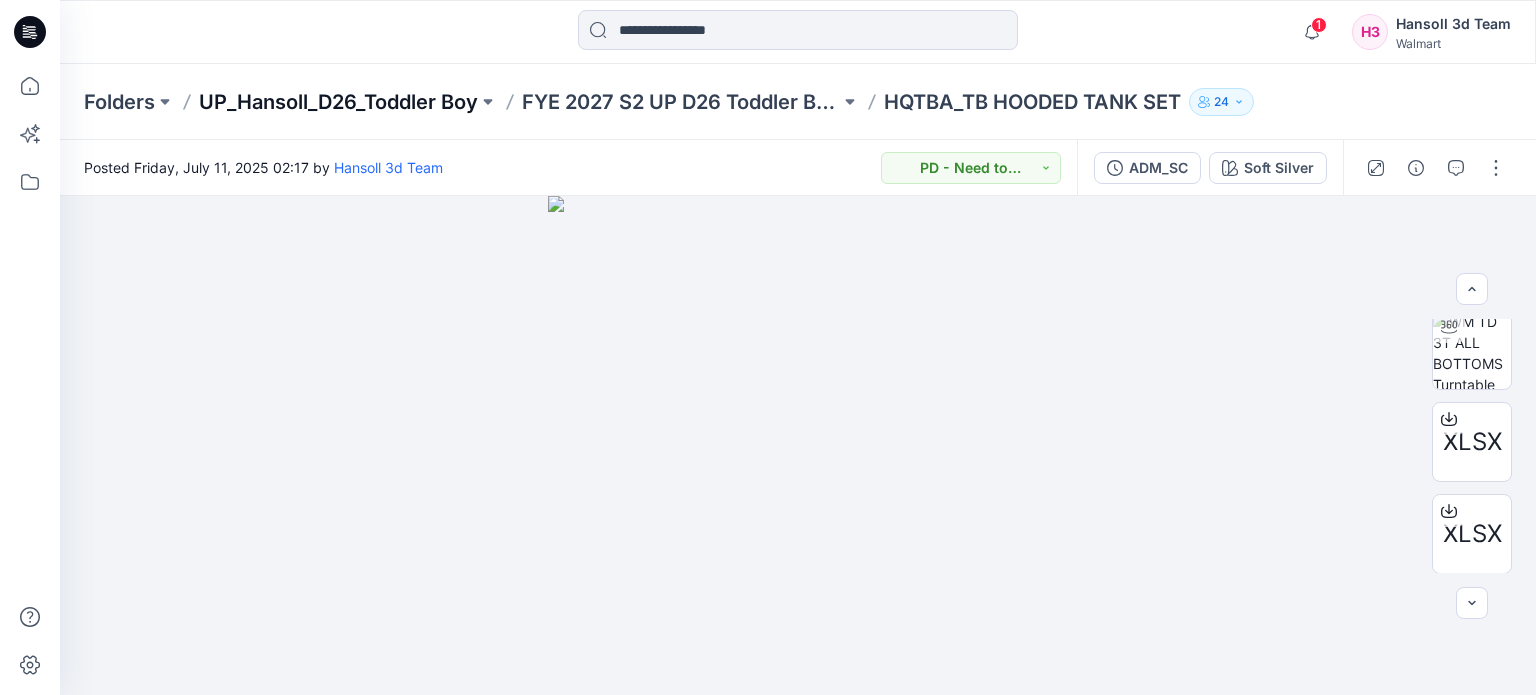 click on "UP_Hansoll_D26_Toddler Boy" at bounding box center [338, 102] 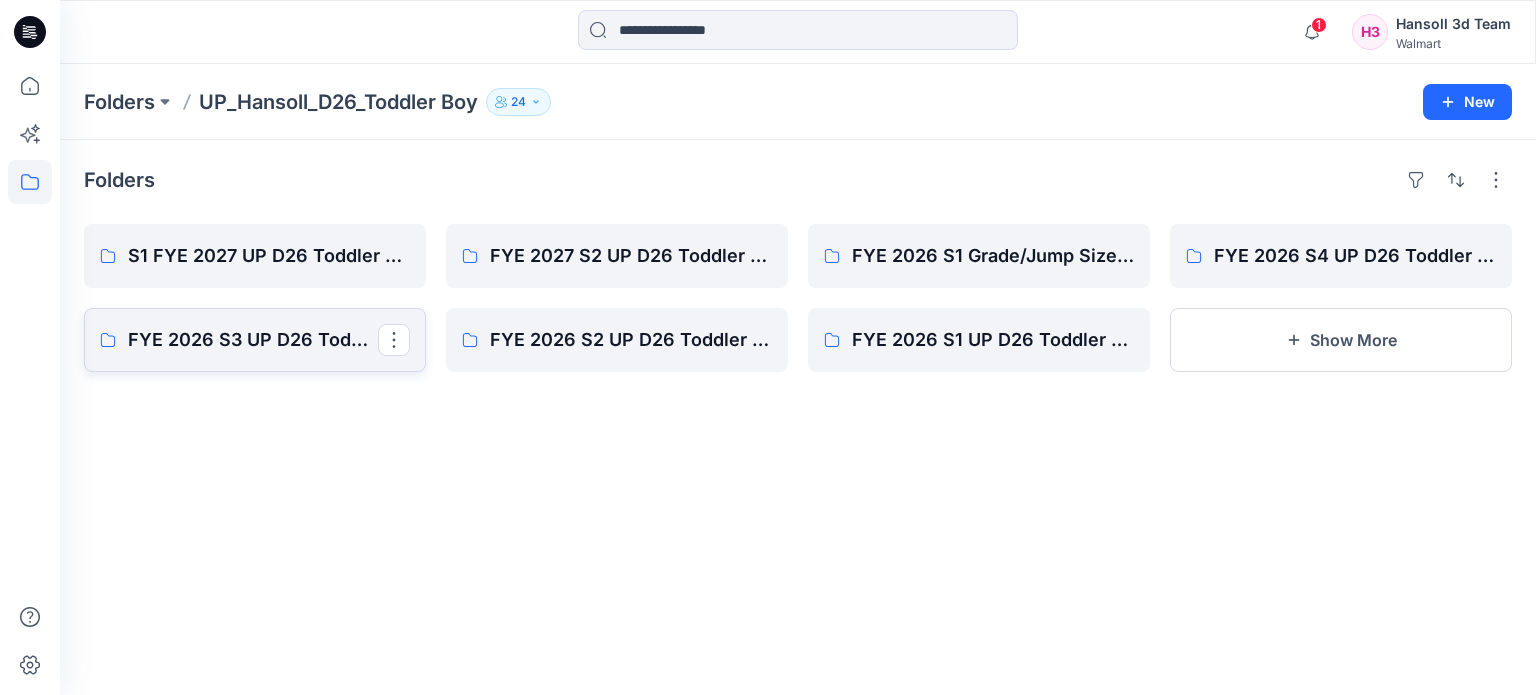 click on "FYE 2026 S3 UP D26 Toddler Boy - Hansoll" at bounding box center (253, 340) 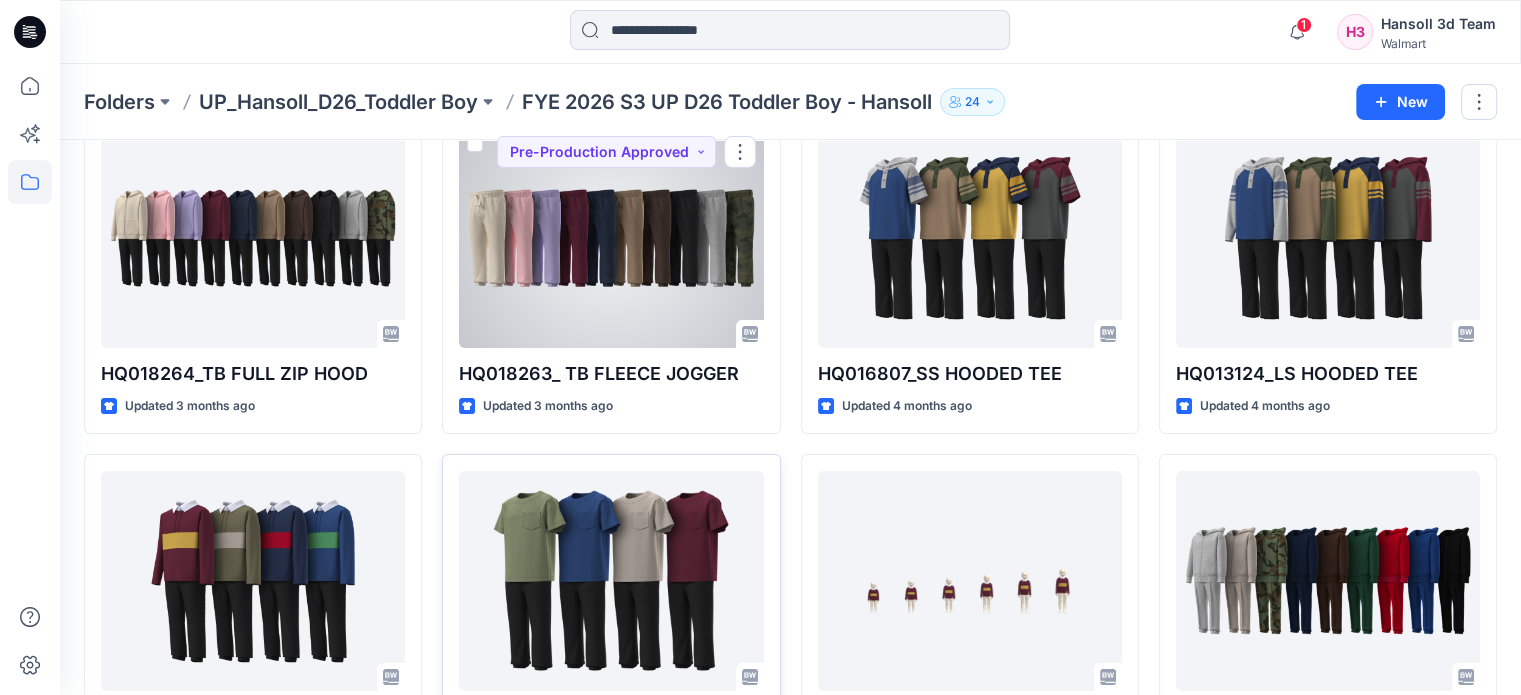 scroll, scrollTop: 200, scrollLeft: 0, axis: vertical 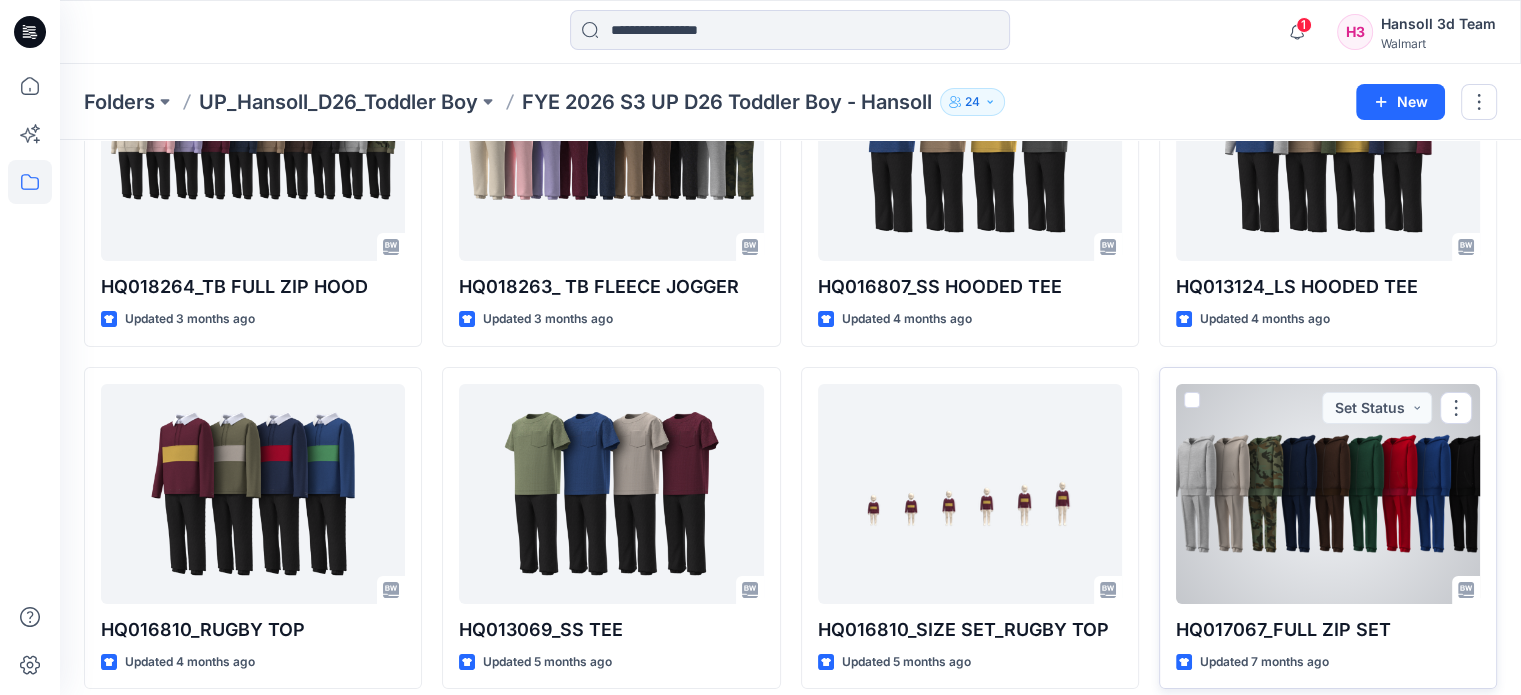 click at bounding box center [1328, 494] 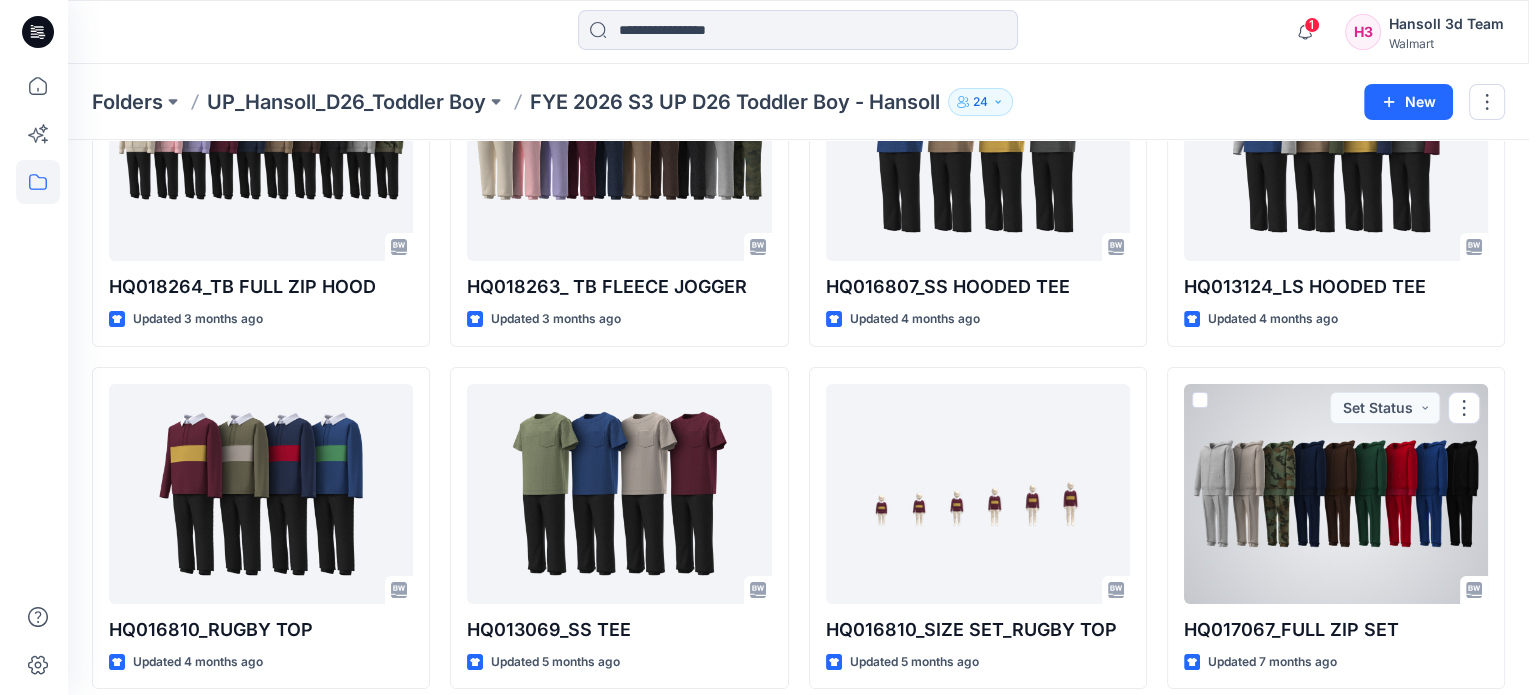 scroll, scrollTop: 0, scrollLeft: 0, axis: both 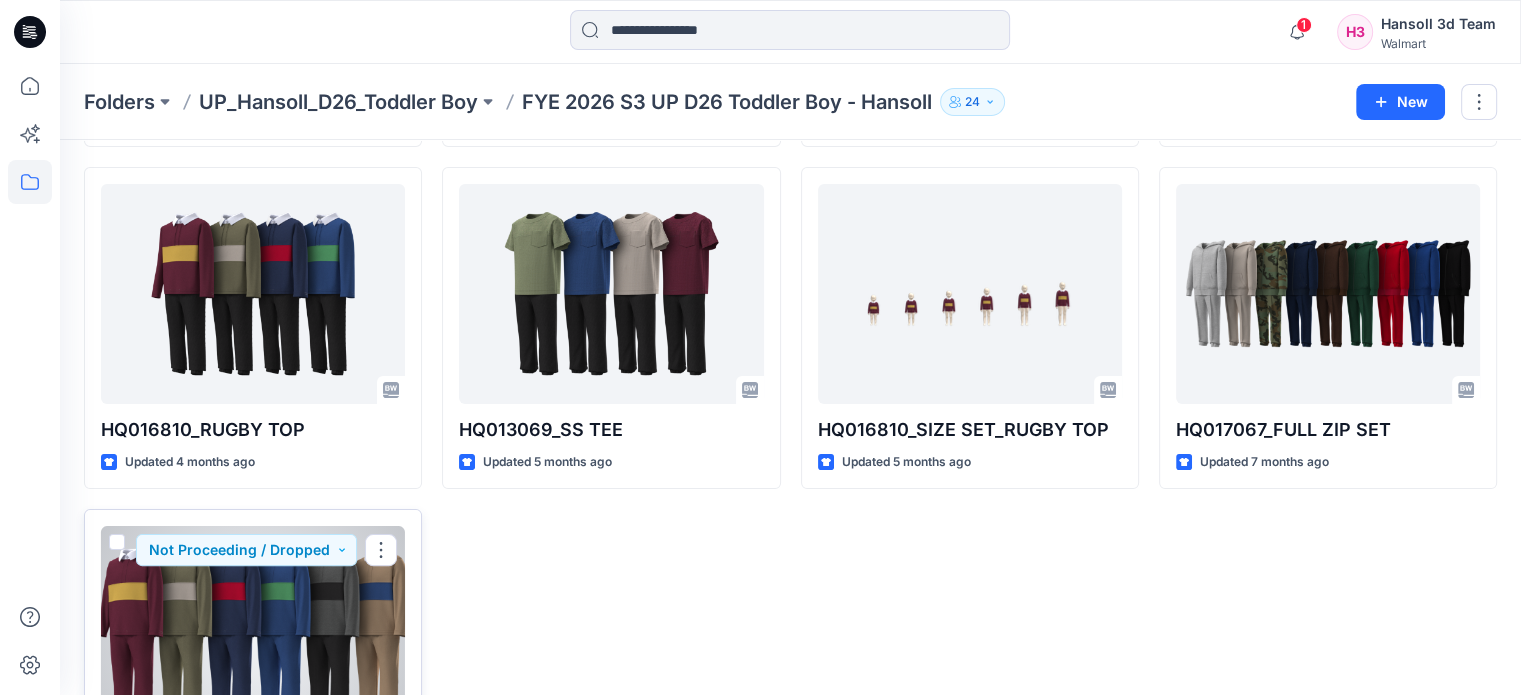 click at bounding box center (253, 636) 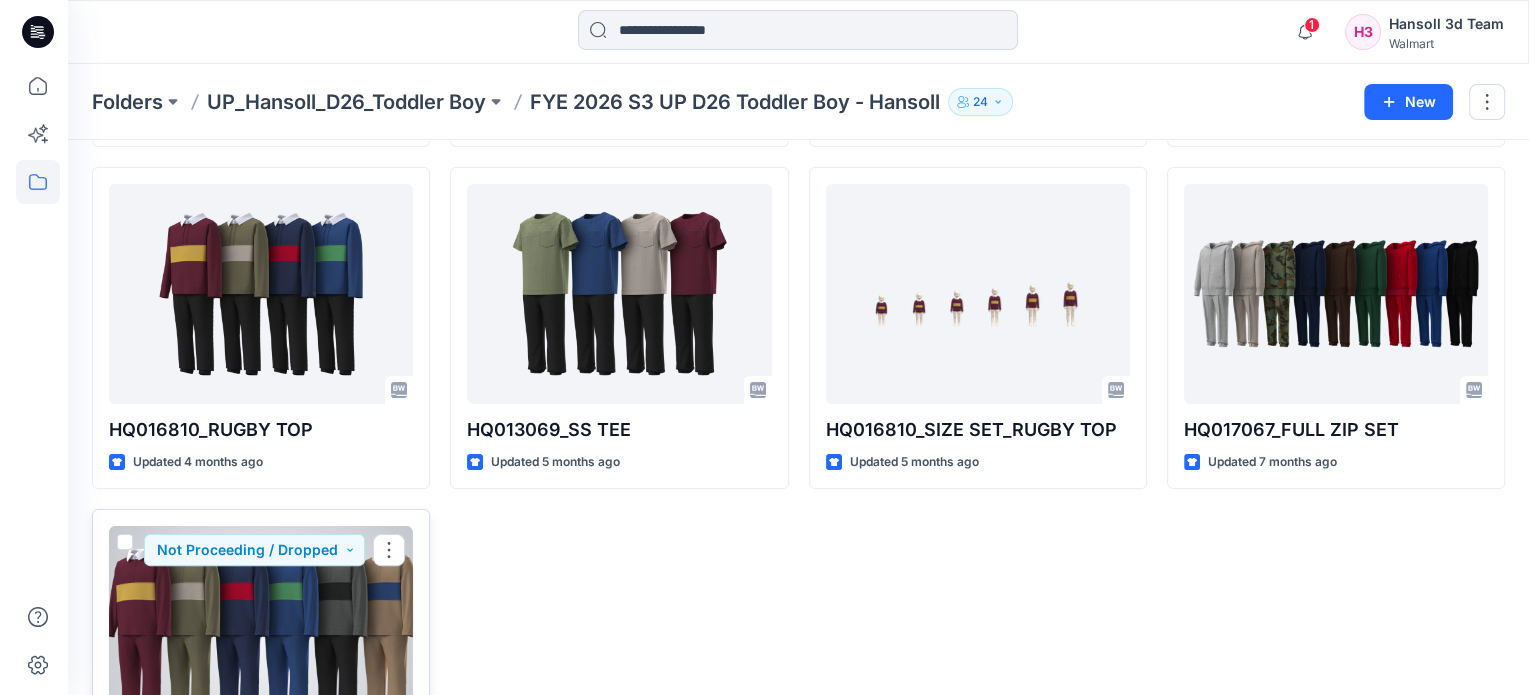 scroll, scrollTop: 0, scrollLeft: 0, axis: both 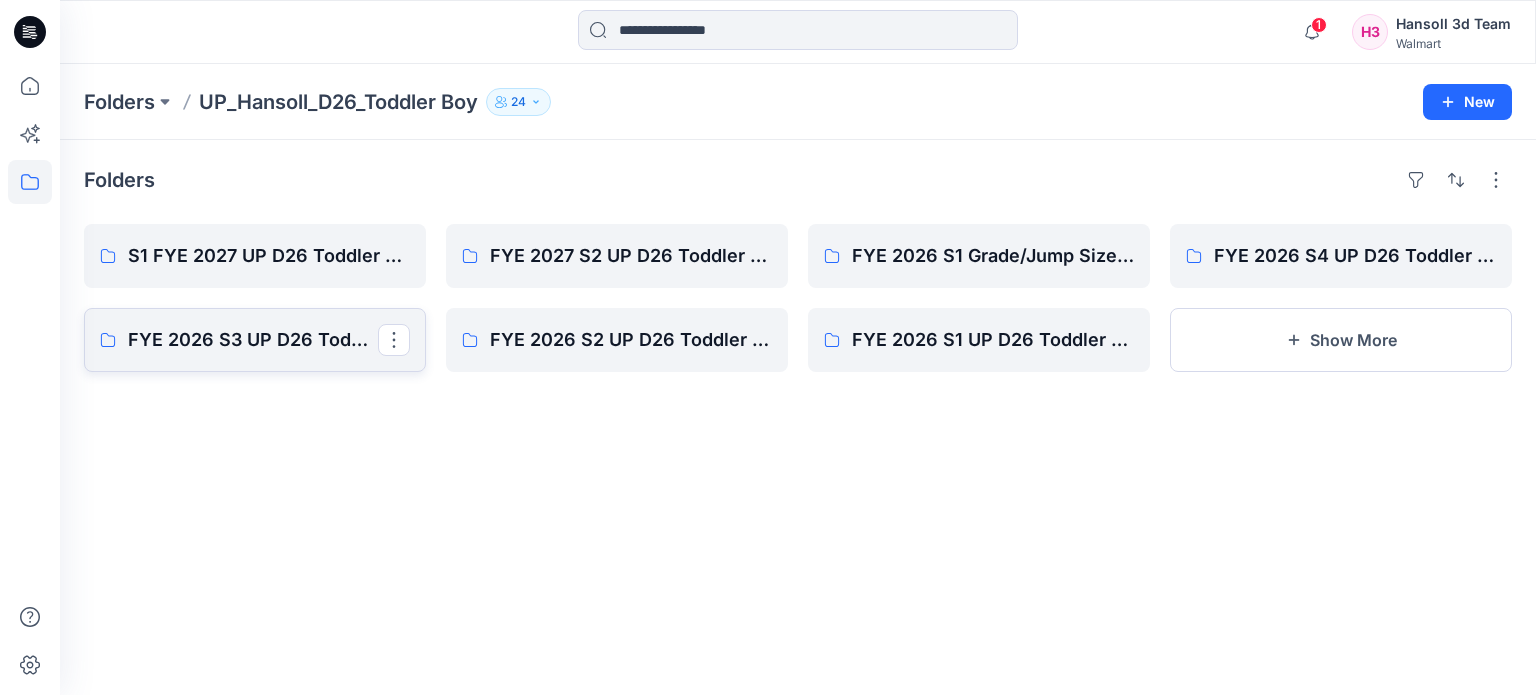 click on "FYE 2026 S3 UP D26 Toddler Boy - Hansoll" at bounding box center [253, 340] 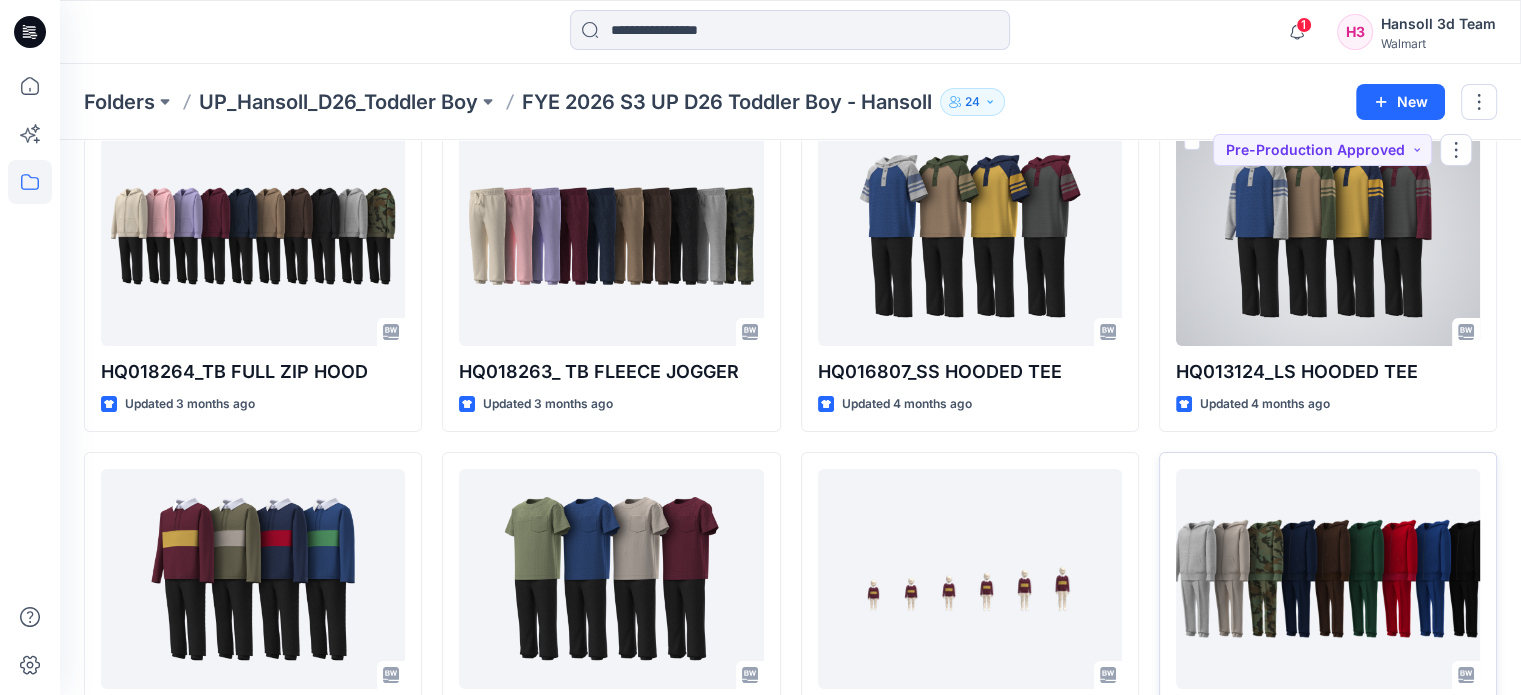 scroll, scrollTop: 200, scrollLeft: 0, axis: vertical 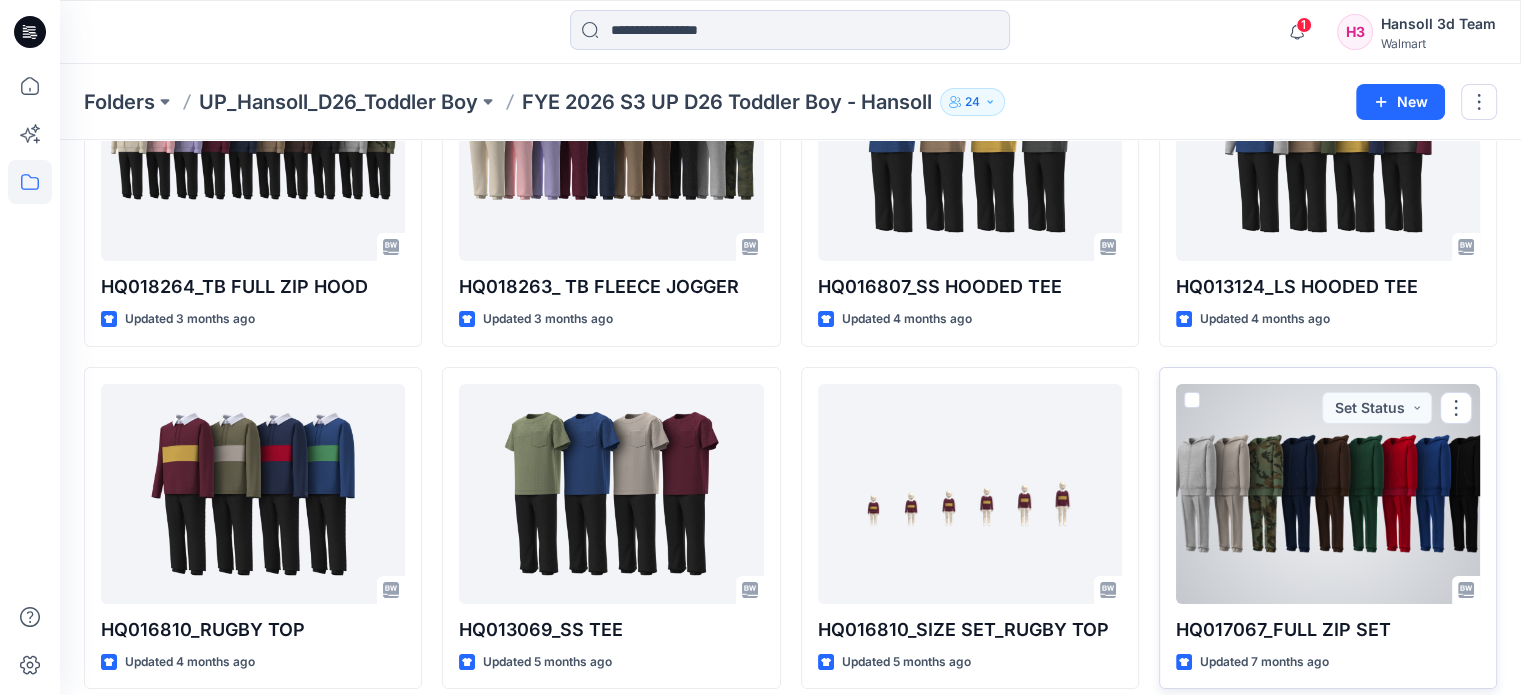 click at bounding box center (1328, 494) 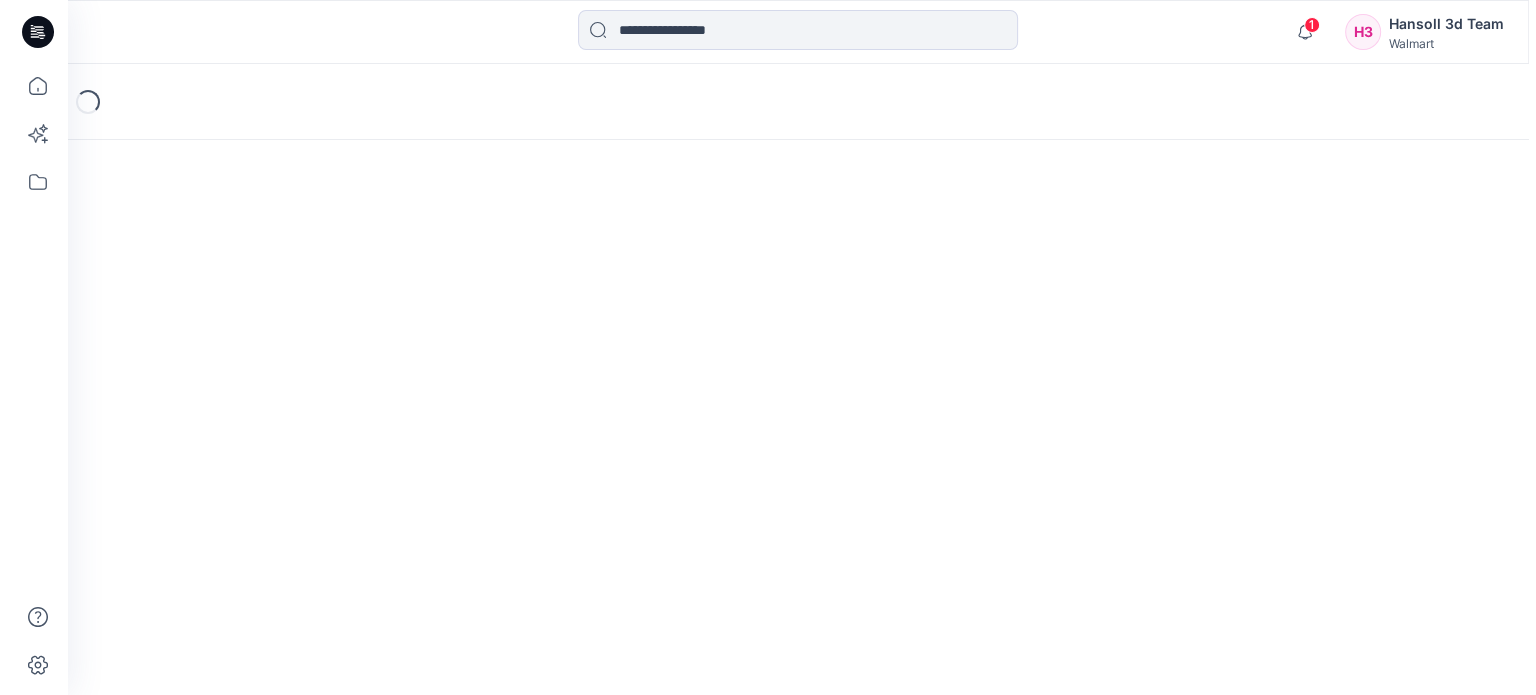 scroll, scrollTop: 0, scrollLeft: 0, axis: both 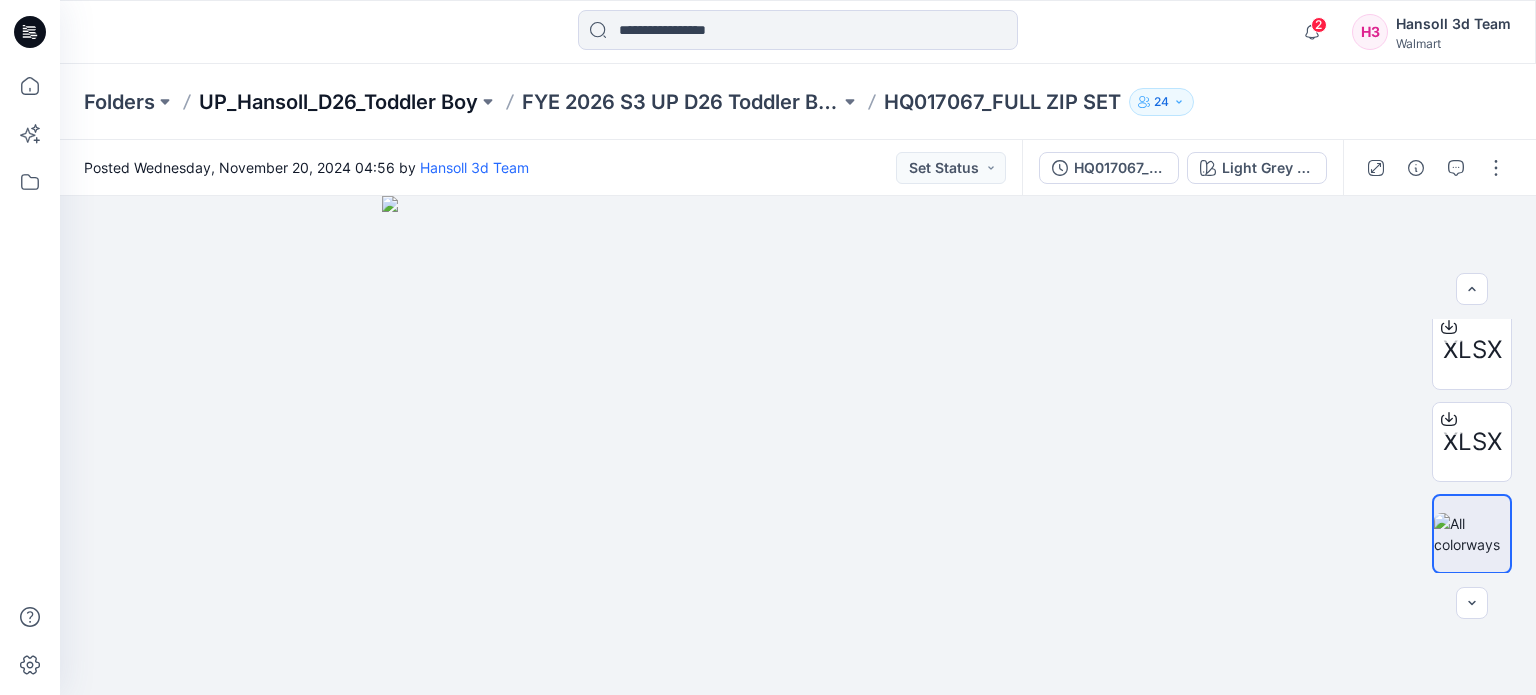 click on "UP_Hansoll_D26_Toddler Boy" at bounding box center [338, 102] 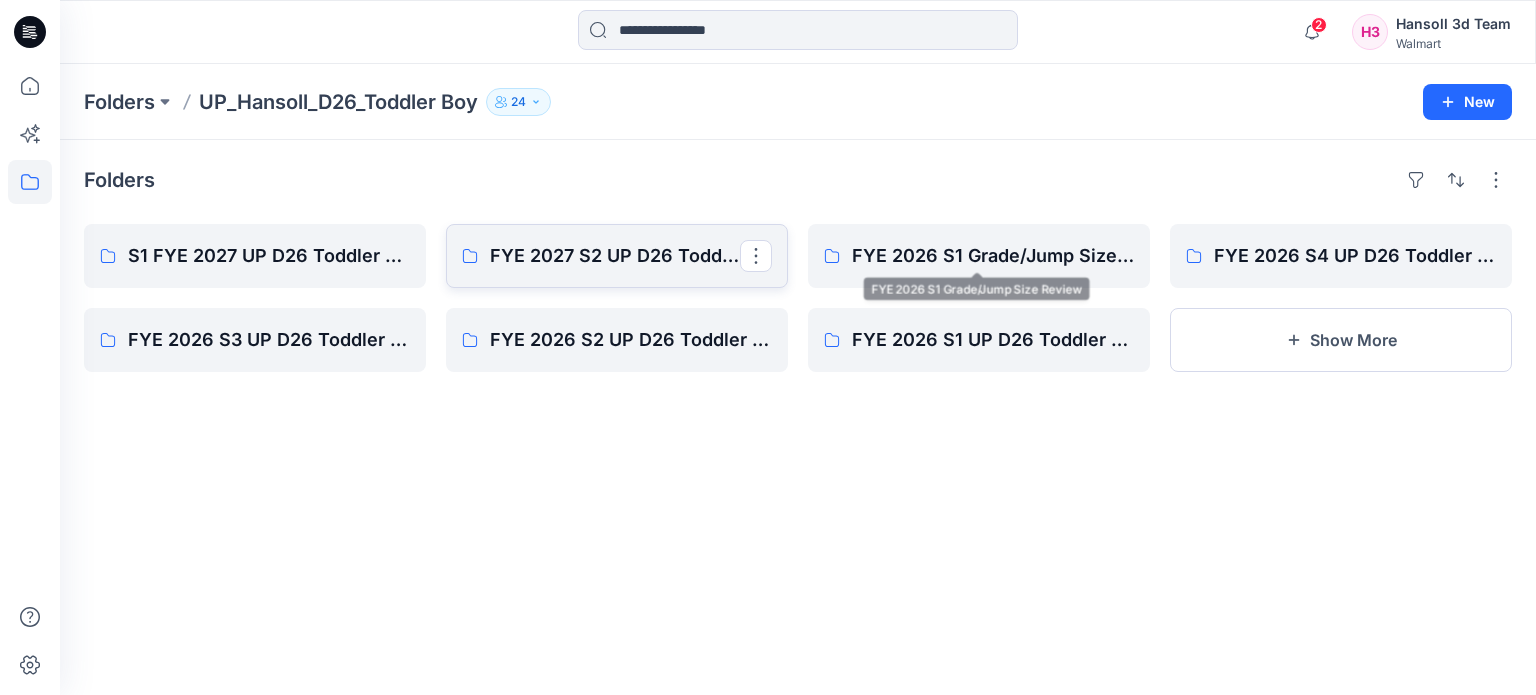 click on "FYE 2027 S2 UP D26 Toddler Boy  Hansoll" at bounding box center (615, 256) 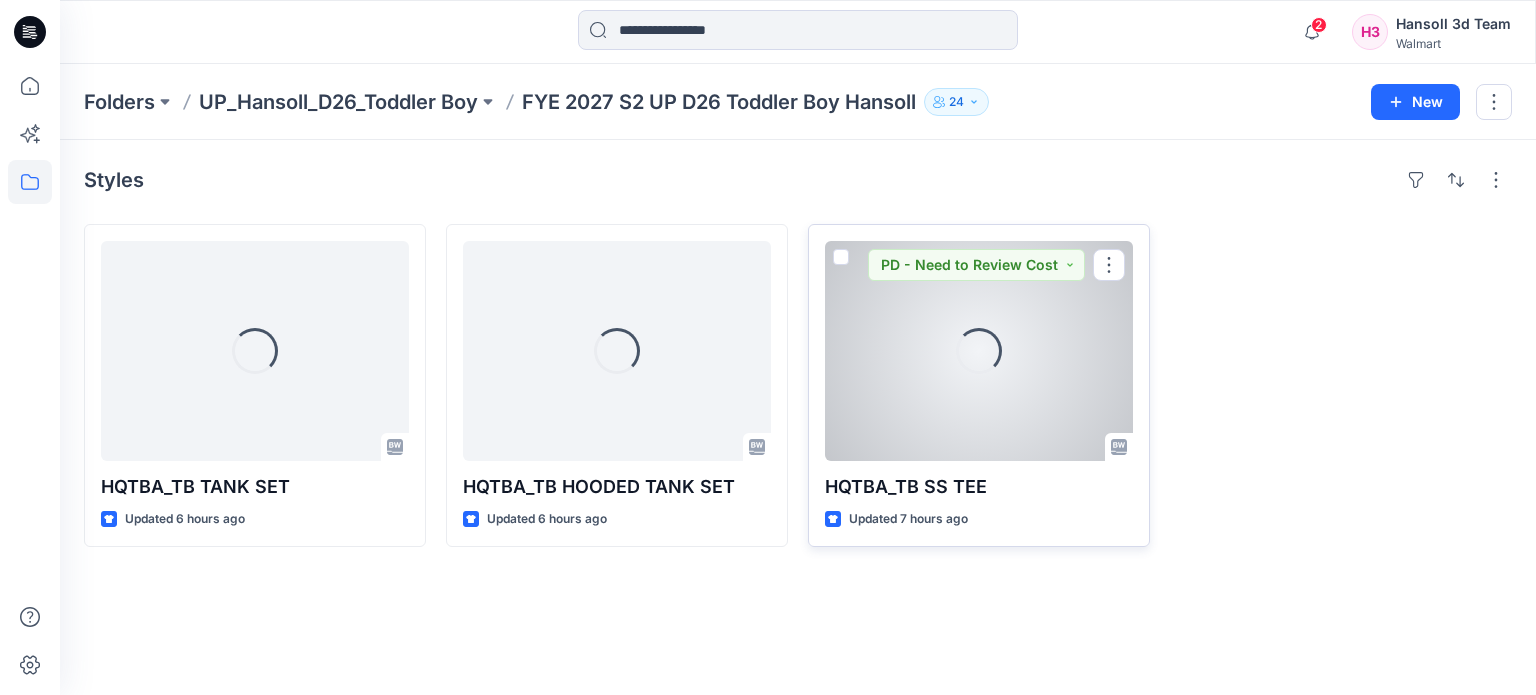click on "Loading..." at bounding box center [979, 351] 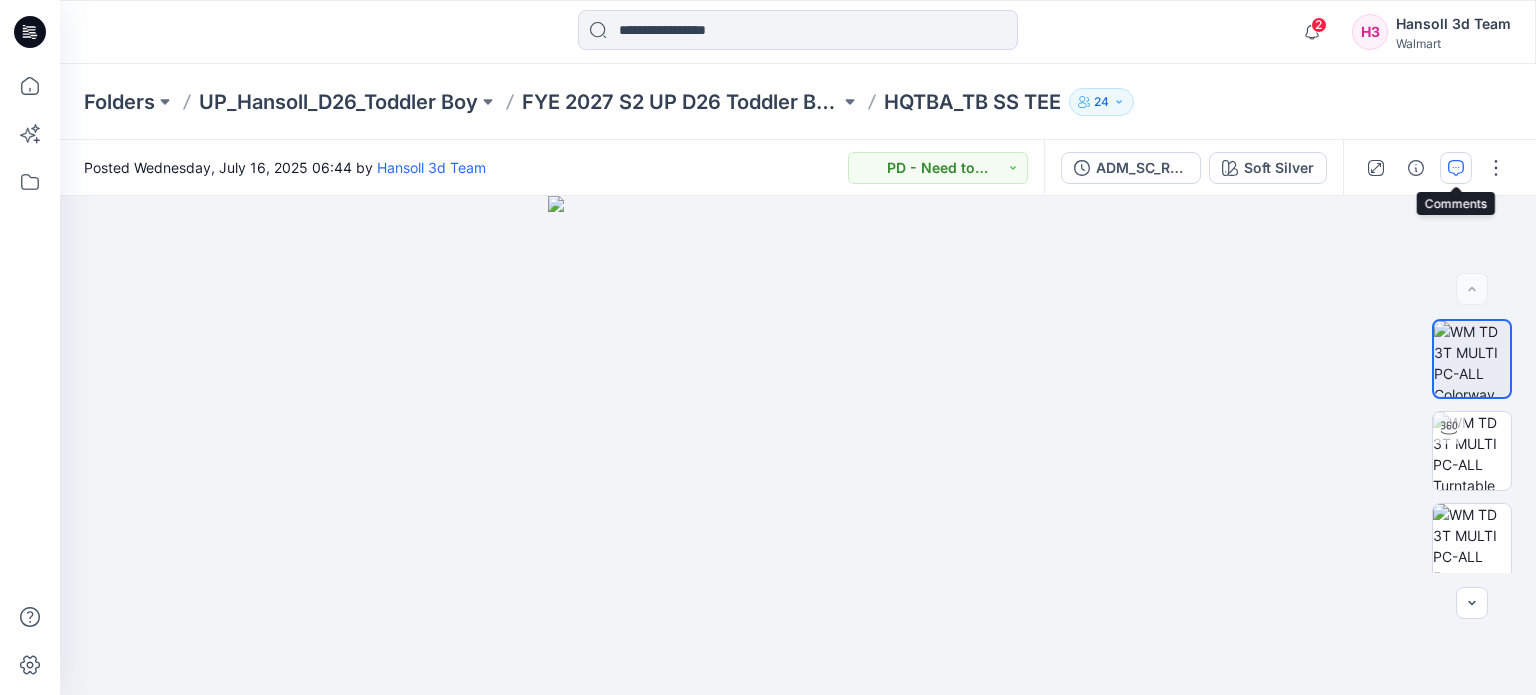 click 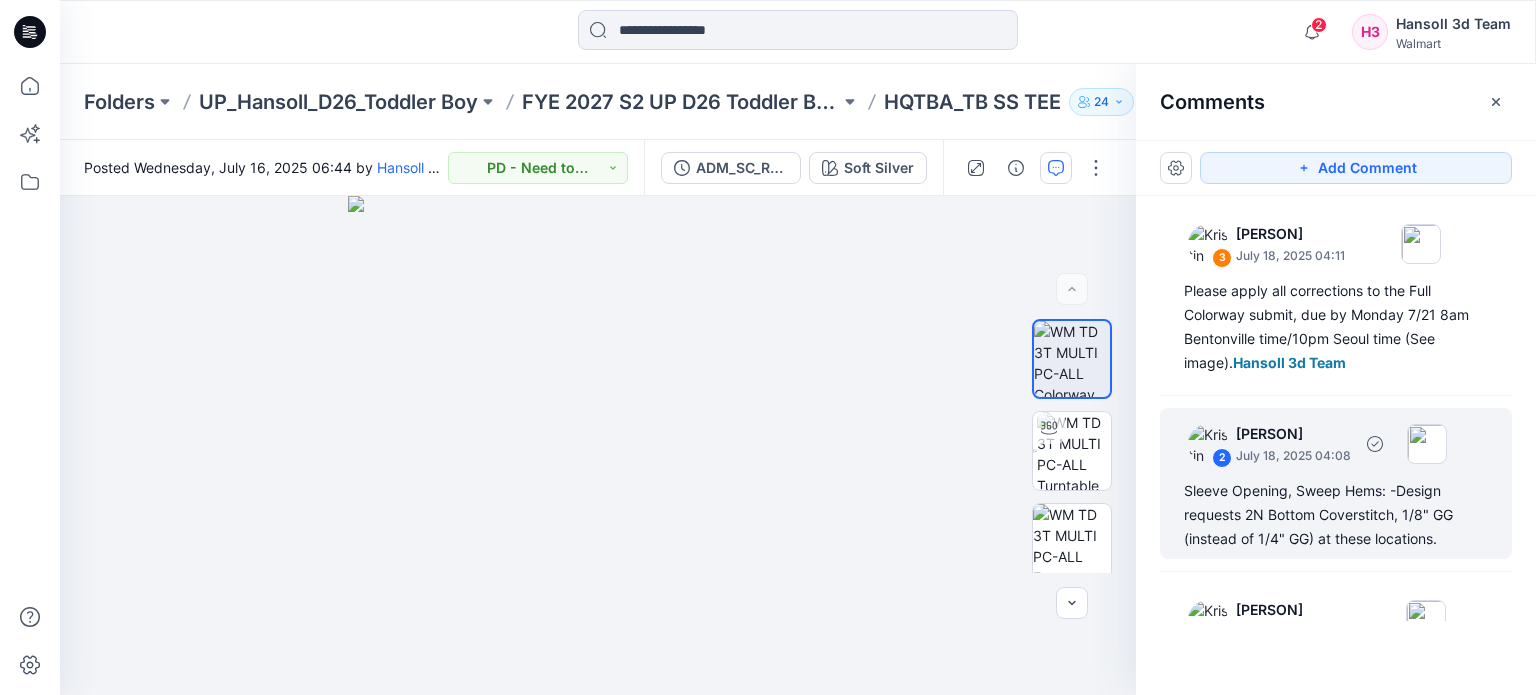 click on "Sleeve Opening, Sweep Hems:
-Design requests 2N Bottom Coverstitch, 1/8" GG (instead of 1/4" GG) at these locations." at bounding box center (1336, 515) 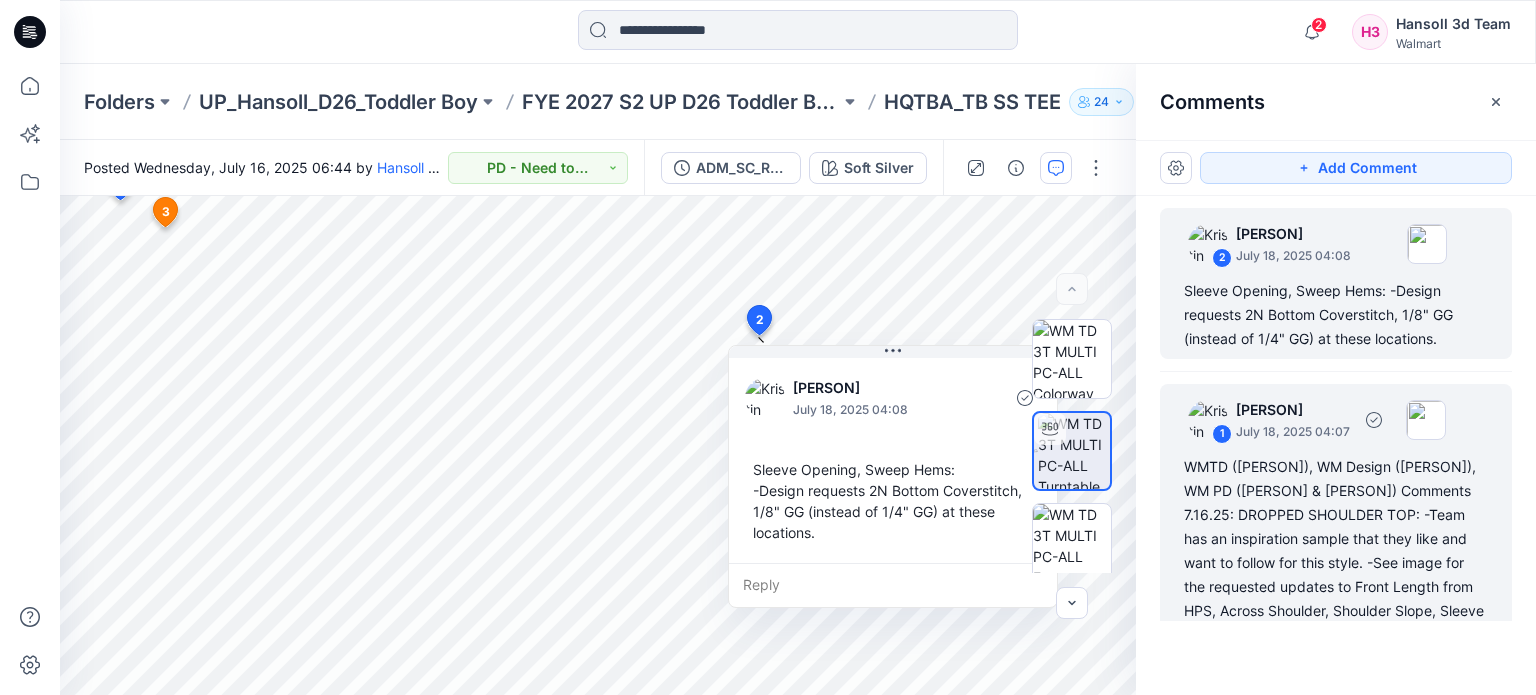 scroll, scrollTop: 268, scrollLeft: 0, axis: vertical 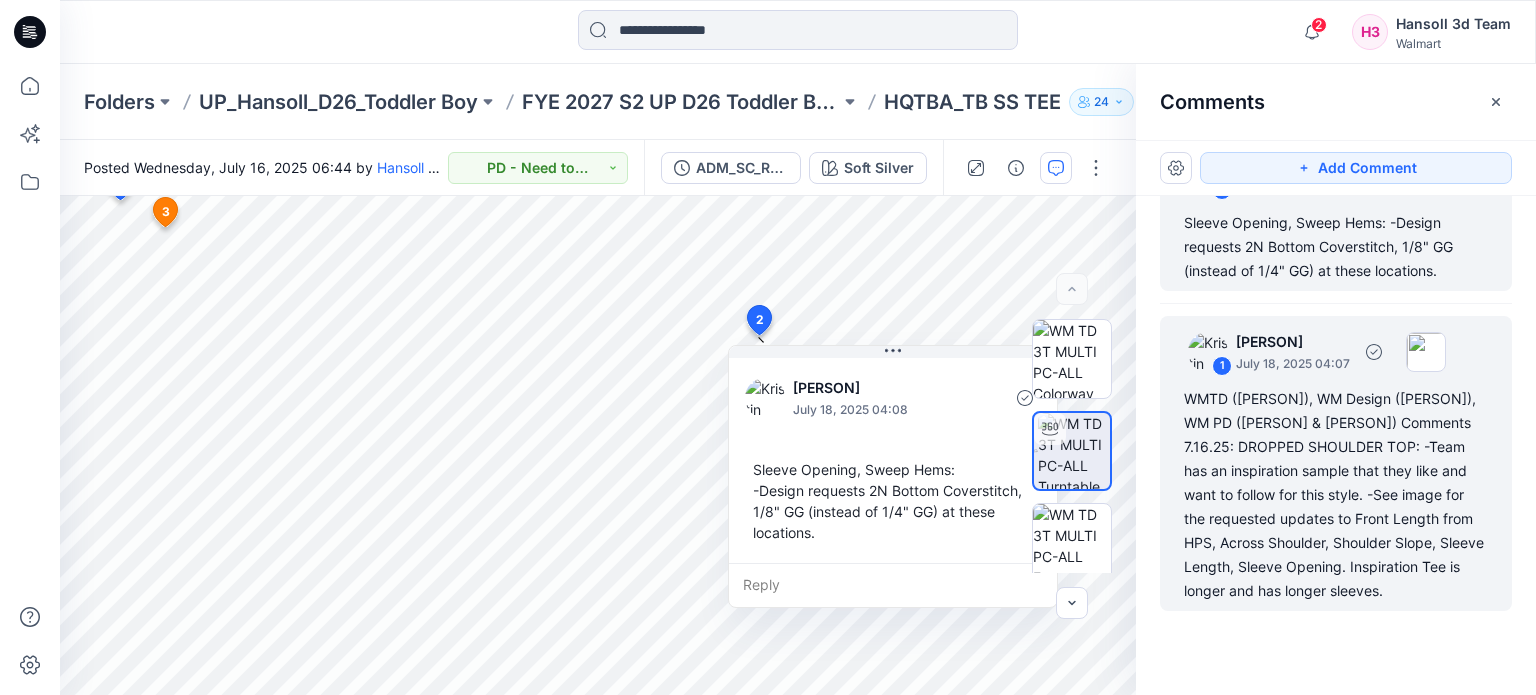 click on "WMTD ([PERSON]), WM Design ([PERSON]), WM PD ([PERSON] & [PERSON]) Comments 7.16.25:
DROPPED SHOULDER TOP:
-Team has an inspiration sample that they like and want to follow for this style.
-See image for the requested updates to Front Length from HPS, Across Shoulder, Shoulder Slope, Sleeve Length, Sleeve Opening. Inspiration Tee is longer and has longer sleeves." at bounding box center [1336, 495] 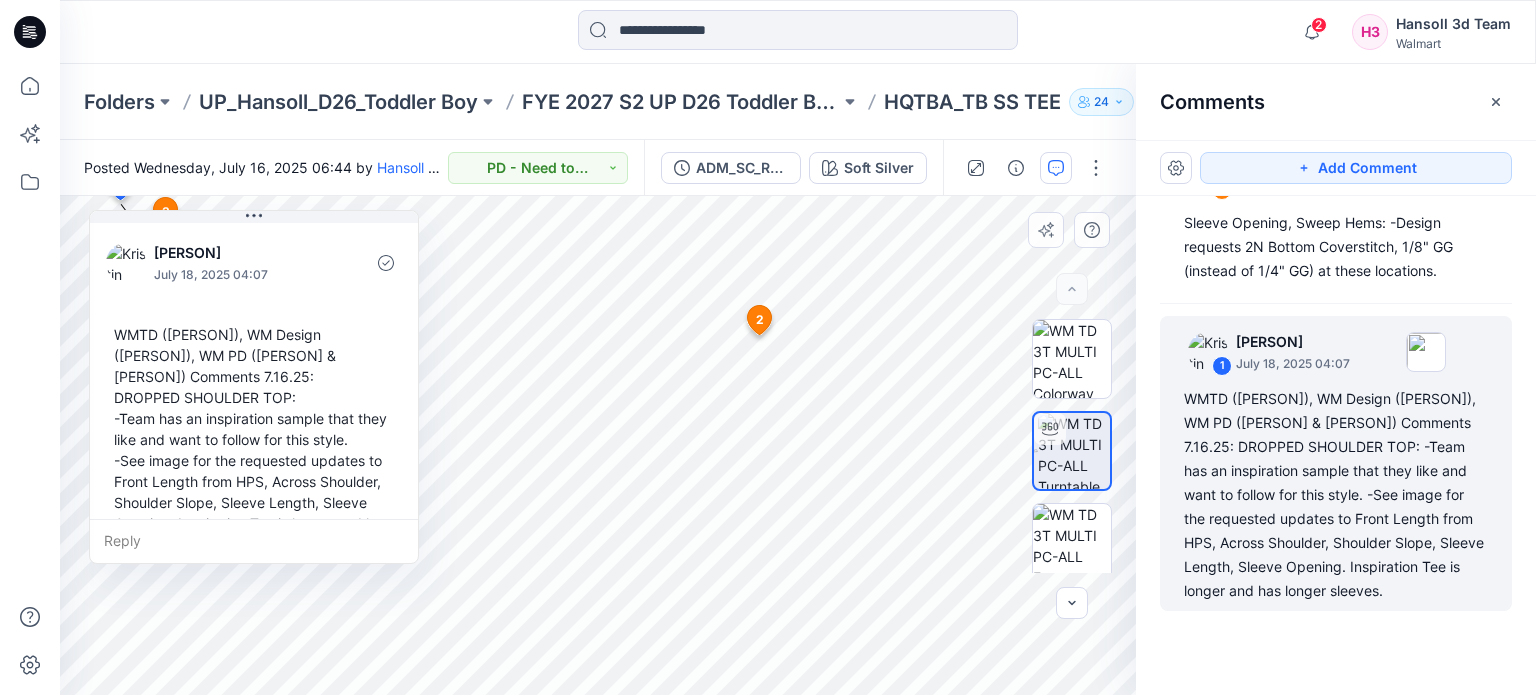 scroll, scrollTop: 56, scrollLeft: 0, axis: vertical 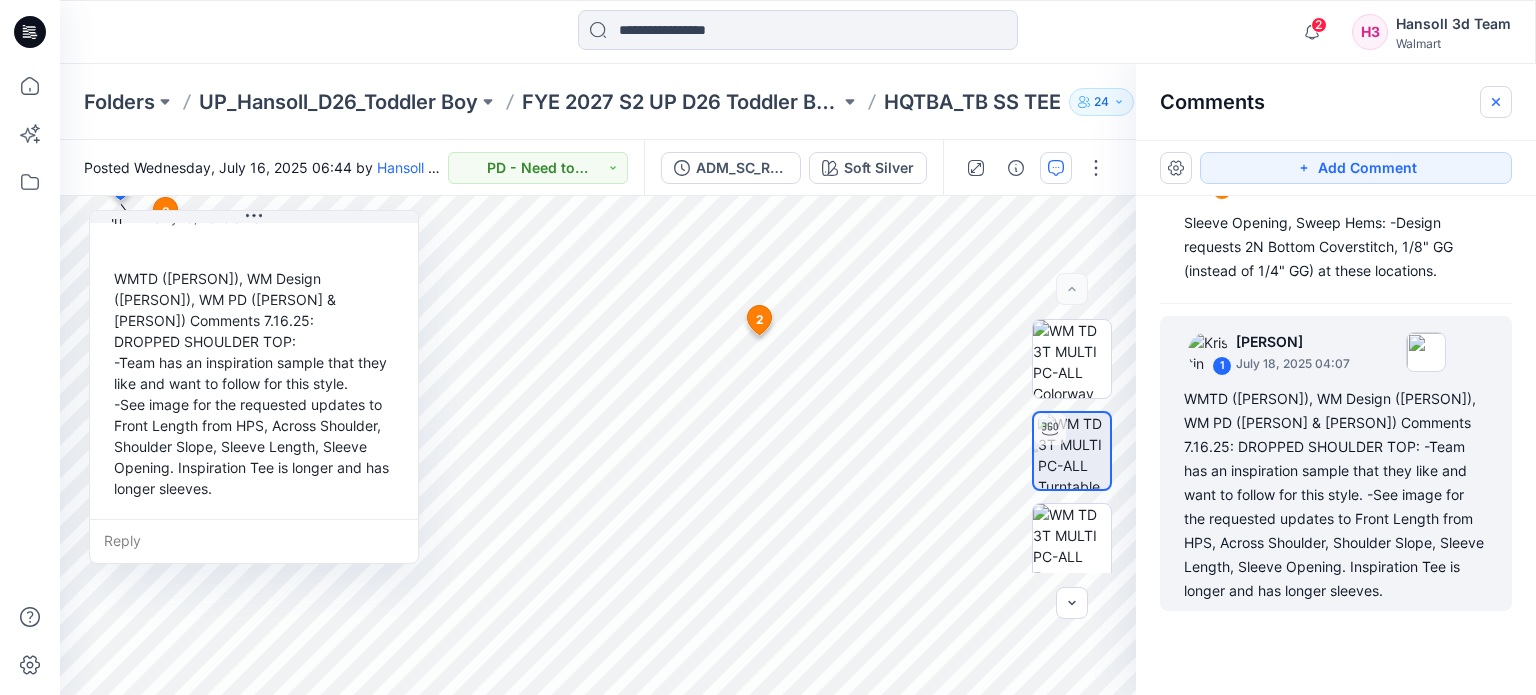 click at bounding box center [1496, 102] 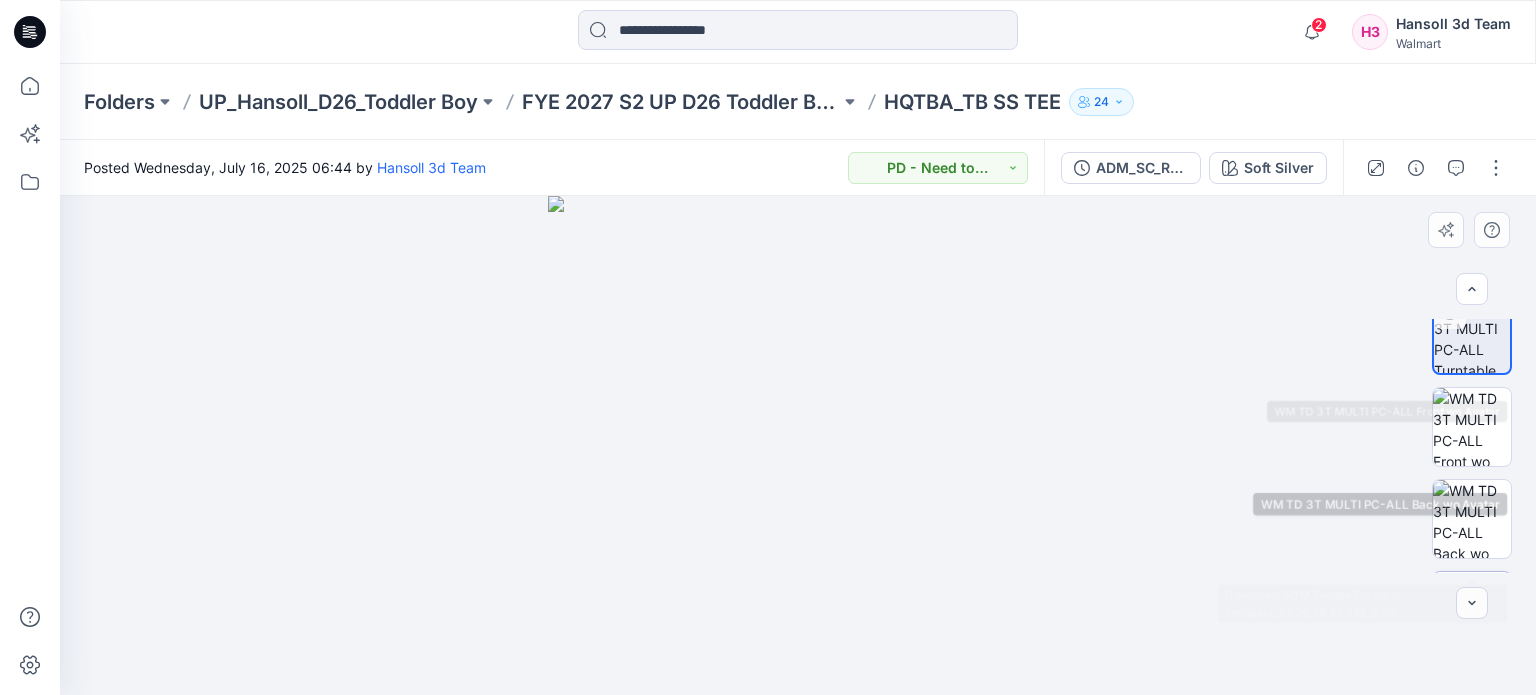 scroll, scrollTop: 193, scrollLeft: 0, axis: vertical 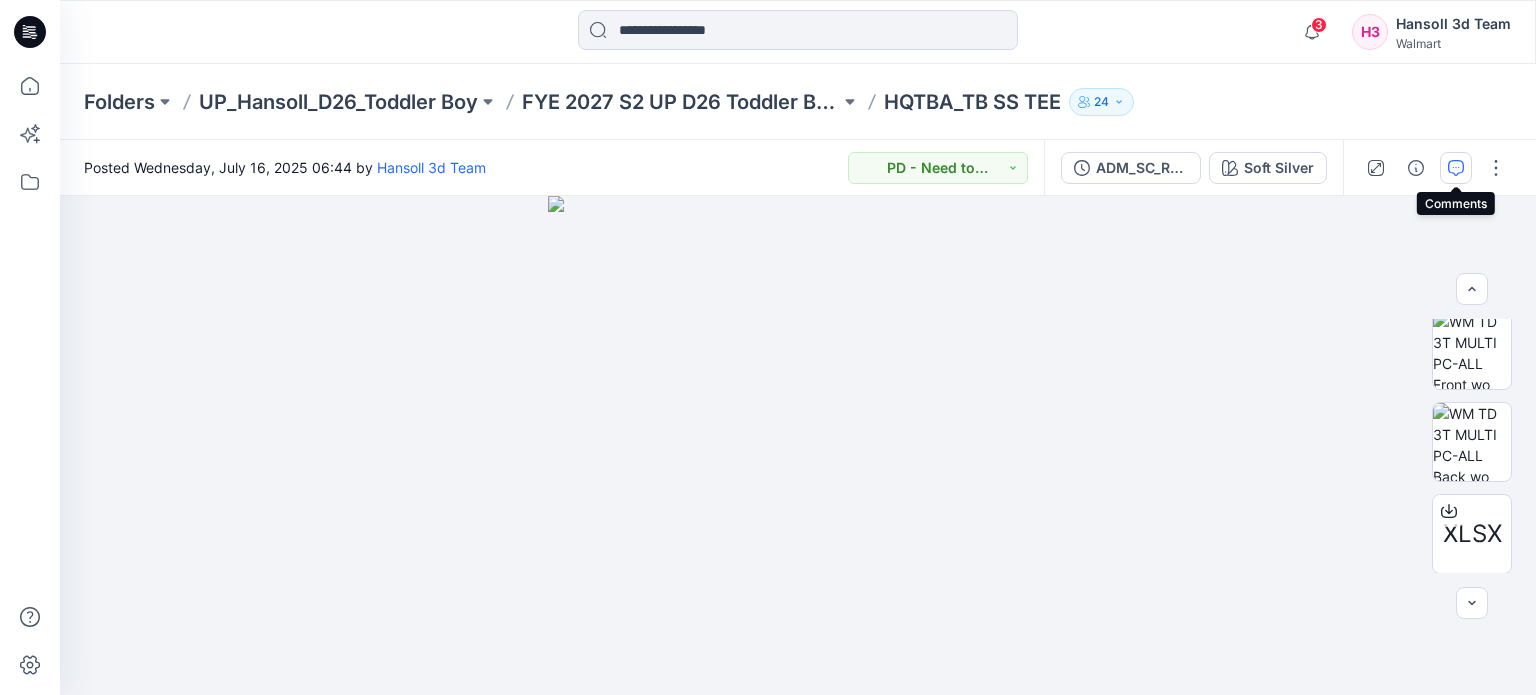 click 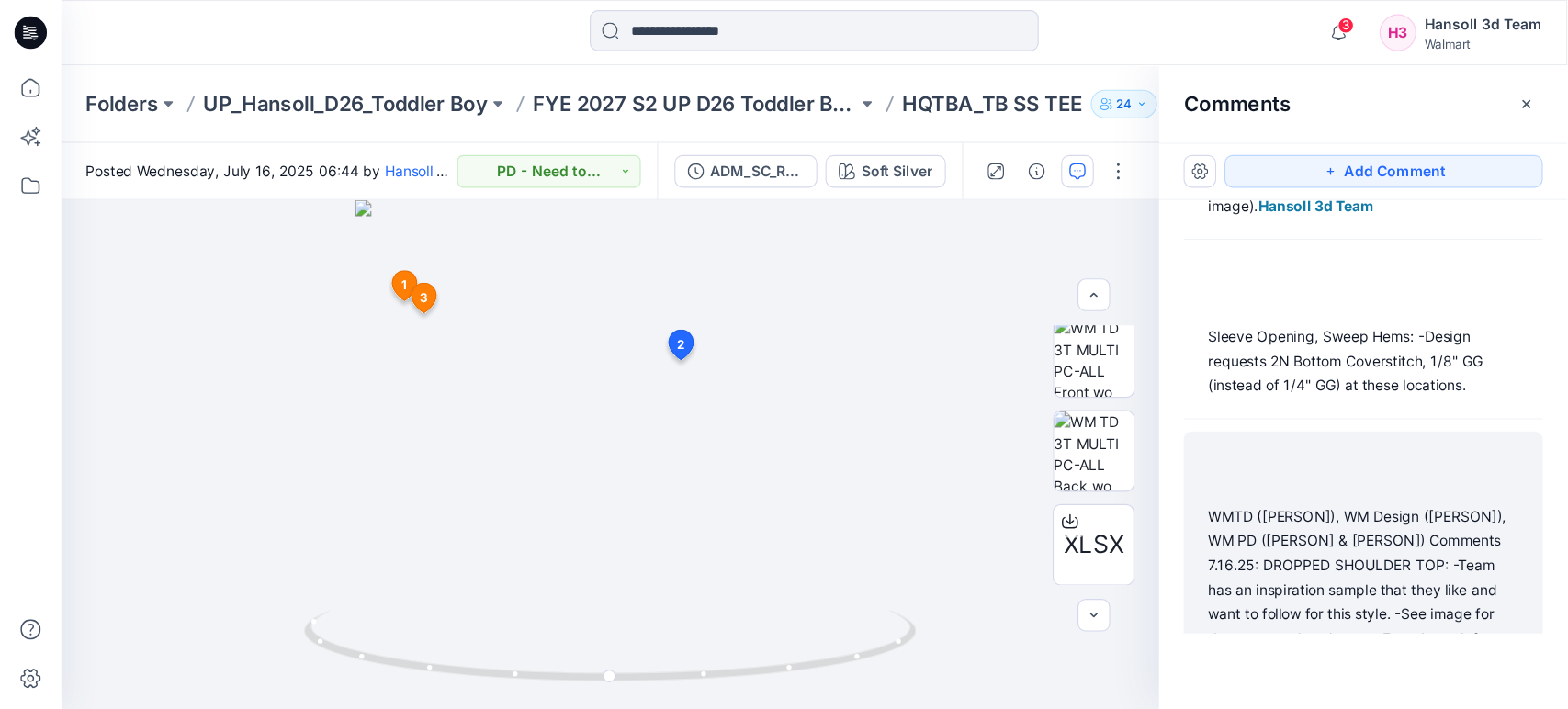 scroll, scrollTop: 246, scrollLeft: 0, axis: vertical 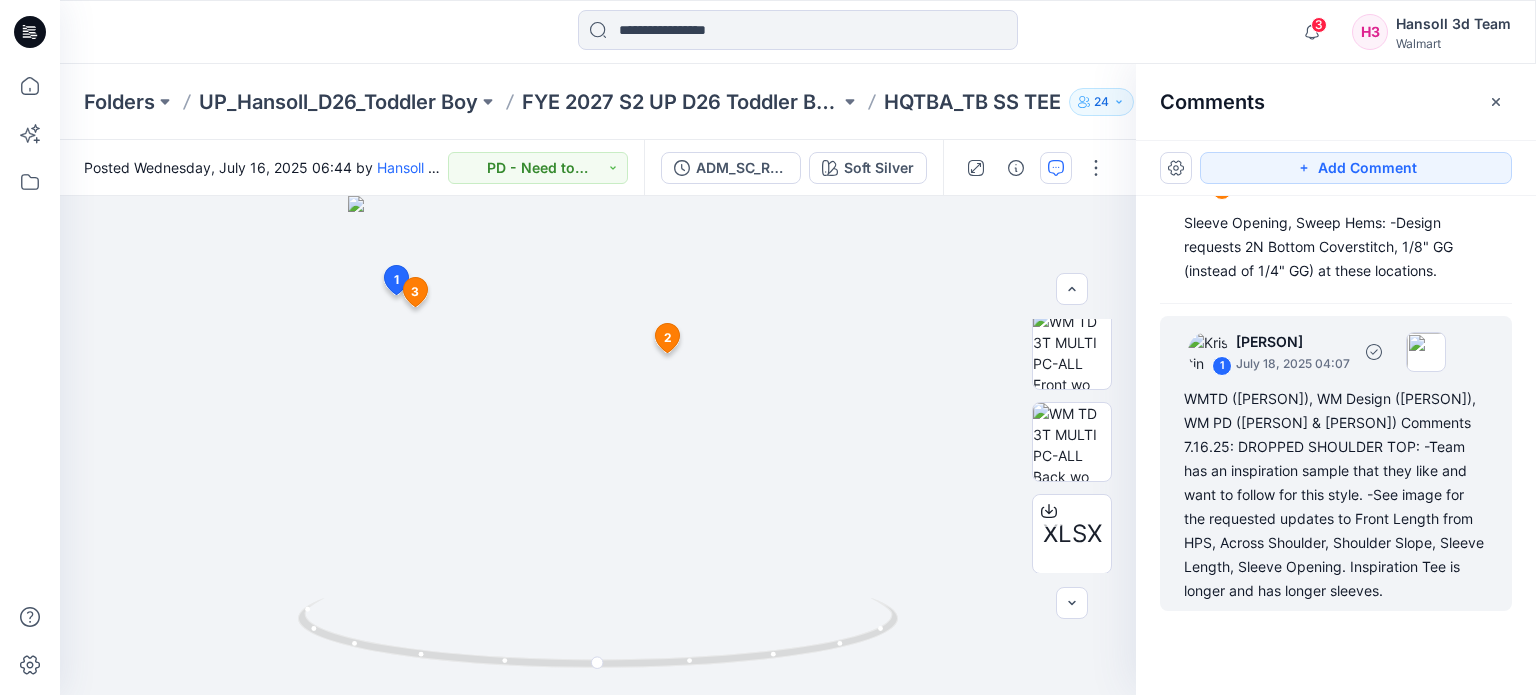 click on "WMTD ([PERSON]), WM Design ([PERSON]), WM PD ([PERSON] & [PERSON]) Comments 7.16.25:
DROPPED SHOULDER TOP:
-Team has an inspiration sample that they like and want to follow for this style.
-See image for the requested updates to Front Length from HPS, Across Shoulder, Shoulder Slope, Sleeve Length, Sleeve Opening. Inspiration Tee is longer and has longer sleeves." at bounding box center [1336, 495] 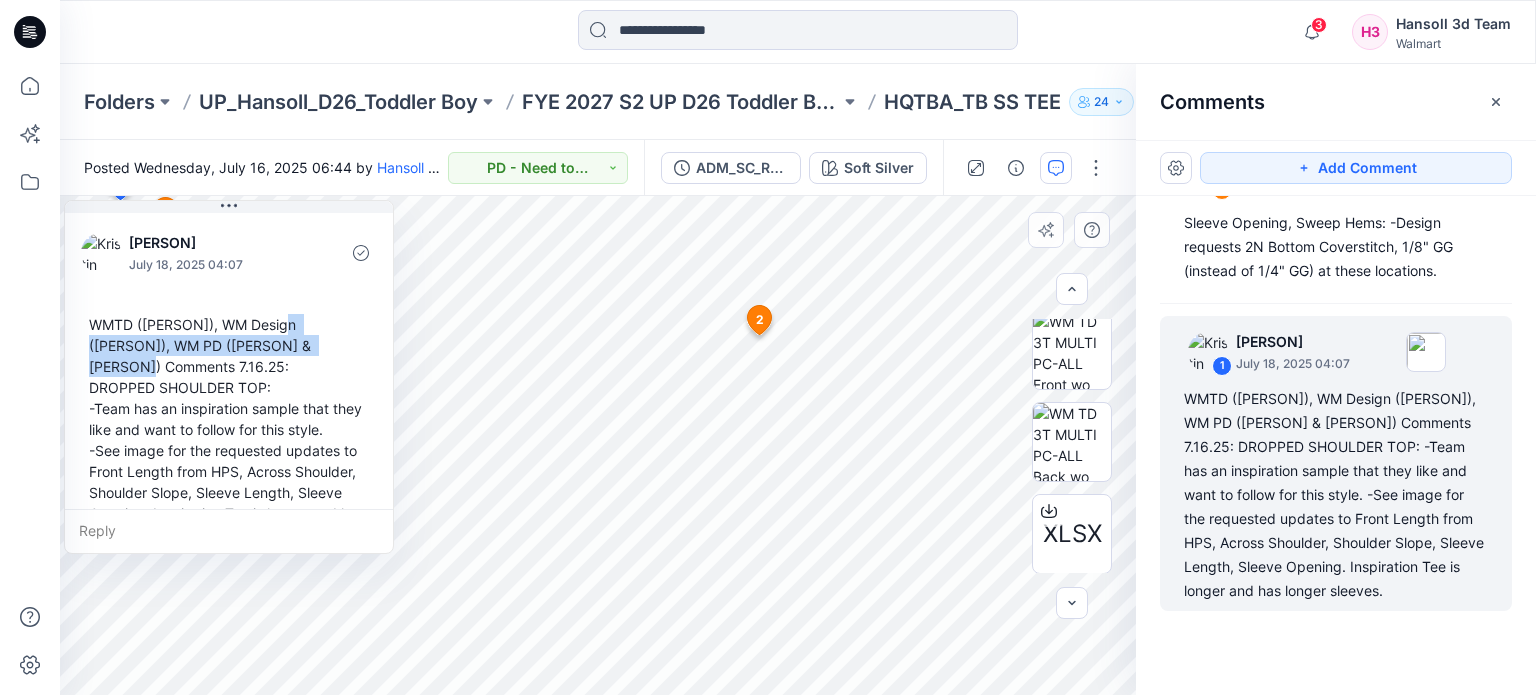 drag, startPoint x: 323, startPoint y: 363, endPoint x: 268, endPoint y: 324, distance: 67.424034 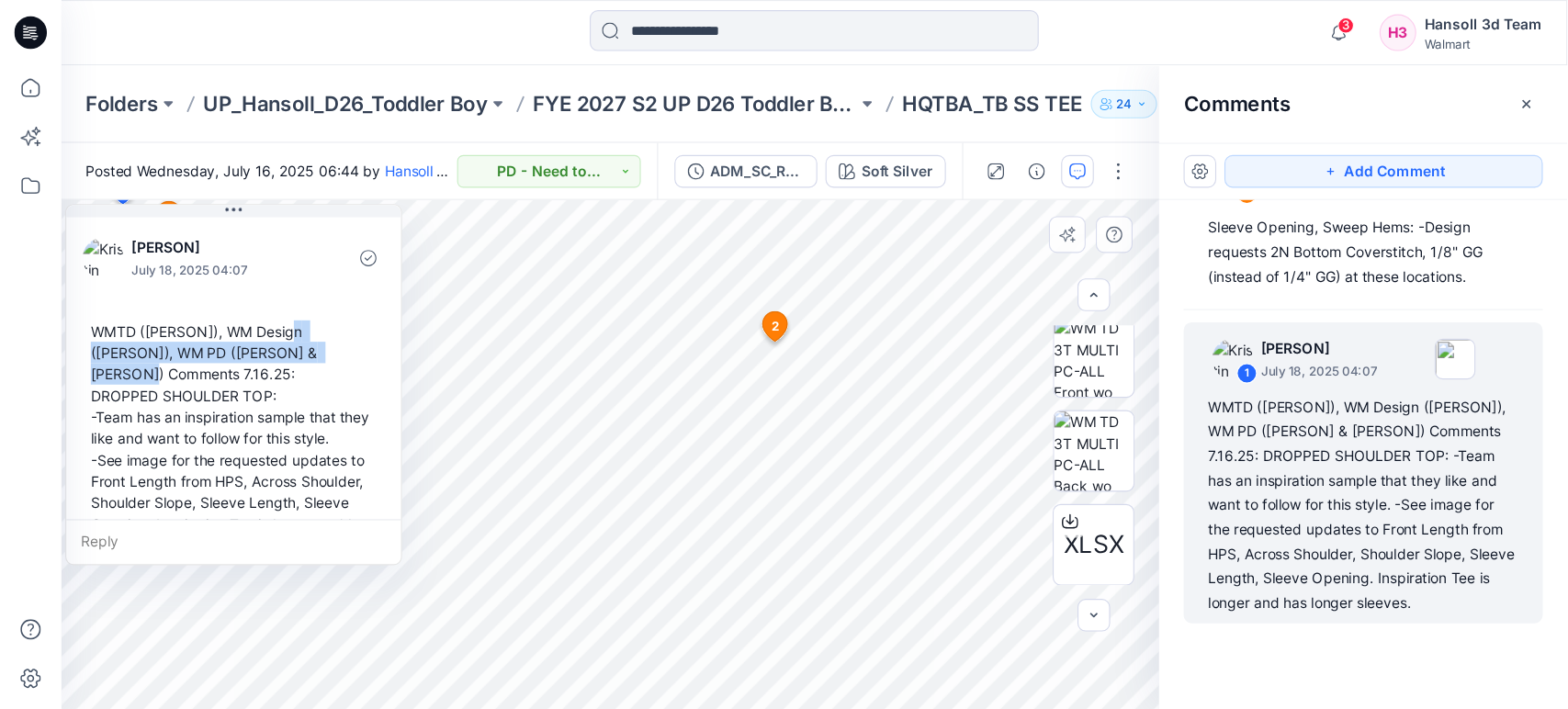 scroll, scrollTop: 107, scrollLeft: 0, axis: vertical 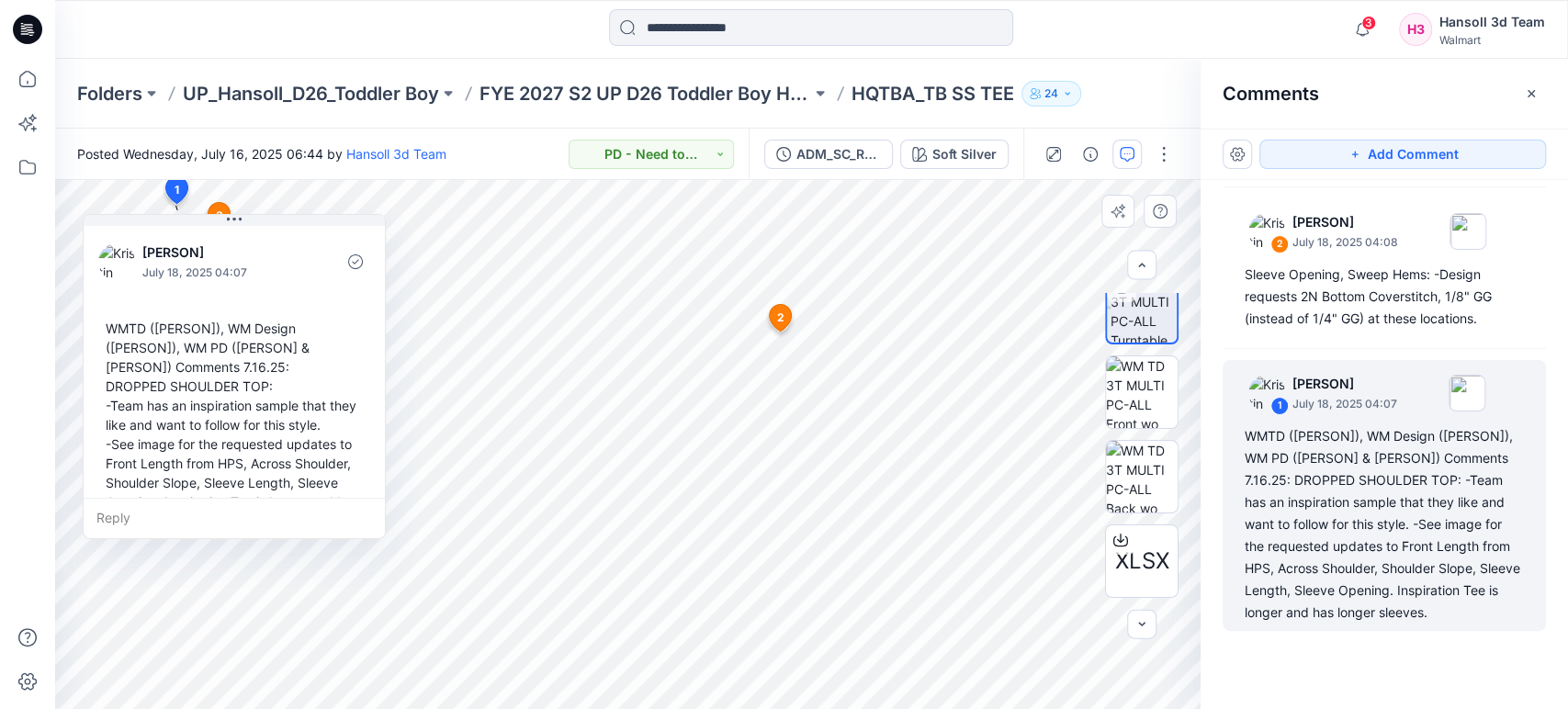 drag, startPoint x: 311, startPoint y: 424, endPoint x: 246, endPoint y: 425, distance: 65.00769 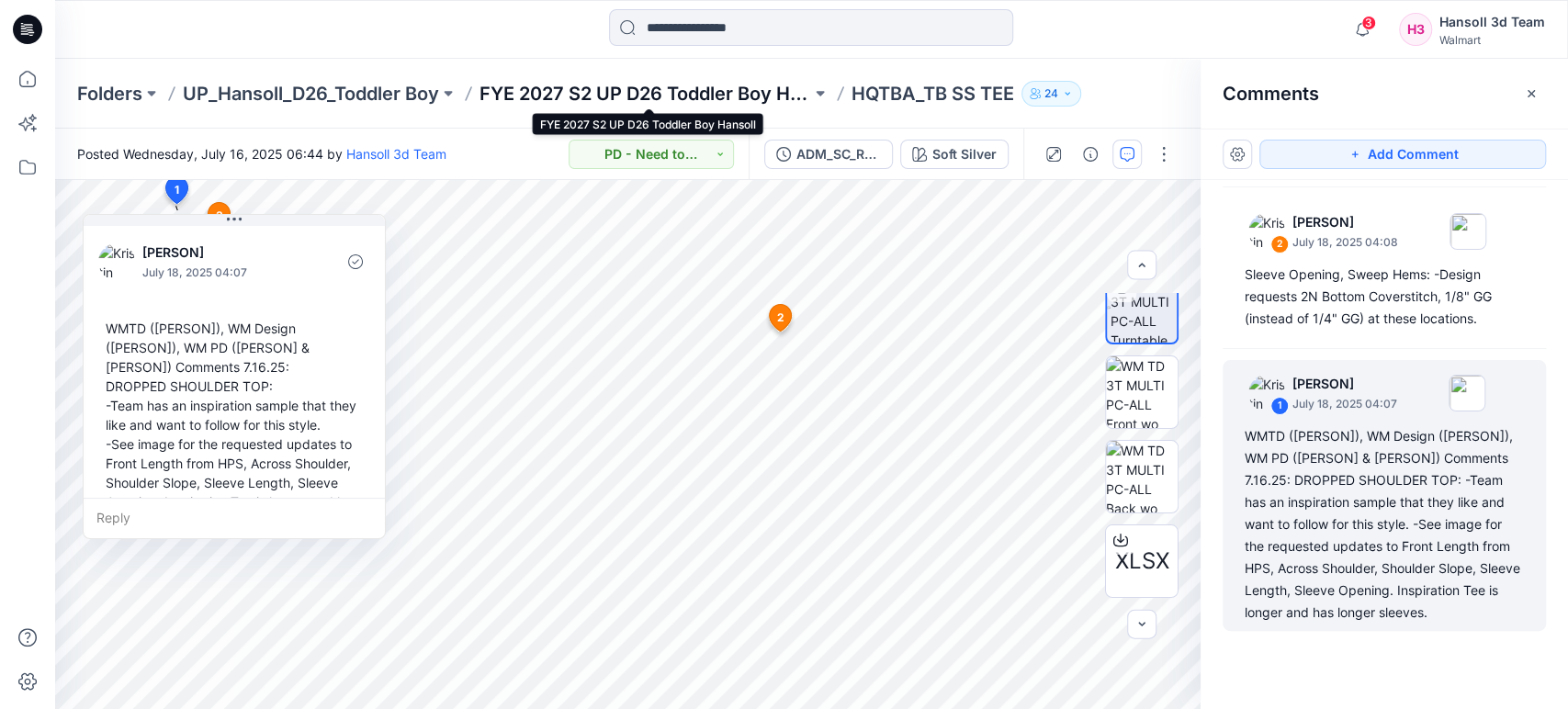 click on "FYE 2027 S2 UP D26 Toddler Boy  Hansoll" at bounding box center [645, 94] 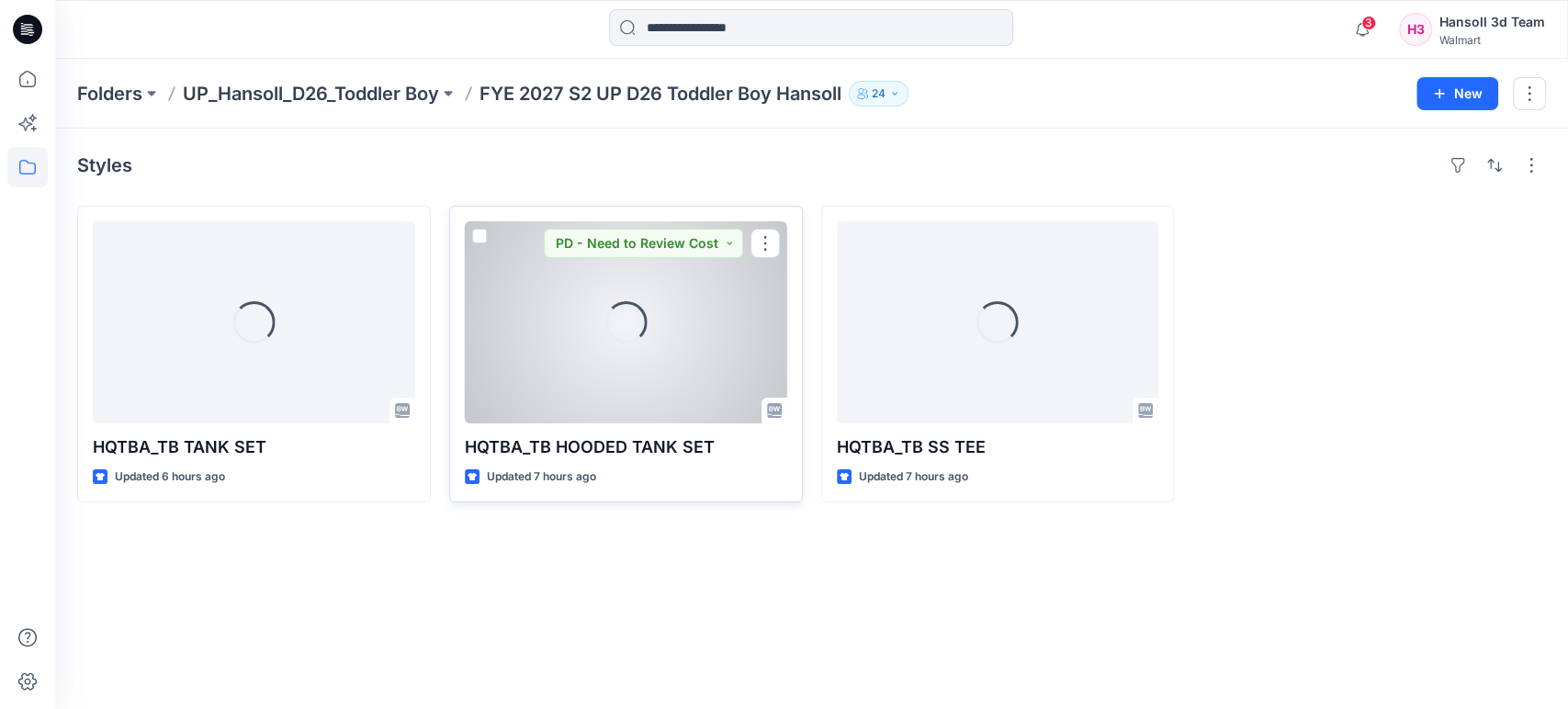 click on "Loading..." at bounding box center [626, 322] 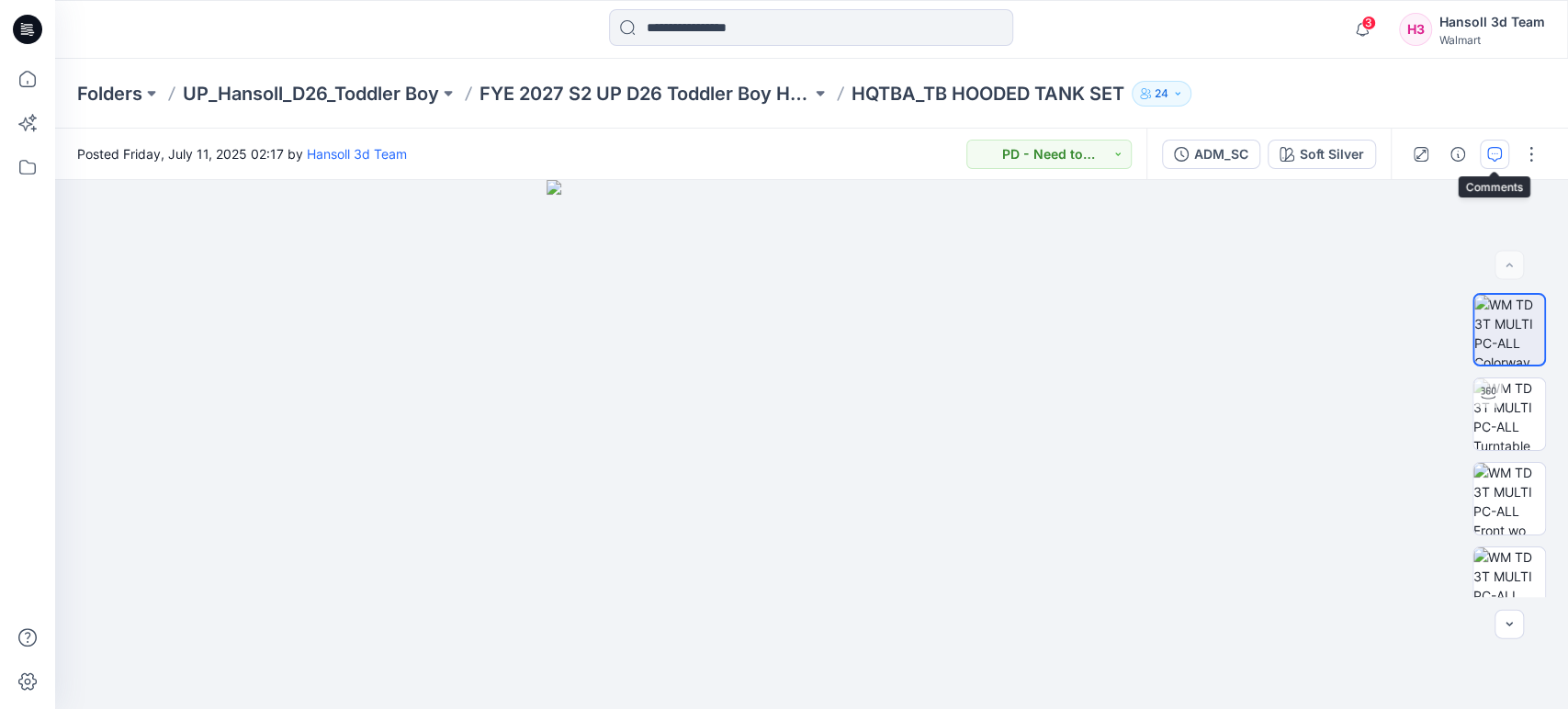 click 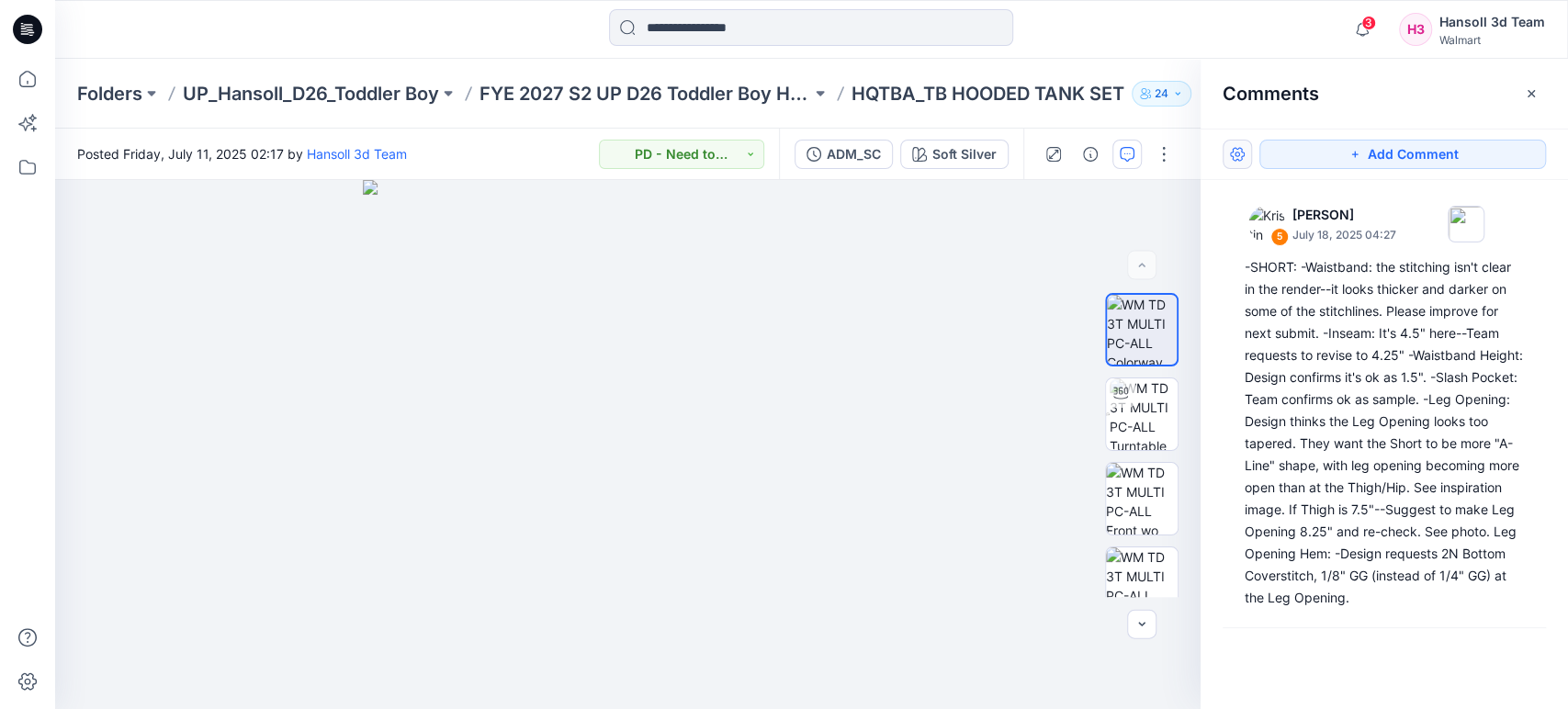 click at bounding box center [1237, 154] 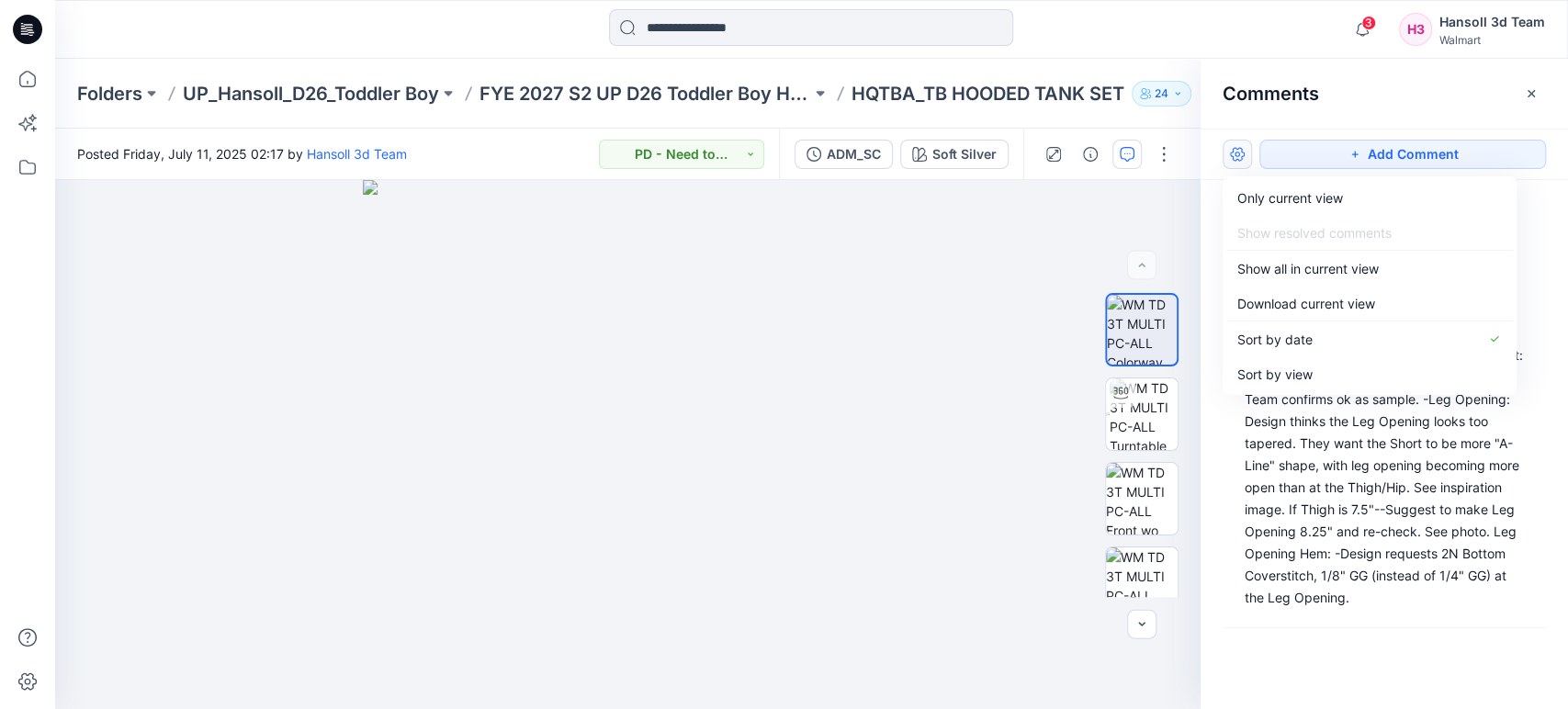 click on "5 [PERSON]   July 18, 2025 04:27 -SHORT:
-Waistband: the stitching isn't clear in the render--it looks thicker and darker on some of the stitchlines. Please improve for next submit.
-Inseam: It's 4.5" here--Team requests to revise to 4.25"
-Waistband Height: Design confirms it's ok as 1.5".
-Slash Pocket: Team confirms ok as sample.
-Leg Opening: Design thinks the Leg Opening looks too tapered. They want the  Short to be more "A-Line" shape, with leg opening becoming more open than at the Thigh/Hip. See inspiration image. If Thigh is 7.5"--Suggest to make Leg Opening 8.25" and re-check. See photo.
Leg Opening Hem:
-Design requests 2N Bottom Coverstitch, 1/8" GG (instead of 1/4" GG) at the Leg Opening. 4 [PERSON]   July 18, 2025 04:21 Please apply all corrections to the Full Colorway submit, due by Monday 7/21 8am Bentonville time/10pm Seoul time (See image).  Hansoll 3d Team 3 [PERSON]   July 18, 2025 04:20 2 [PERSON]   July 18, 2025 04:19 1 [PERSON]   July 16, 2025 04:06" at bounding box center (1384, 411) 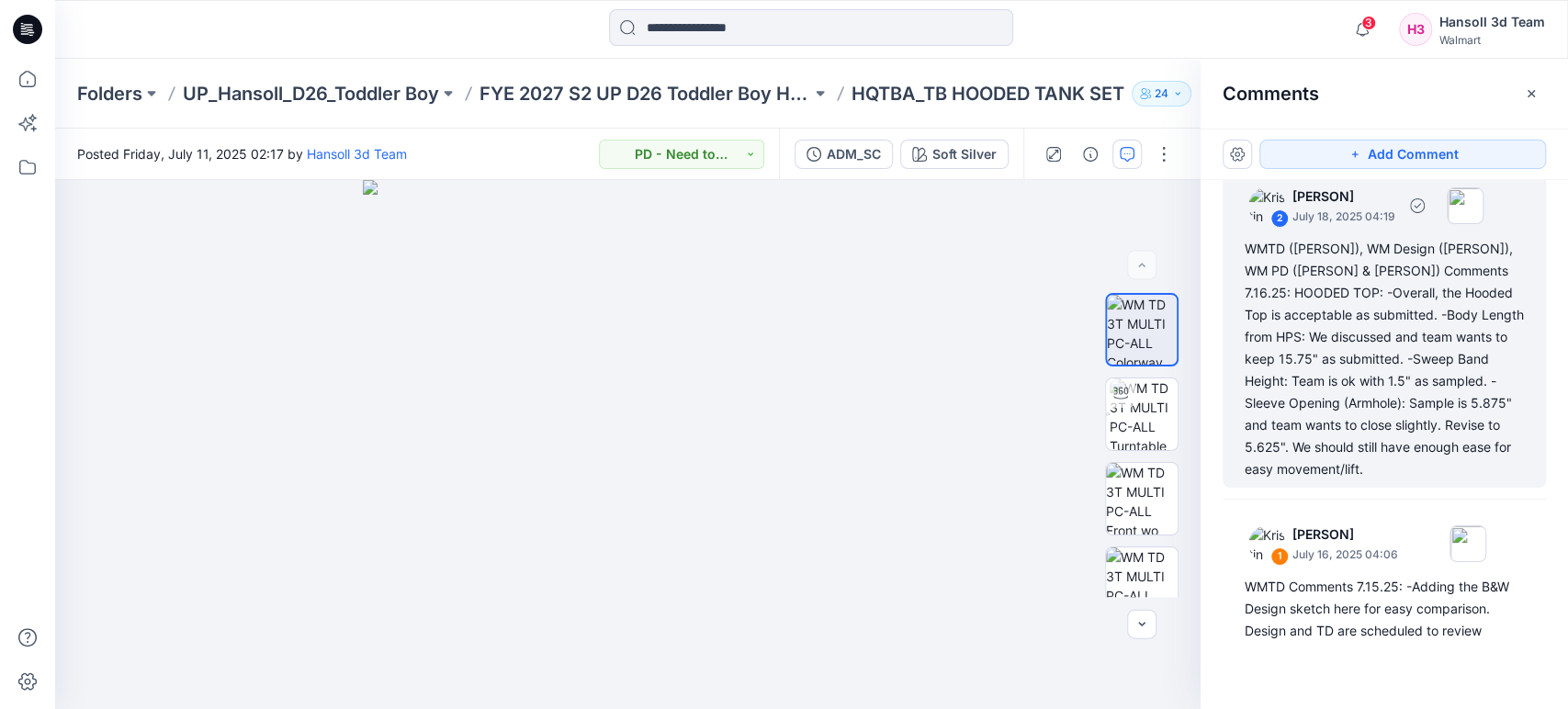 scroll, scrollTop: 896, scrollLeft: 0, axis: vertical 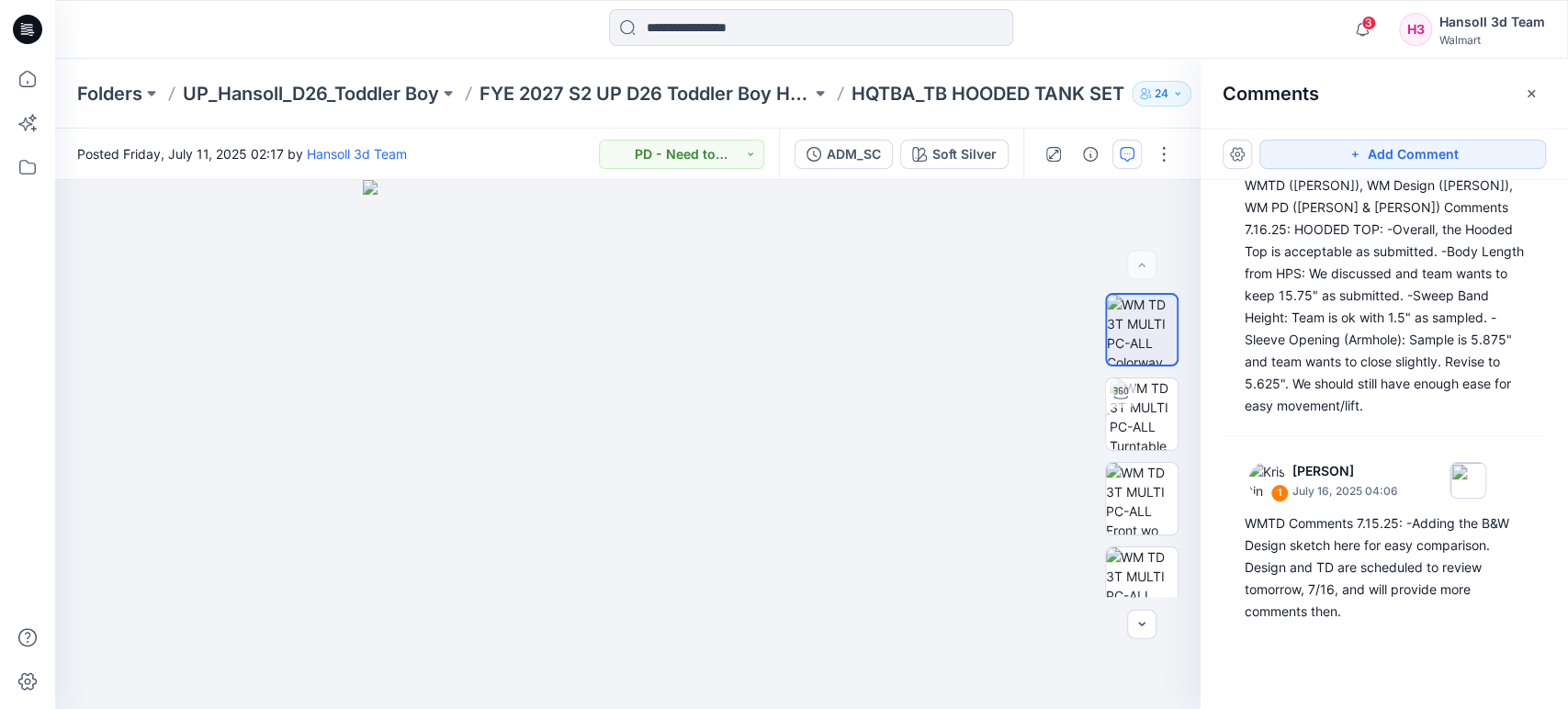 click on "Folders UP_Hansoll_D26_Toddler Boy FYE 2027 S2 UP D26 Toddler Boy  Hansoll HQTBA_TB HOODED TANK SET 24" at bounding box center (811, 94) 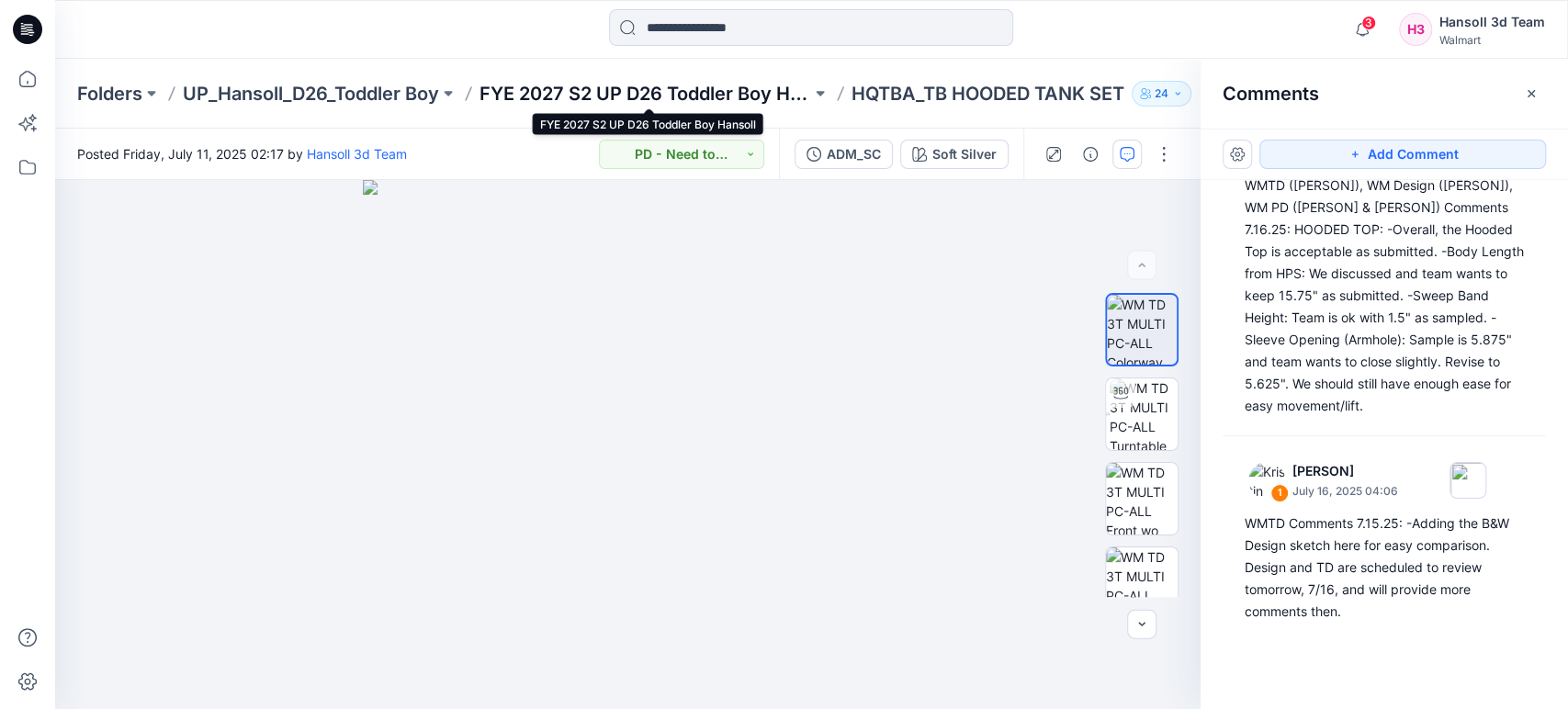 click on "FYE 2027 S2 UP D26 Toddler Boy  Hansoll" at bounding box center (645, 94) 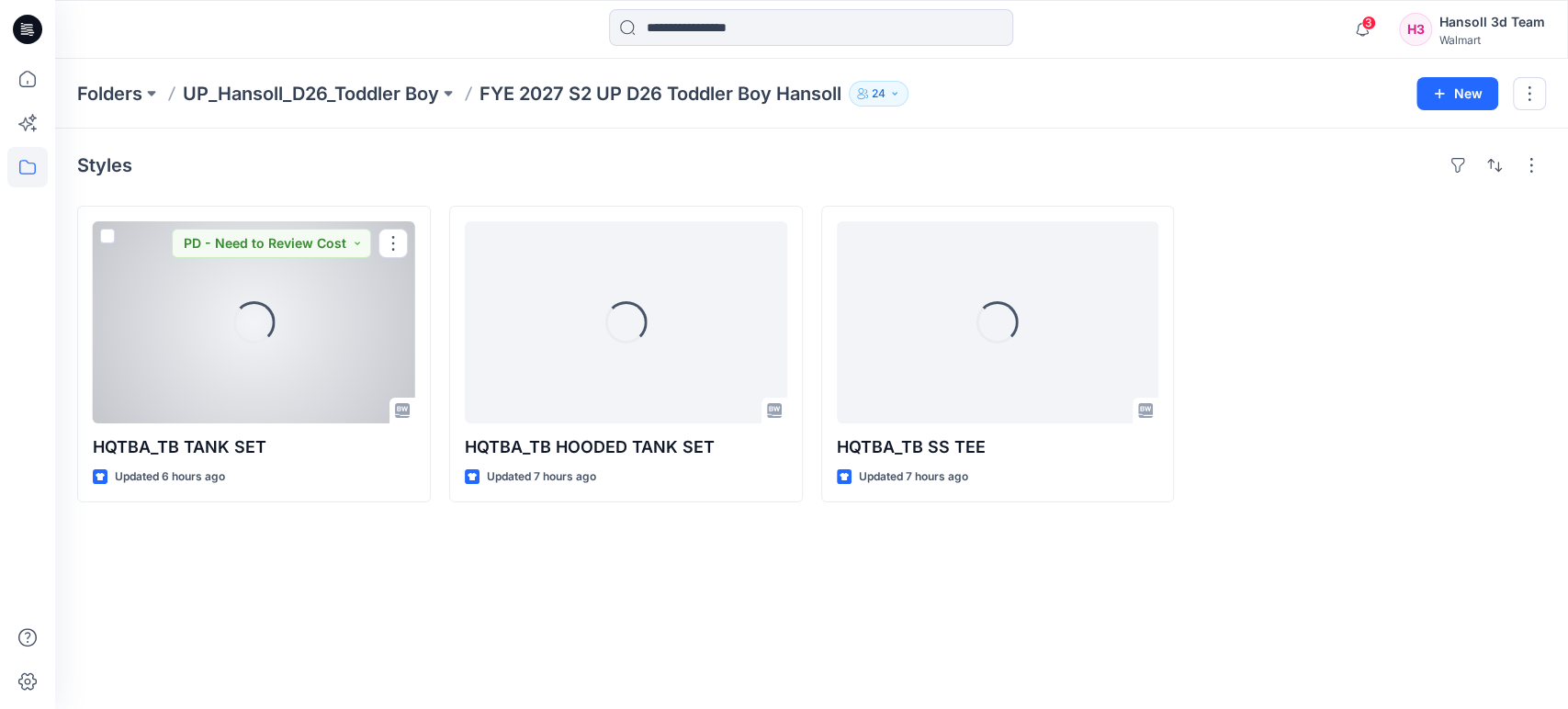 drag, startPoint x: 202, startPoint y: 343, endPoint x: 237, endPoint y: 345, distance: 35.057096 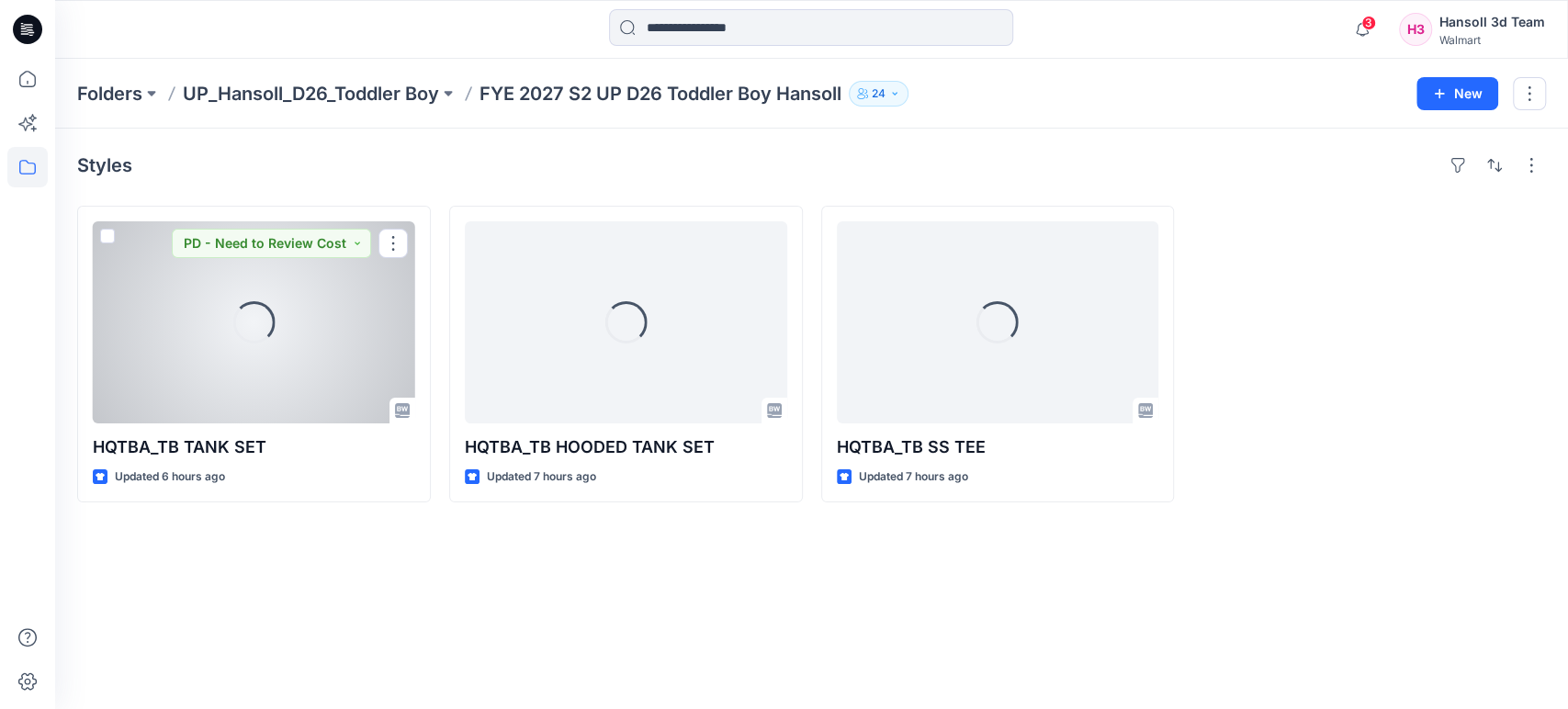 click on "Loading..." at bounding box center (254, 322) 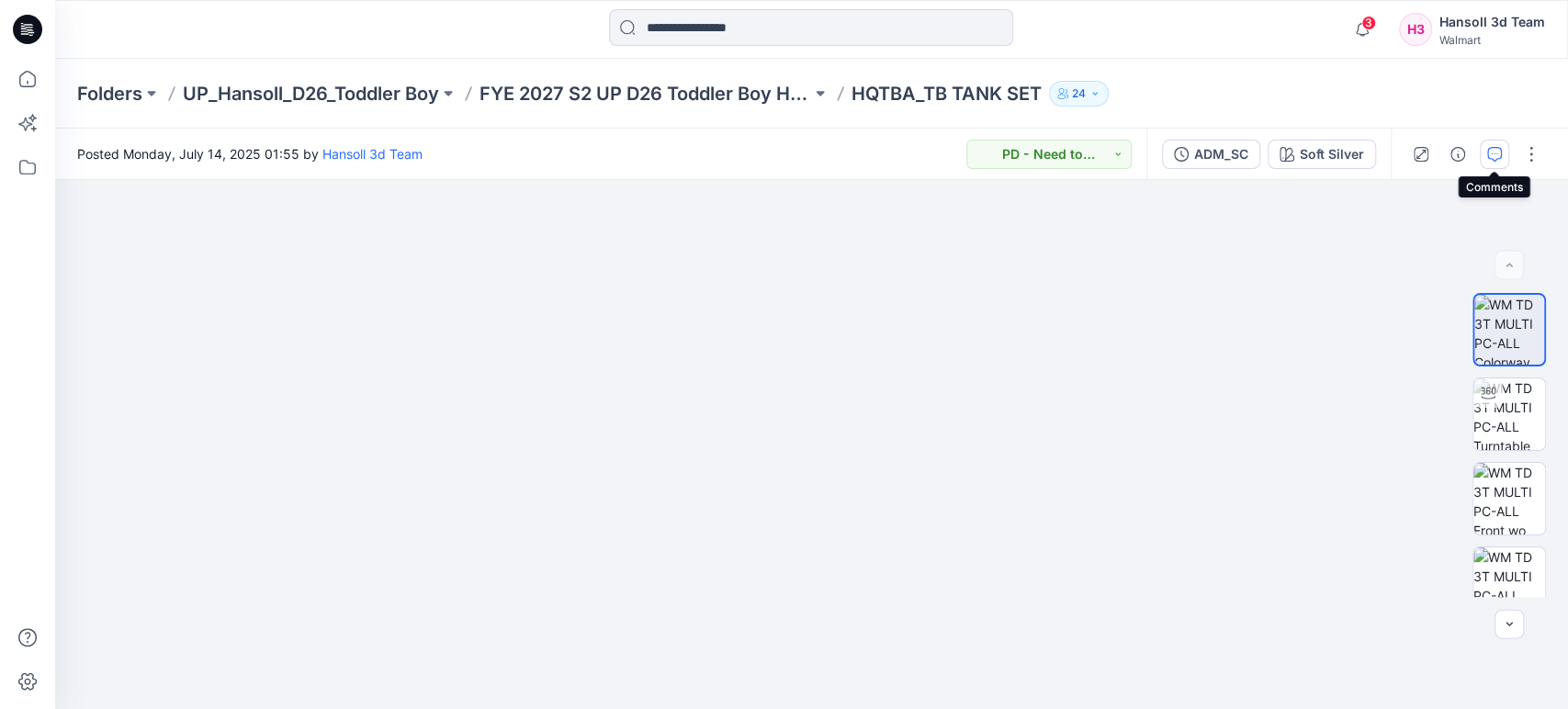 click 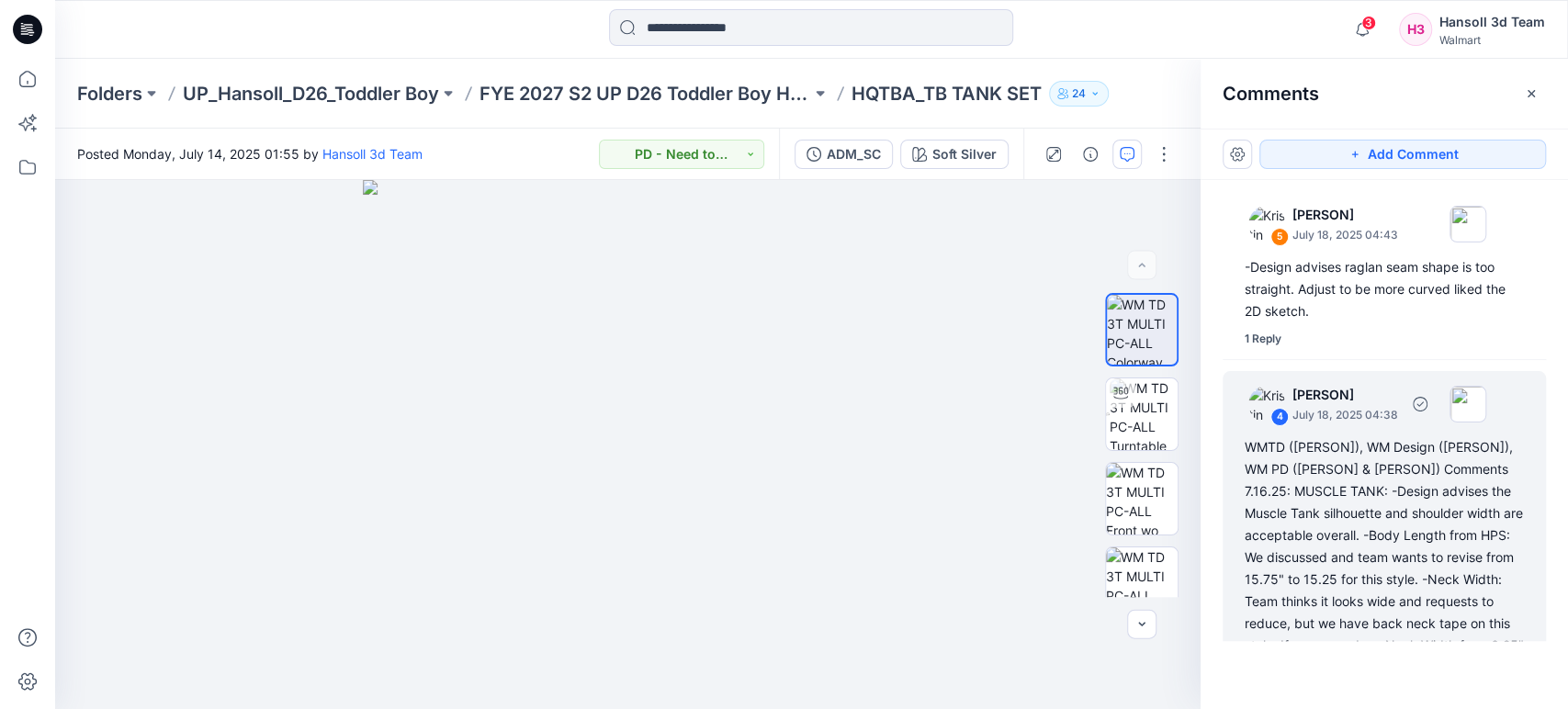 click on "WMTD ([PERSON]), WM Design ([PERSON]), WM PD ([PERSON] & [PERSON]) Comments 7.16.25:
MUSCLE TANK:
-Design advises the Muscle Tank silhouette and shoulder width are acceptable overall.
-Body Length from HPS: We discussed and team wants to revise from 15.75" to 15.25 for this style.
-Neck Width: Team thinks it looks wide and requests to reduce, but we have back neck tape on this style. If we can reduce Neck Width from 6.25" to 6" and still meet the Minimum Neck Stretch, please apply the correction for next submit.
-Distance Between Raglans at Front: Team thinks it looks too small. Noted it's 3" here--revise to 4".
-Distance Between Raglans at Back: Design confirms it looks ok as 3.5".
-Armhole: We will check in person if Armhole is the correct level.
-Neck/Armhole Band: Team confirms ok to maintain as 5/8".
-Sweep Band Height: Team is ok with 1.5" as sampled." at bounding box center (1384, 657) 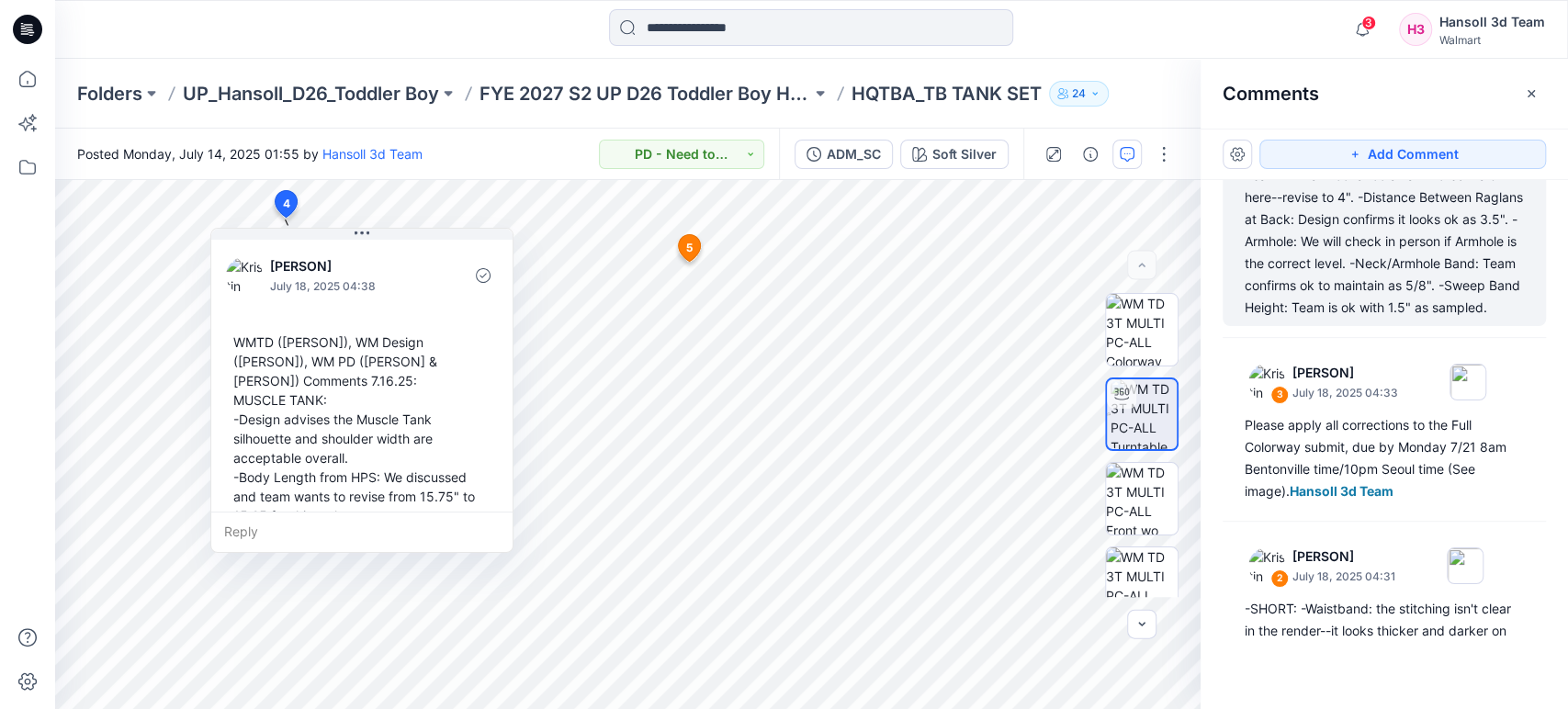 scroll, scrollTop: 647, scrollLeft: 0, axis: vertical 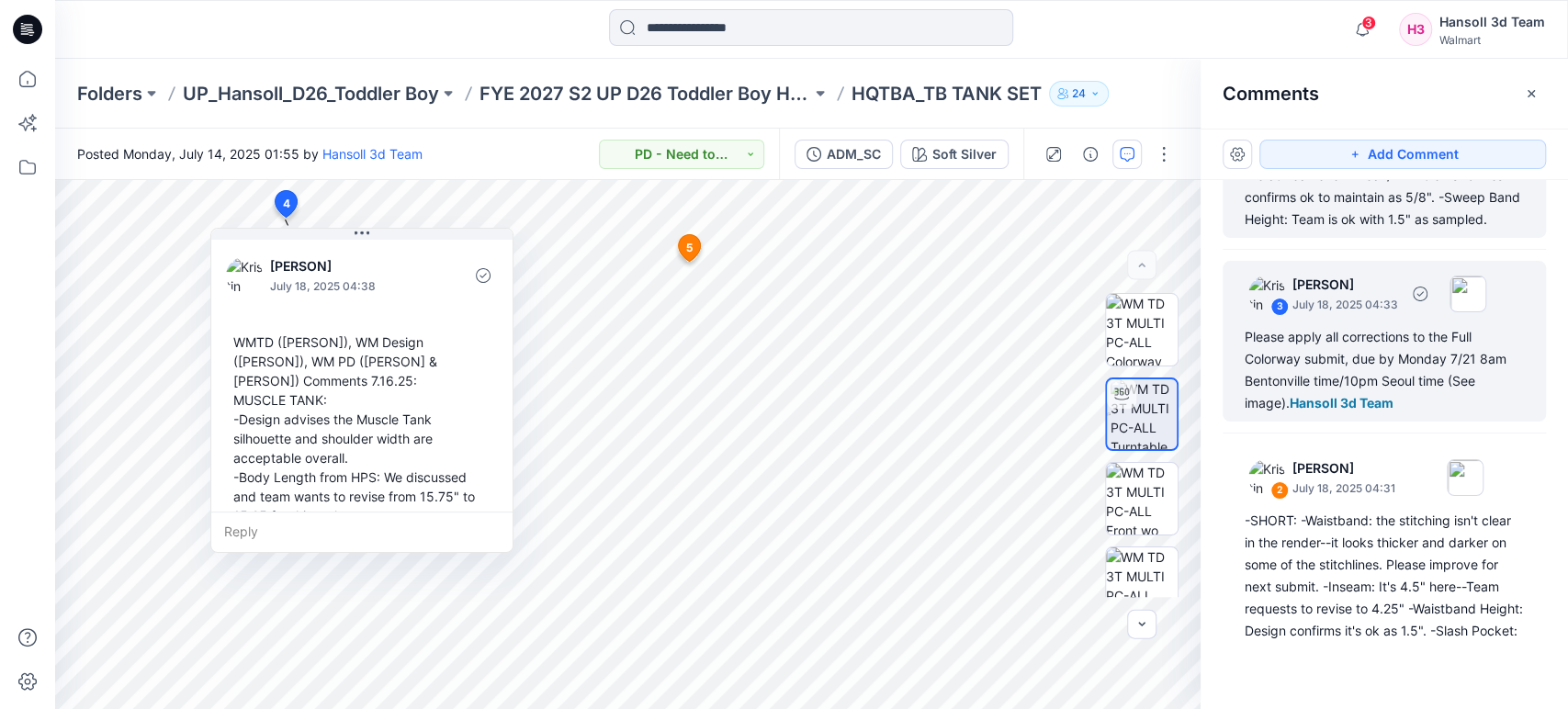click on "Please apply all corrections to the Full Colorway submit, due by Monday 7/21 8am Bentonville time/10pm Seoul time (See image).  Hansoll 3d Team" at bounding box center (1384, 370) 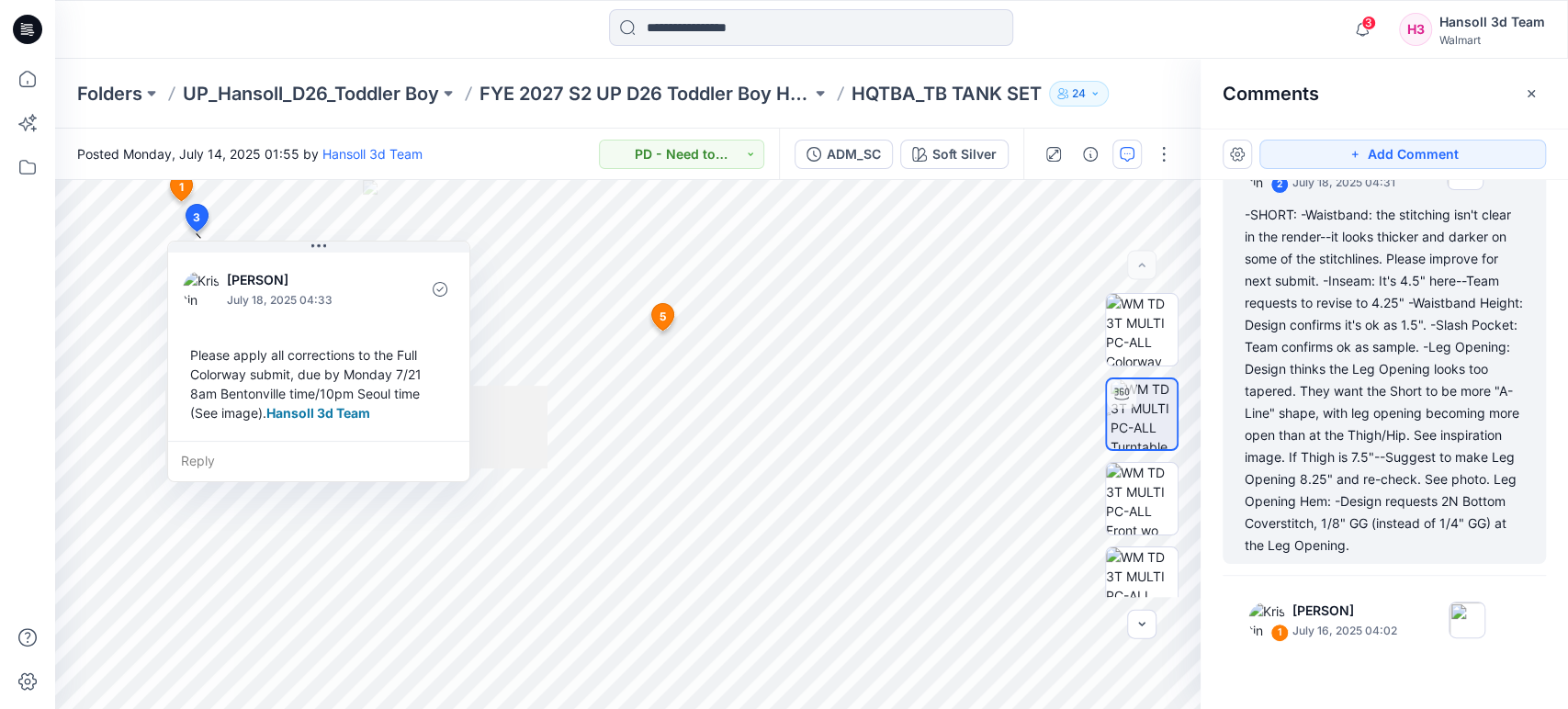 click on "-SHORT:
-Waistband: the stitching isn't clear in the render--it looks thicker and darker on some of the stitchlines. Please improve for next submit.
-Inseam: It's 4.5" here--Team requests to revise to 4.25"
-Waistband Height: Design confirms it's ok as 1.5".
-Slash Pocket: Team confirms ok as sample.
-Leg Opening: Design thinks the Leg Opening looks too tapered. They want the  Short to be more "A-Line" shape, with leg opening becoming more open than at the Thigh/Hip. See inspiration image. If Thigh is 7.5"--Suggest to make Leg Opening 8.25" and re-check. See photo.
Leg Opening Hem:
-Design requests 2N Bottom Coverstitch, 1/8" GG (instead of 1/4" GG) at the Leg Opening." at bounding box center (1384, 380) 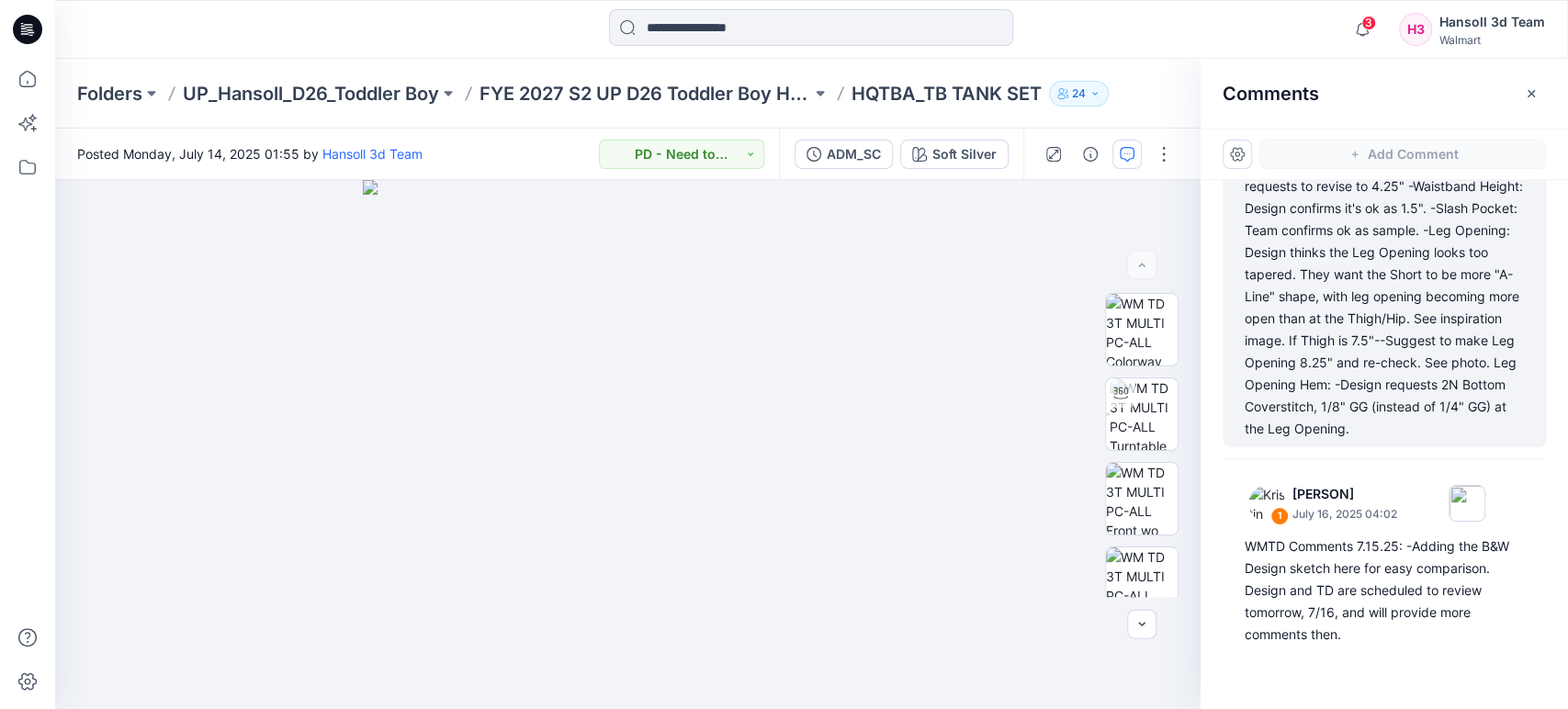 scroll, scrollTop: 1156, scrollLeft: 0, axis: vertical 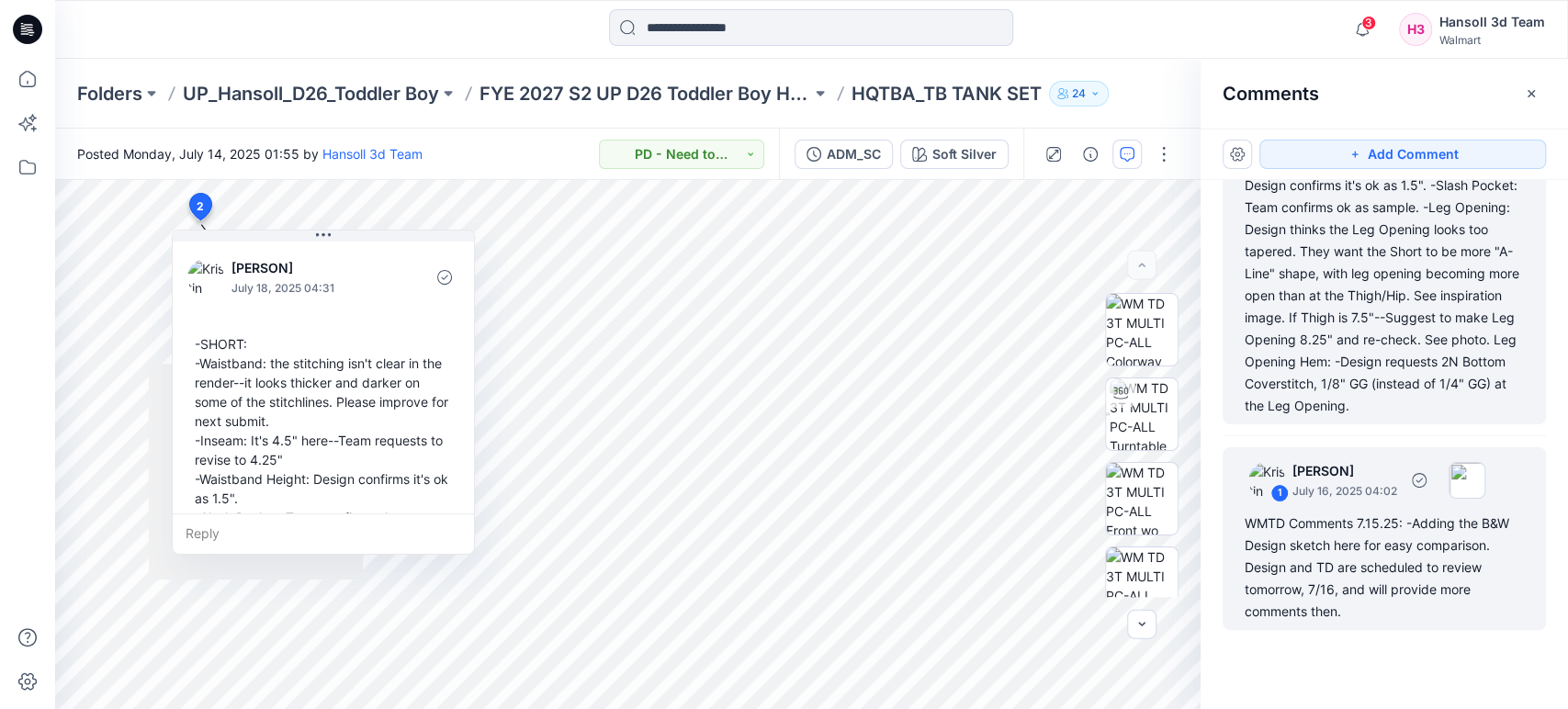 click on "July 16, 2025 04:02" at bounding box center [1345, -857] 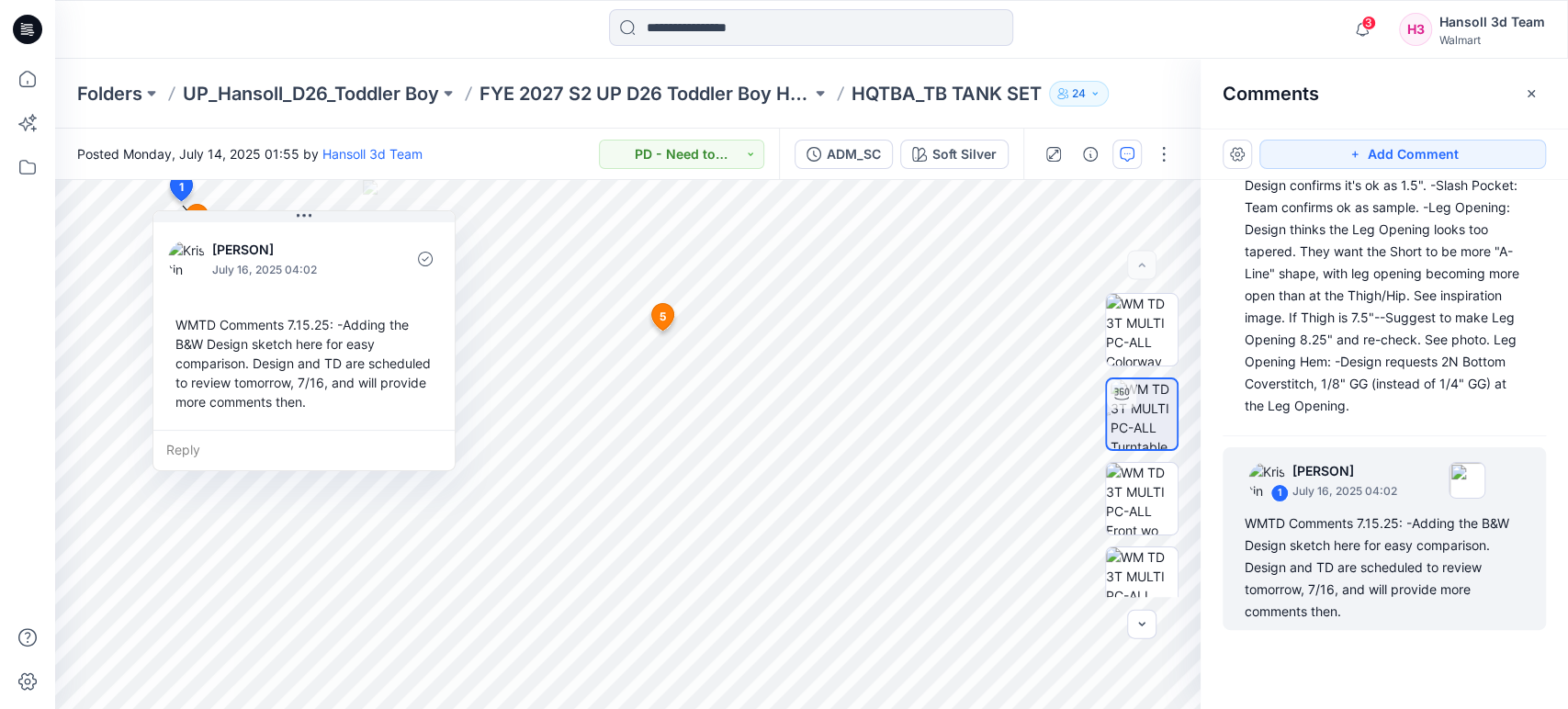 scroll, scrollTop: 1054, scrollLeft: 0, axis: vertical 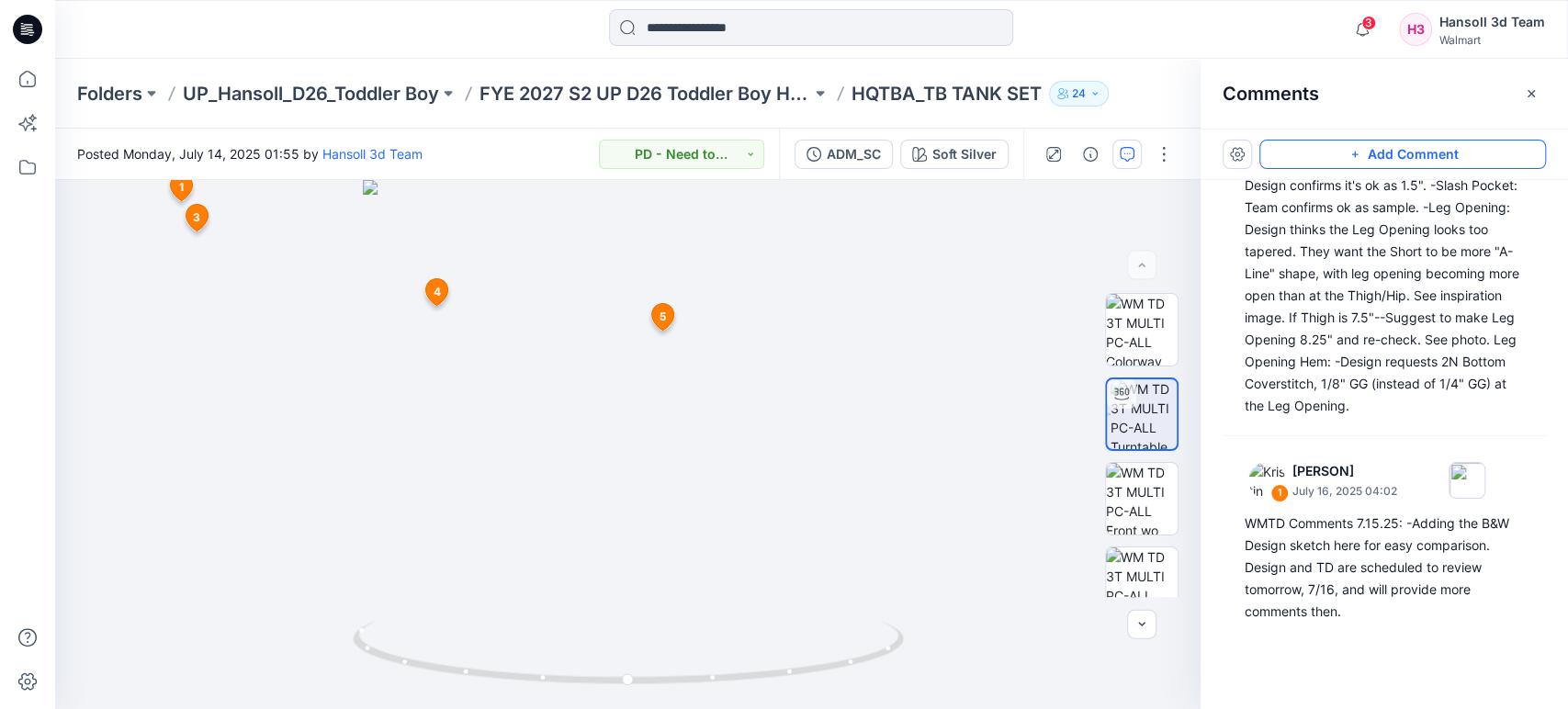 click on "Add Comment" at bounding box center (1403, 154) 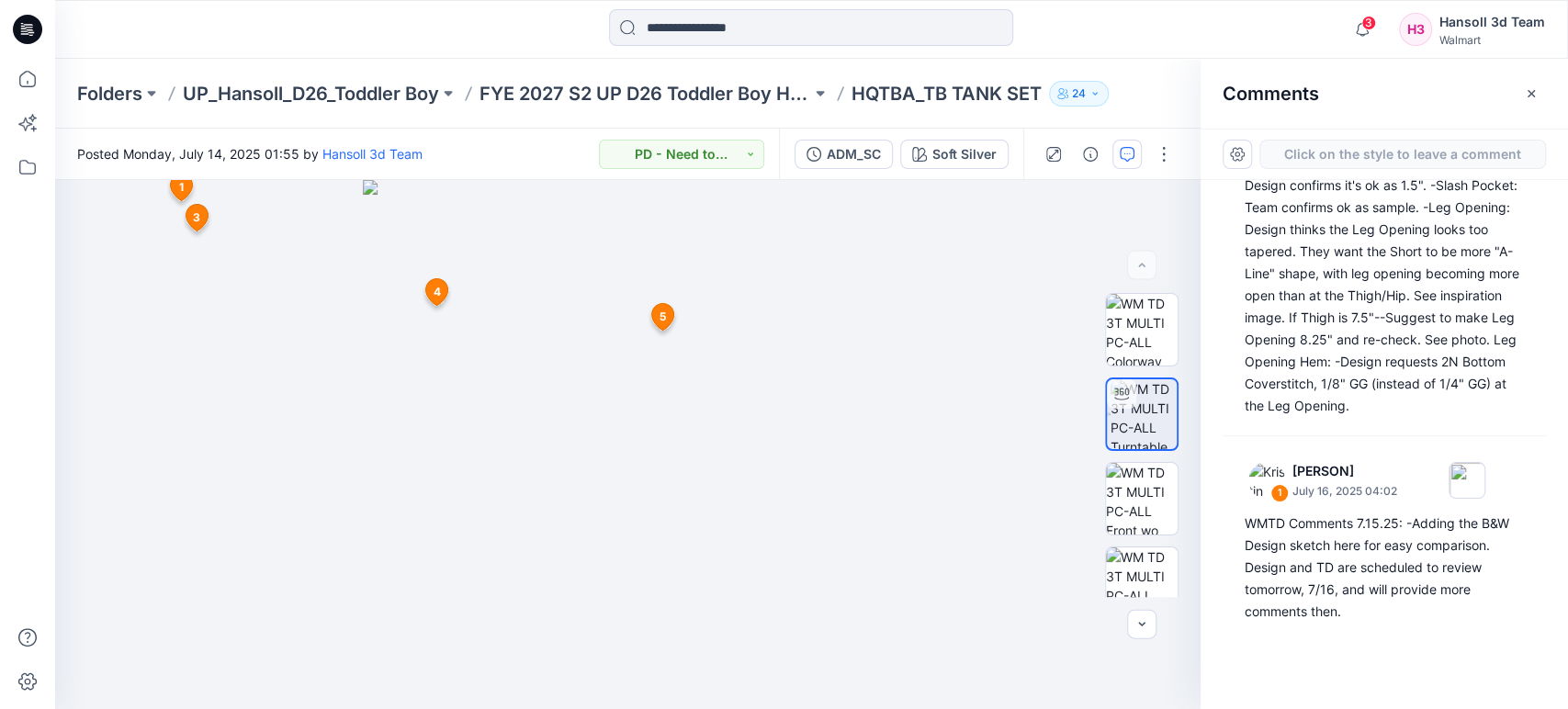 click on "Click on the style to leave a comment" at bounding box center (1403, 154) 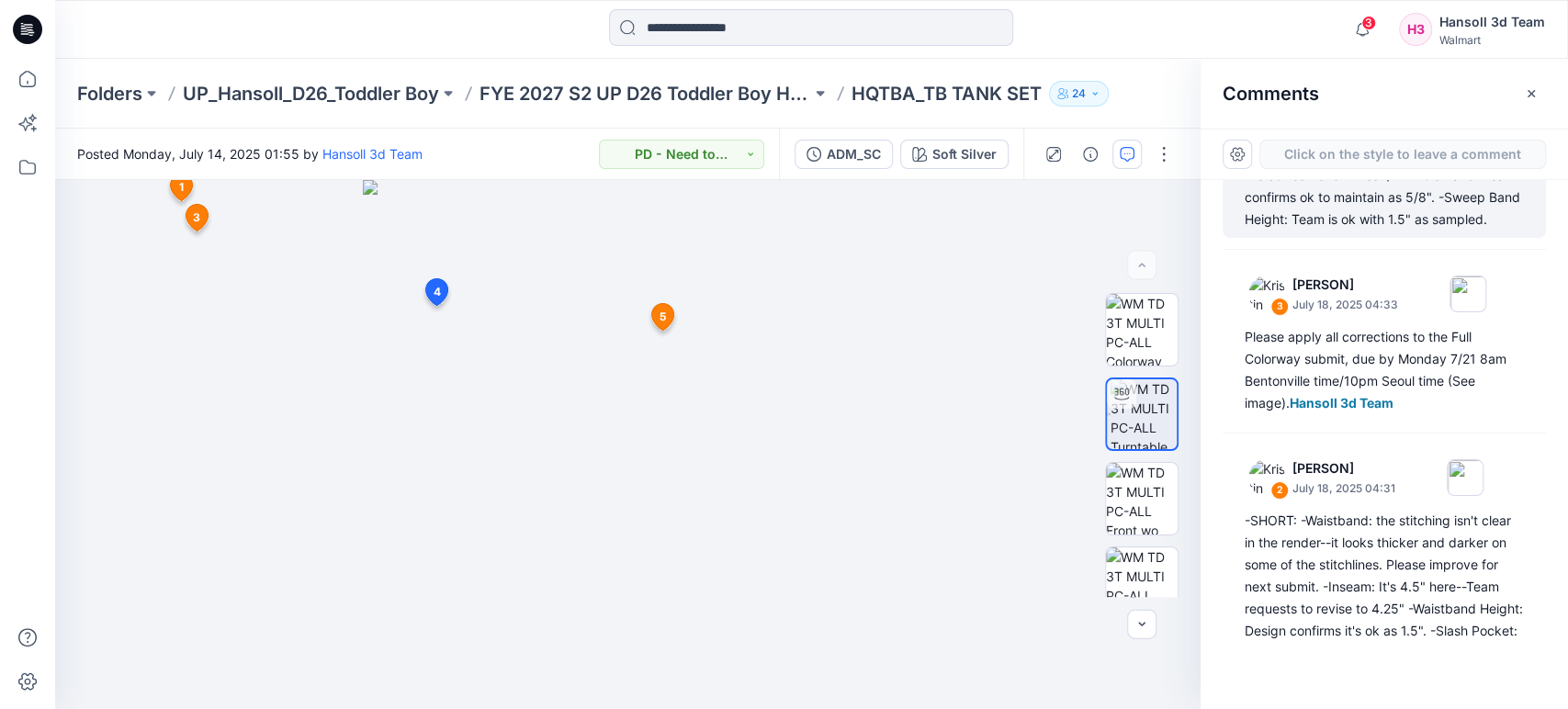 scroll, scrollTop: 0, scrollLeft: 0, axis: both 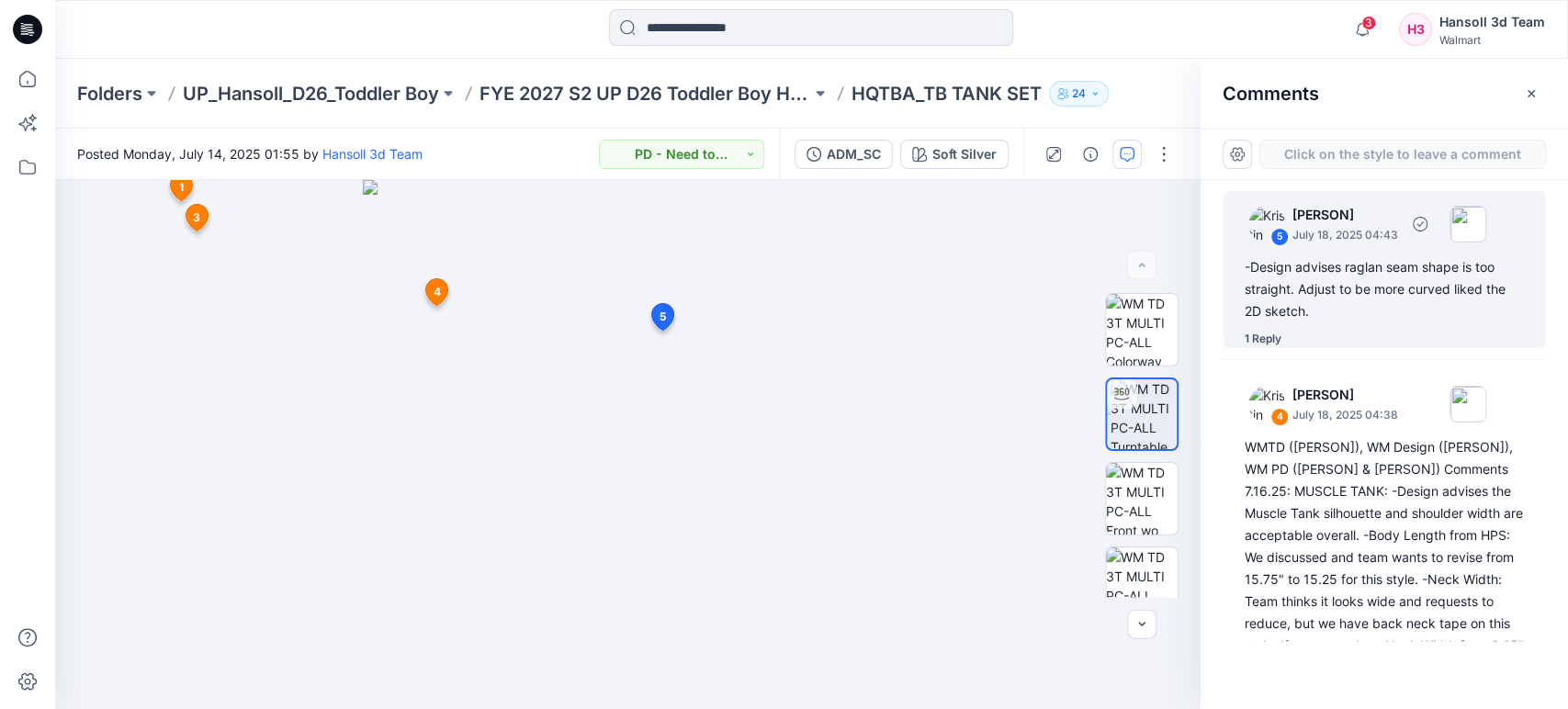 click on "-Design advises raglan seam shape is too straight. Adjust to be more curved liked the 2D sketch." at bounding box center (1384, 289) 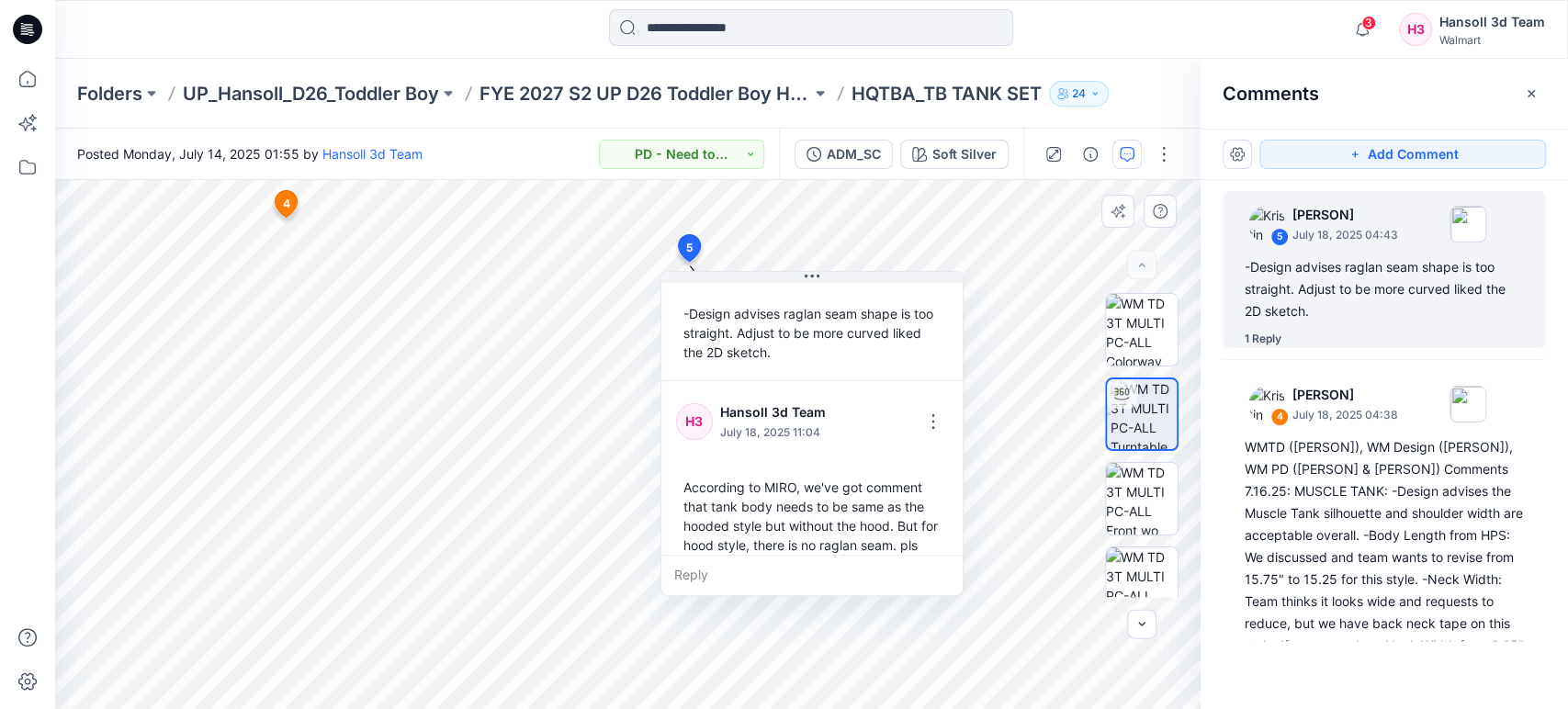 scroll, scrollTop: 108, scrollLeft: 0, axis: vertical 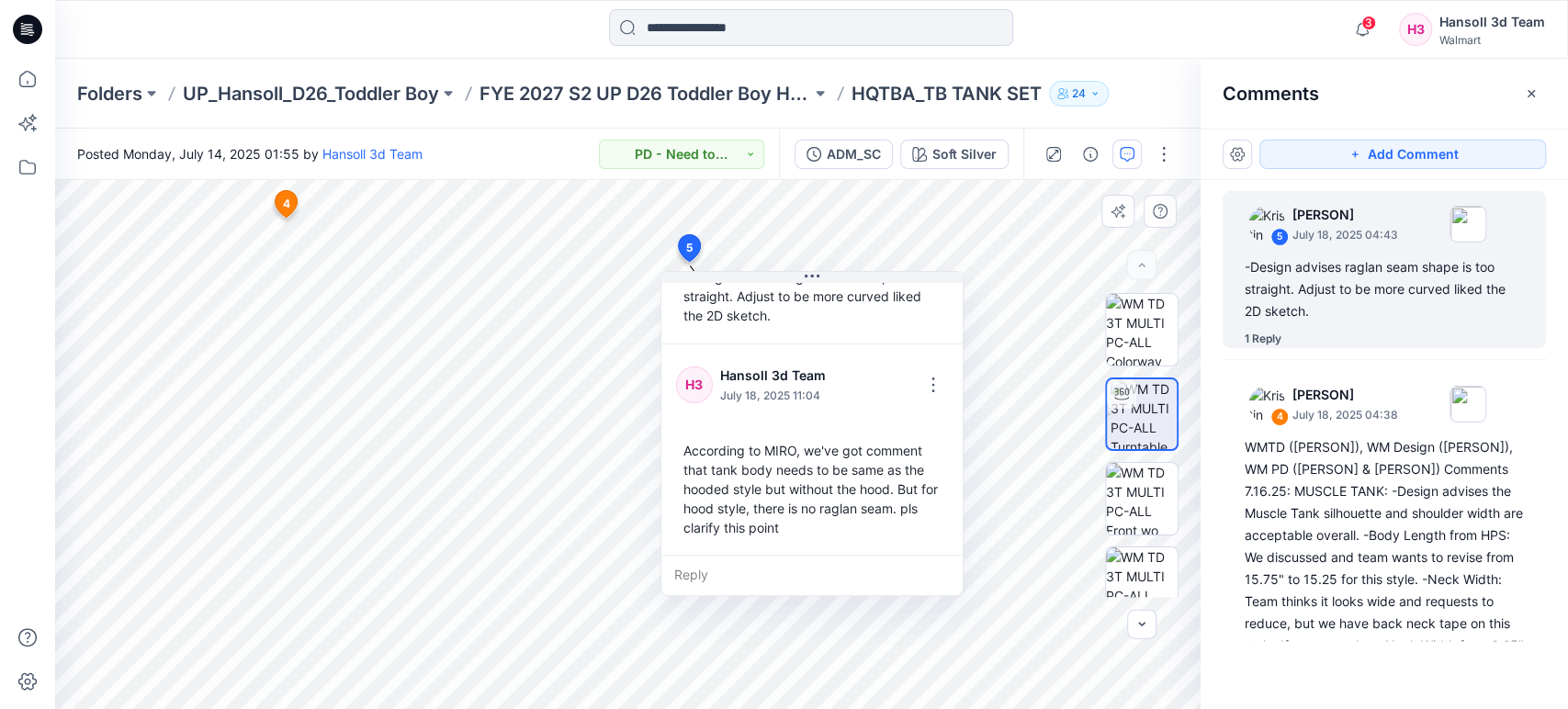 click on "According to MIRO, we've got comment that tank body needs to be same as the hooded style but without the hood. But for hood style, there is no raglan seam. pls clarify this point" at bounding box center (812, 489) 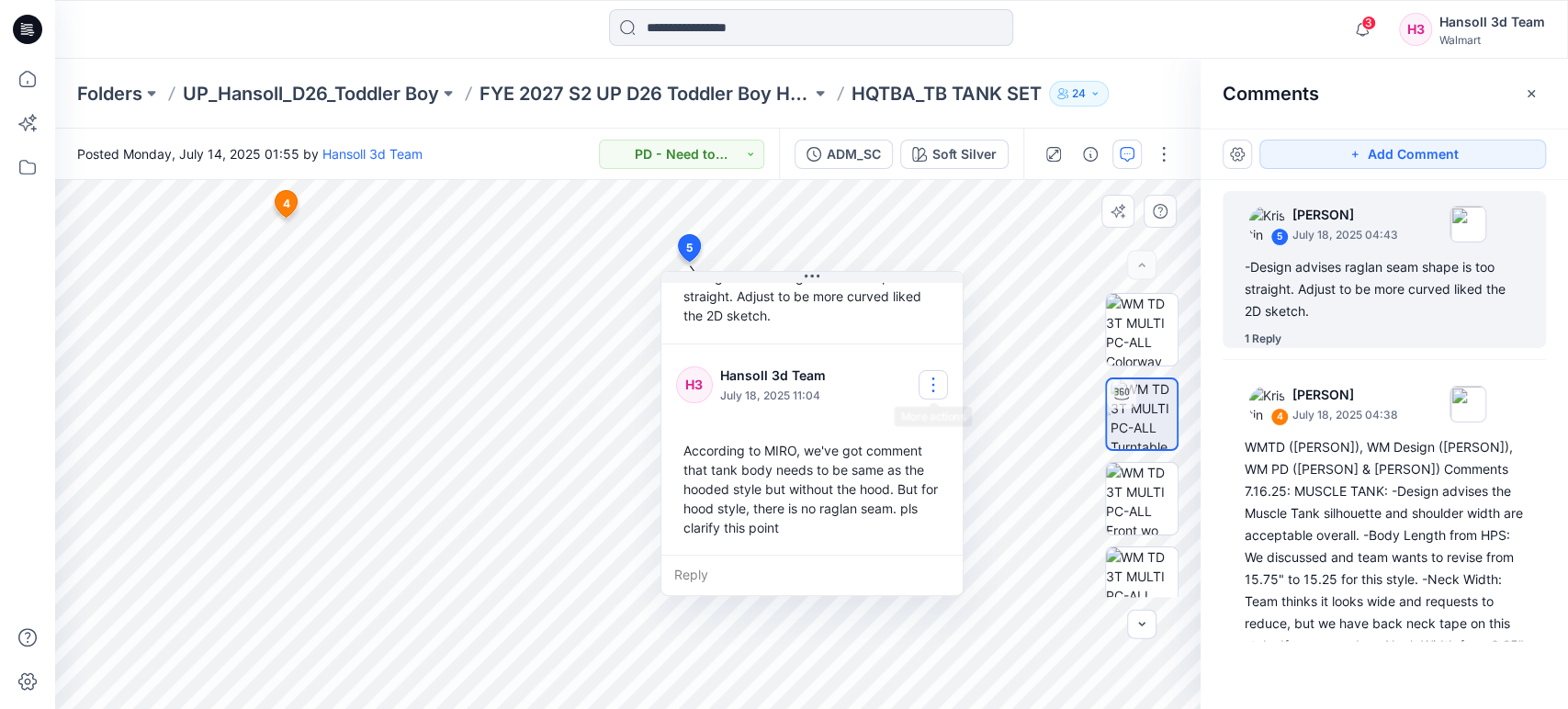 click at bounding box center (933, 385) 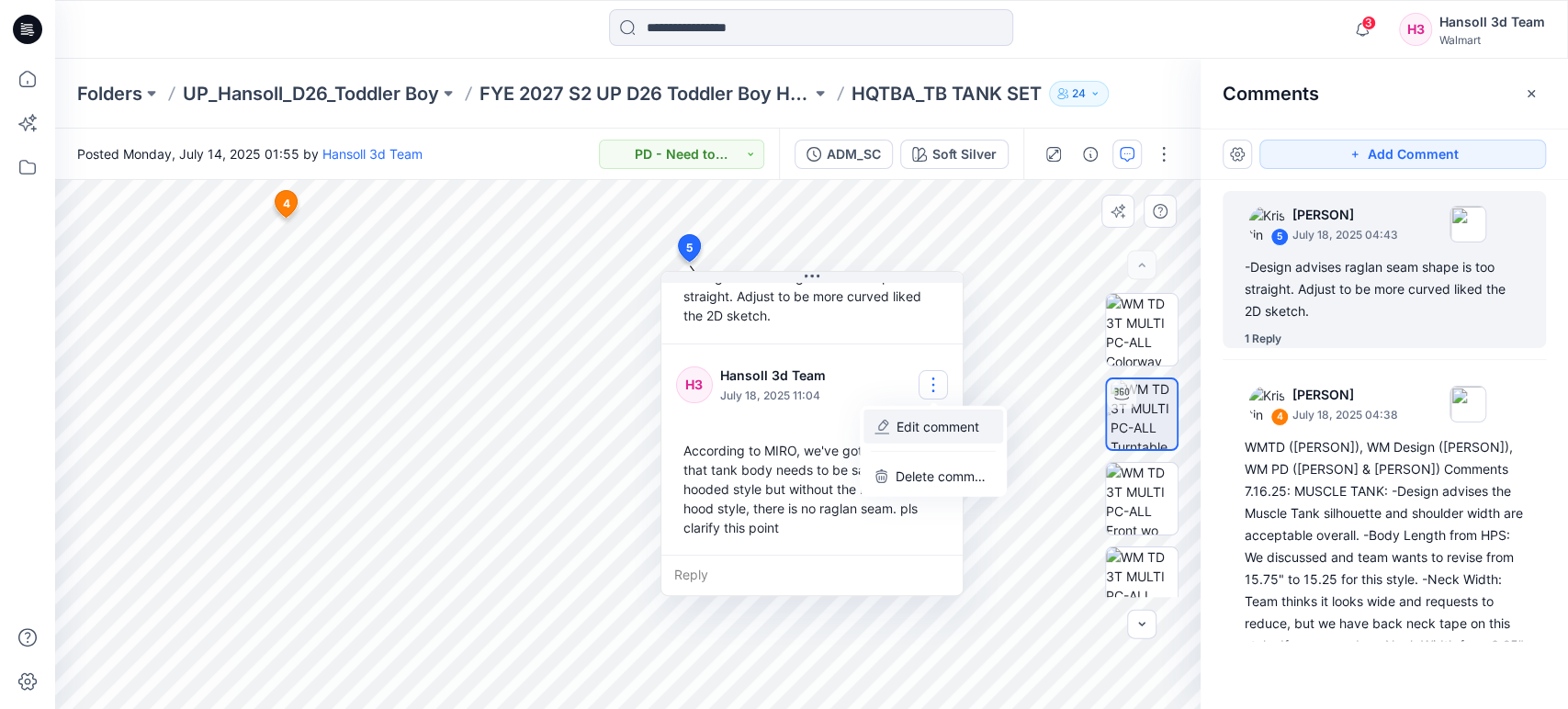 click on "Edit comment" at bounding box center (938, 426) 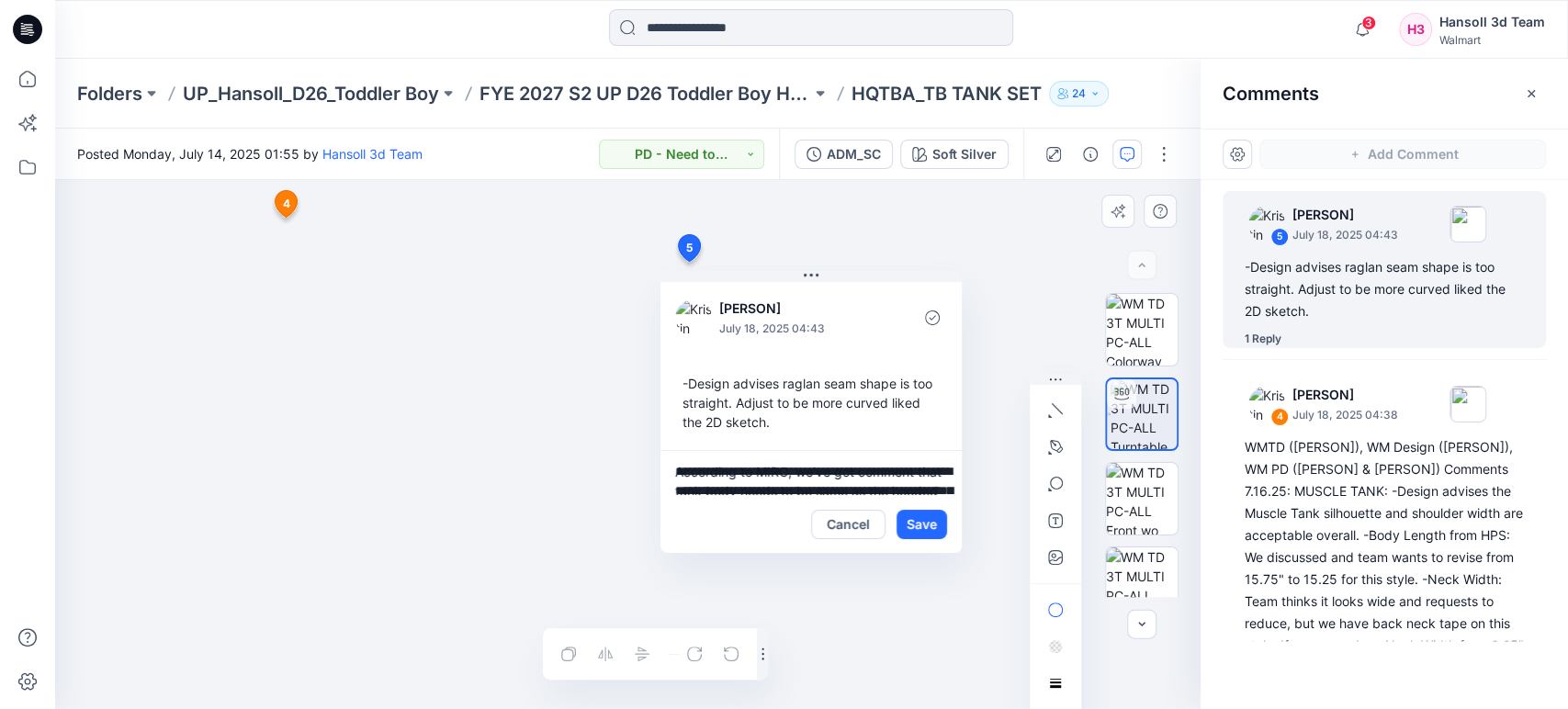 scroll, scrollTop: 0, scrollLeft: 0, axis: both 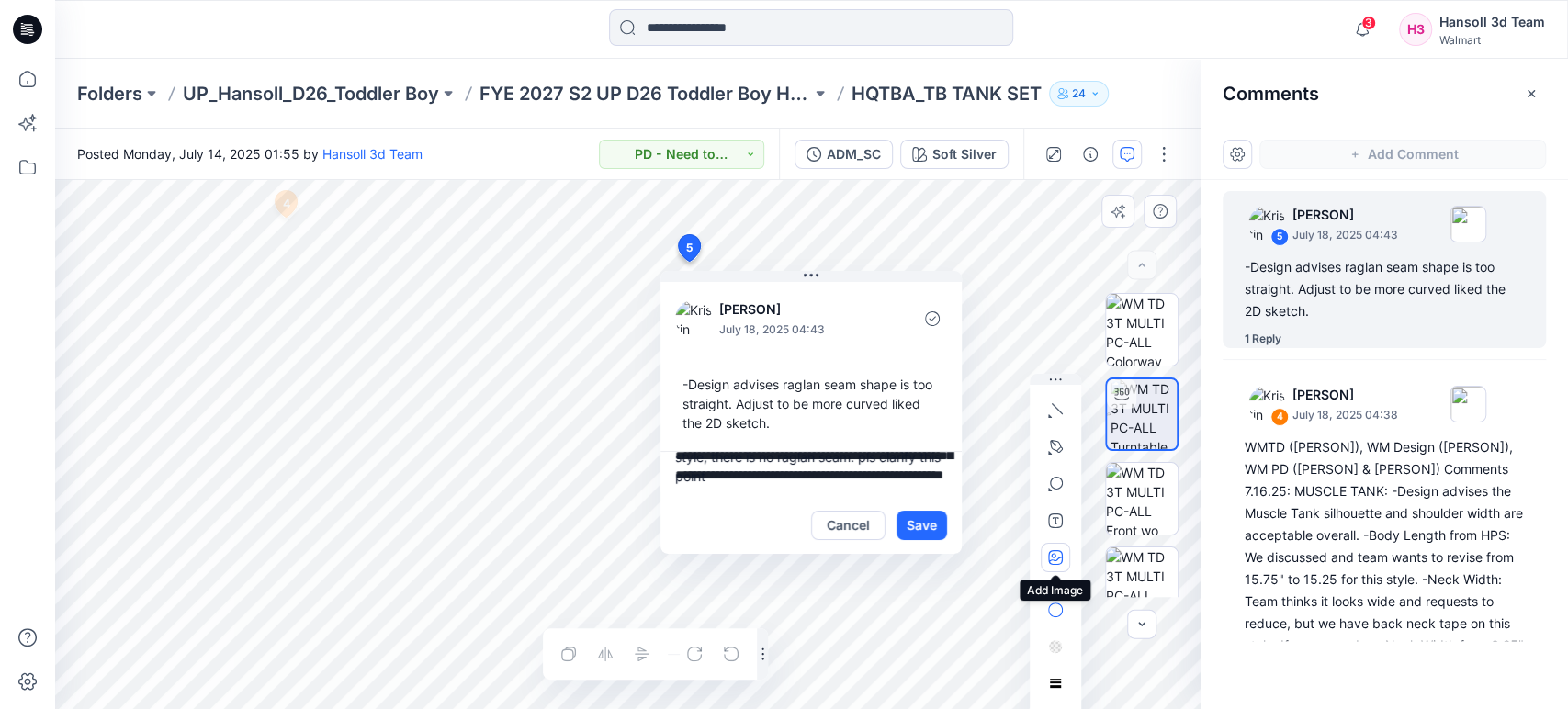click 